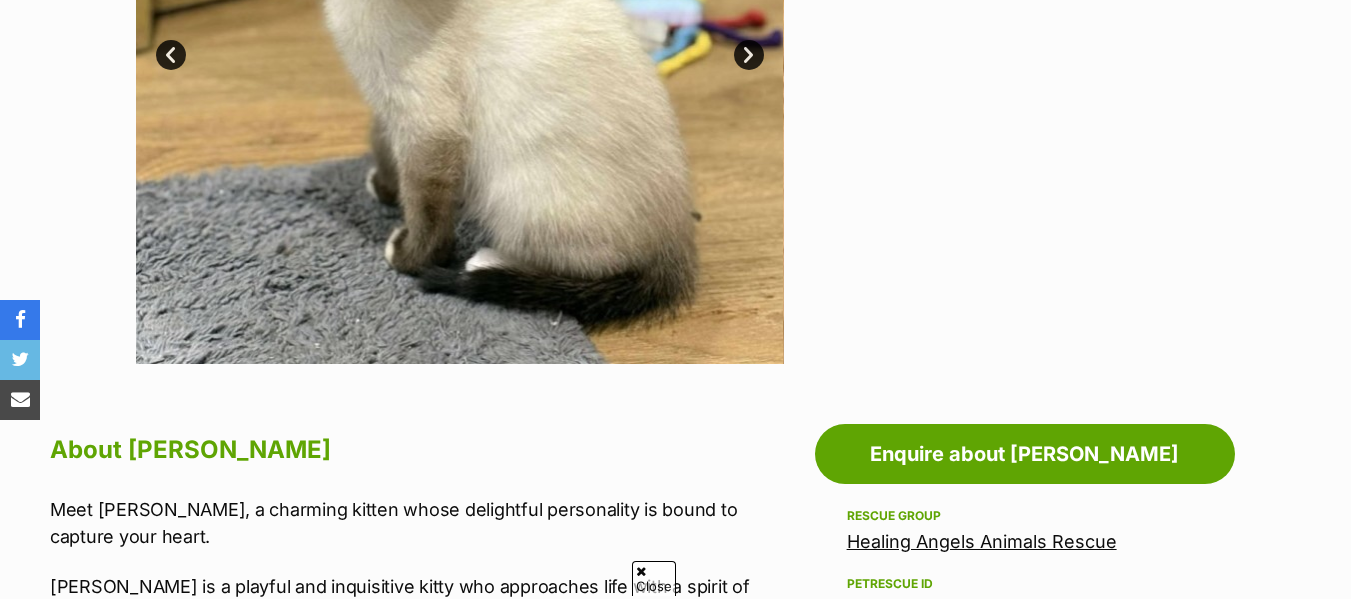 scroll, scrollTop: 800, scrollLeft: 0, axis: vertical 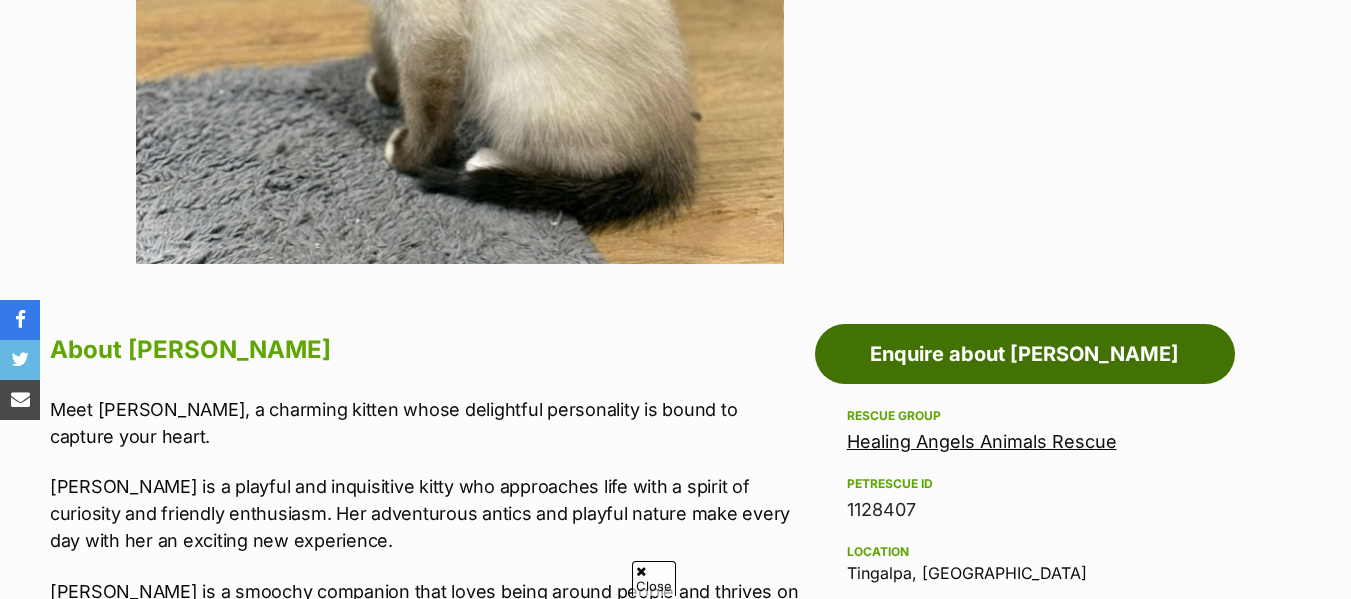 click on "Enquire about [PERSON_NAME]" at bounding box center (1025, 354) 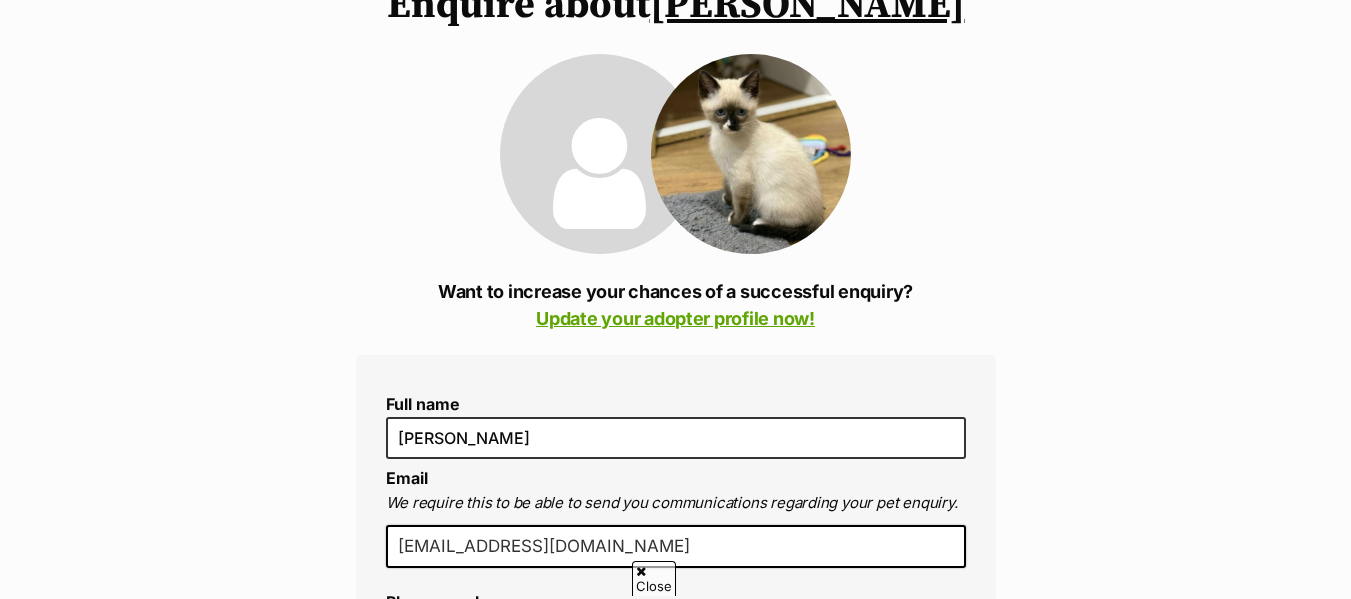 scroll, scrollTop: 300, scrollLeft: 0, axis: vertical 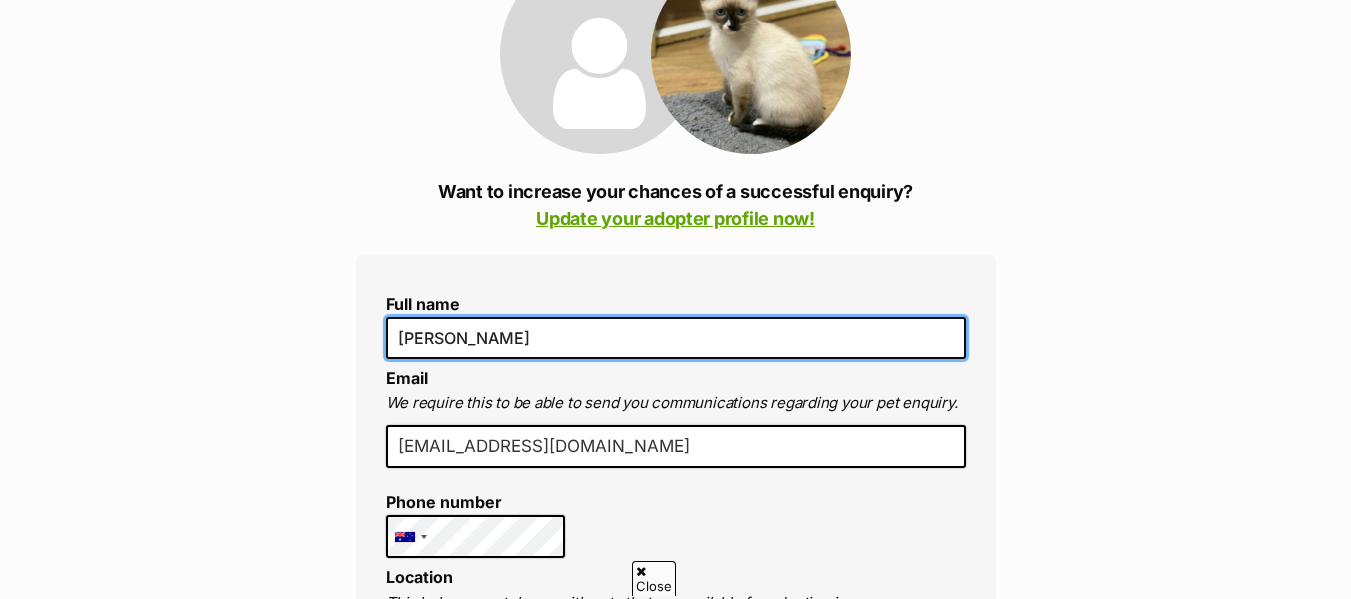 click on "[PERSON_NAME]" at bounding box center (676, 338) 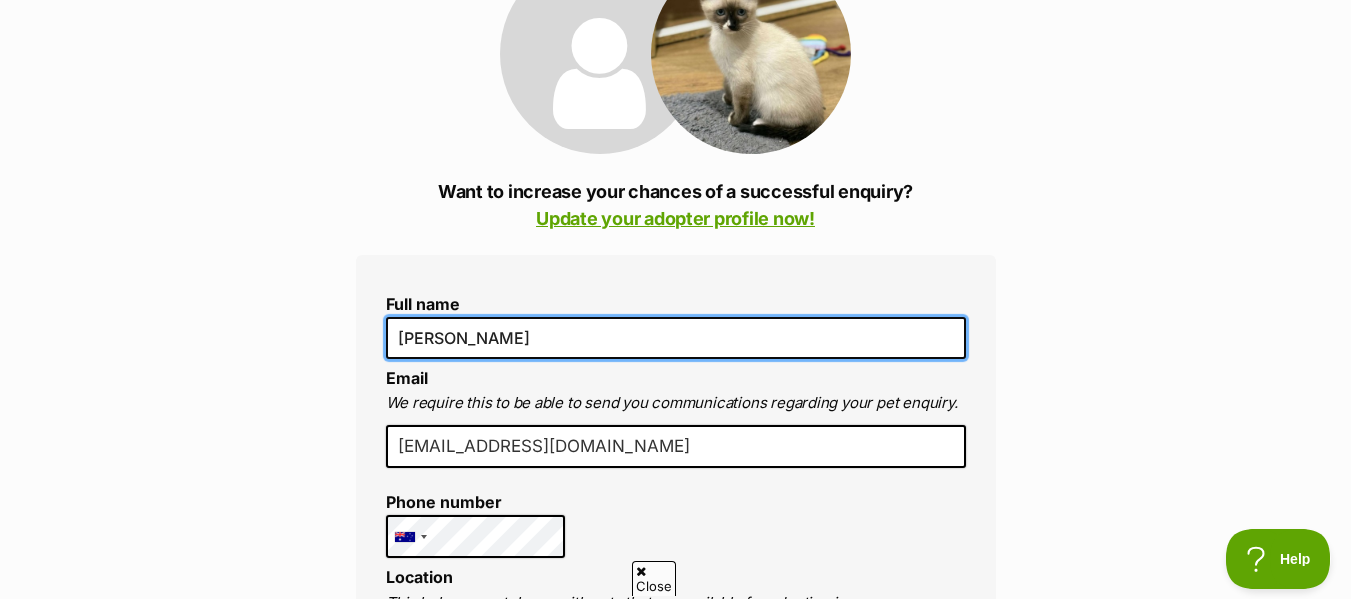 scroll, scrollTop: 0, scrollLeft: 0, axis: both 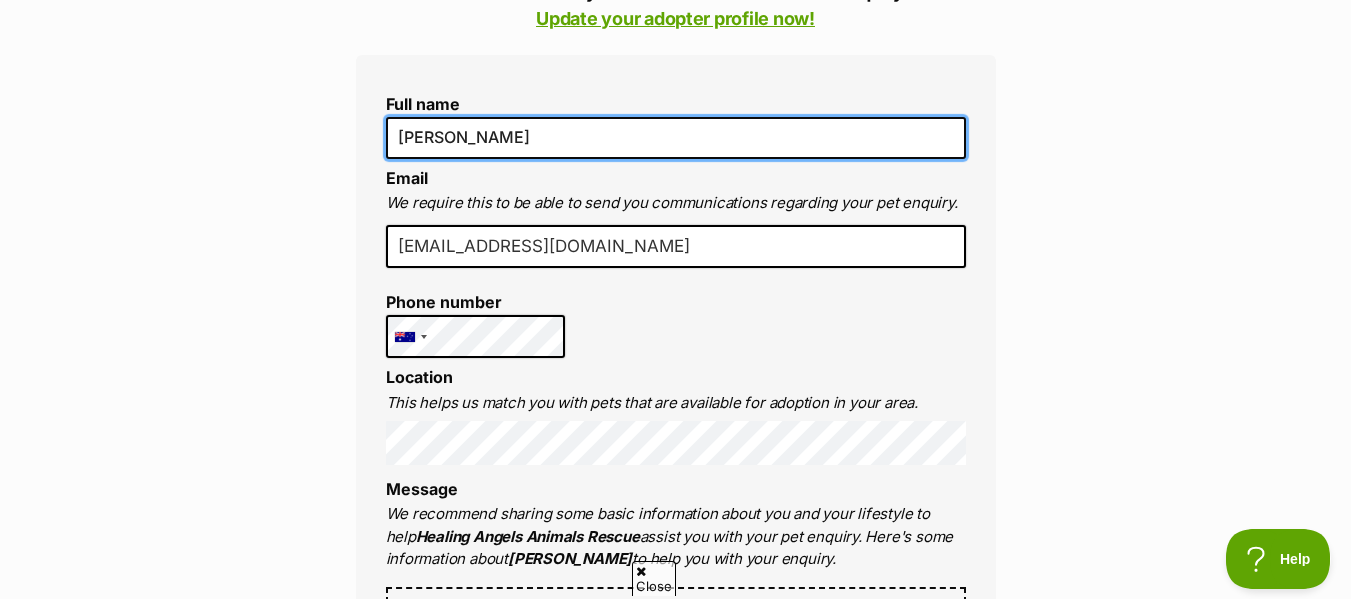 type on "Paige Johnston" 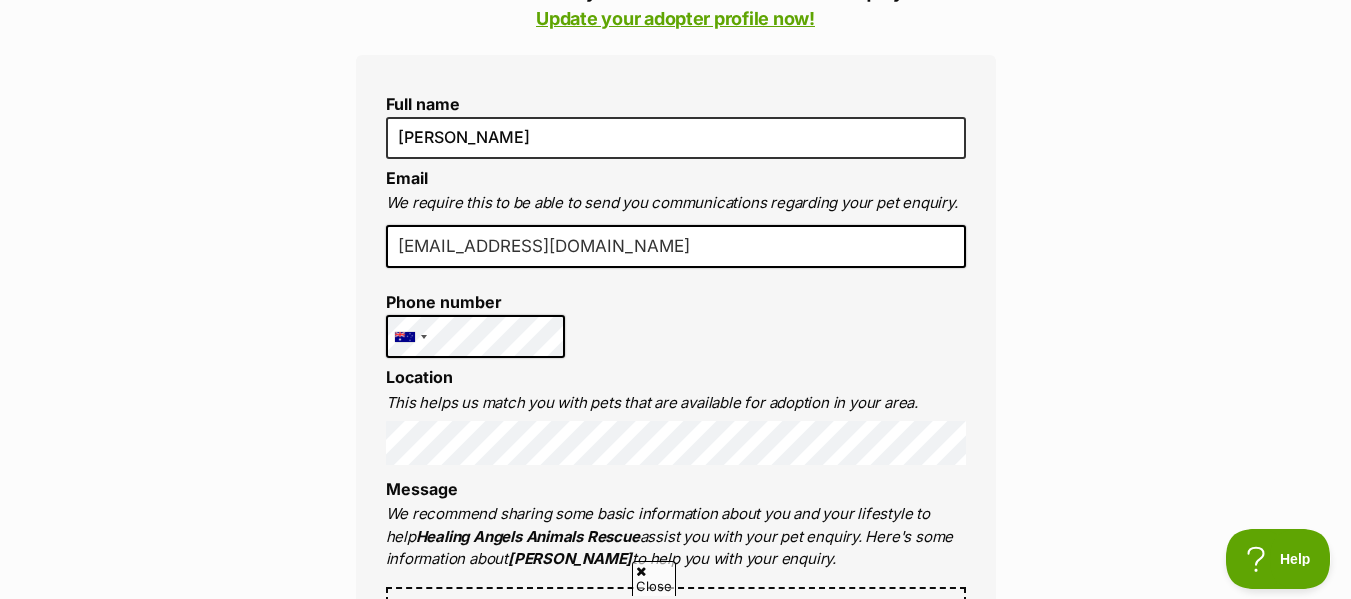 scroll, scrollTop: 0, scrollLeft: 0, axis: both 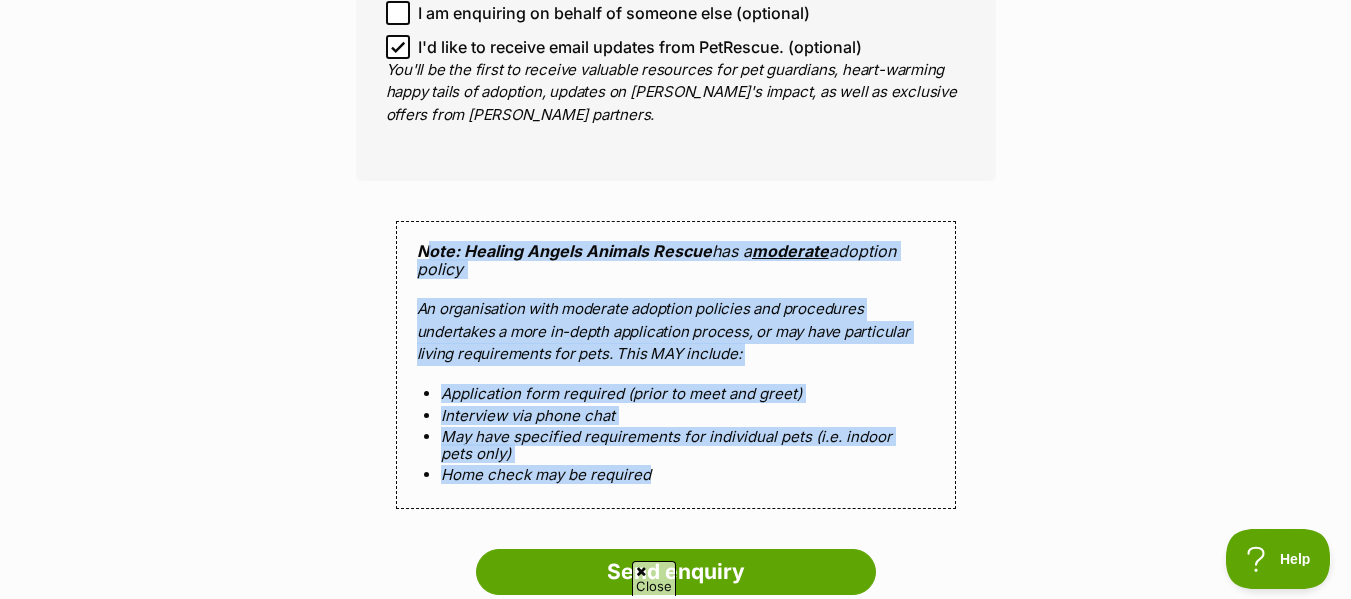 drag, startPoint x: 424, startPoint y: 234, endPoint x: 811, endPoint y: 446, distance: 441.26297 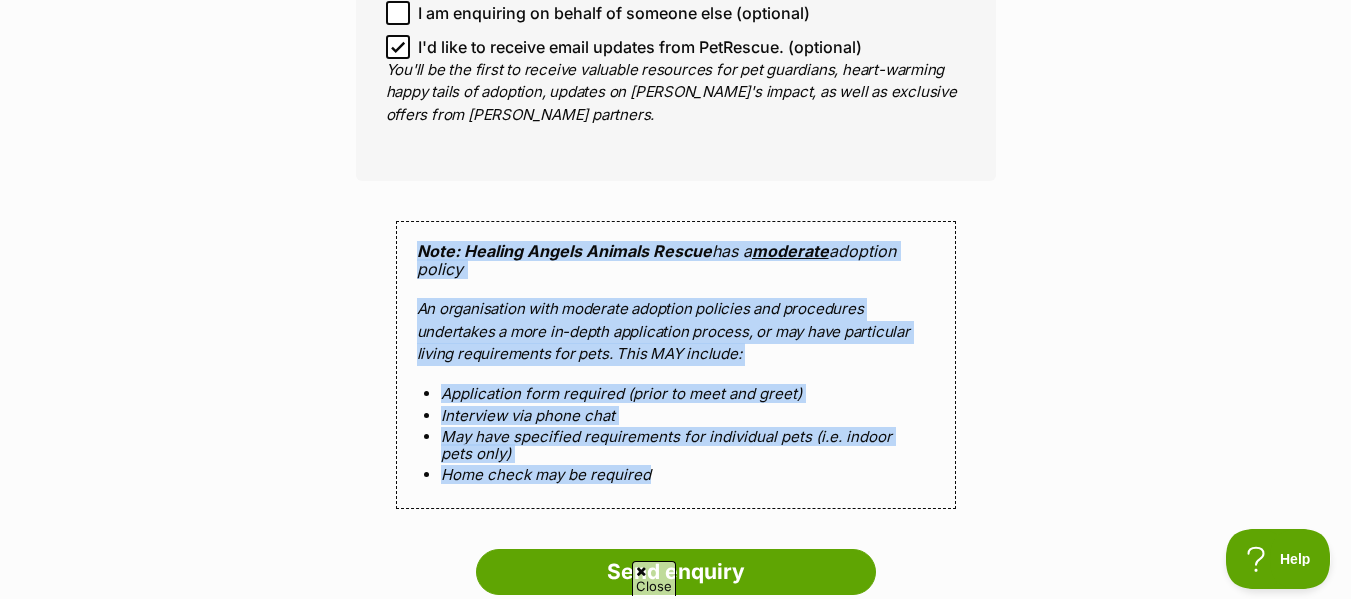 drag, startPoint x: 692, startPoint y: 462, endPoint x: 407, endPoint y: 240, distance: 361.26028 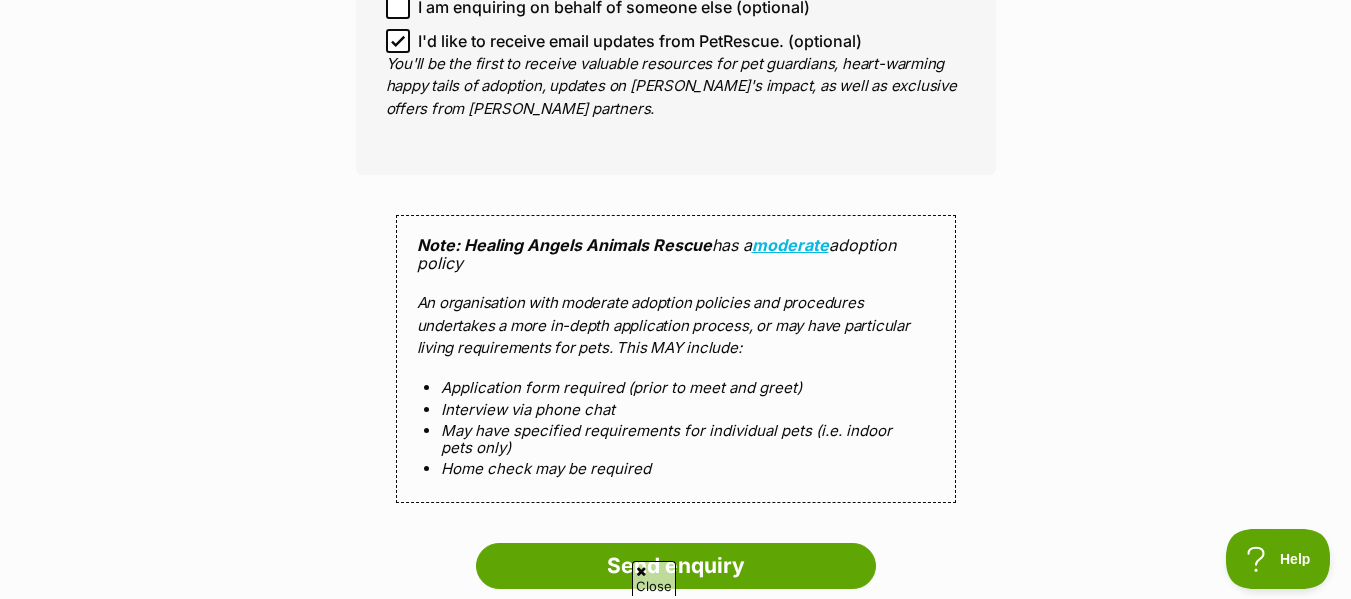 scroll, scrollTop: 1800, scrollLeft: 0, axis: vertical 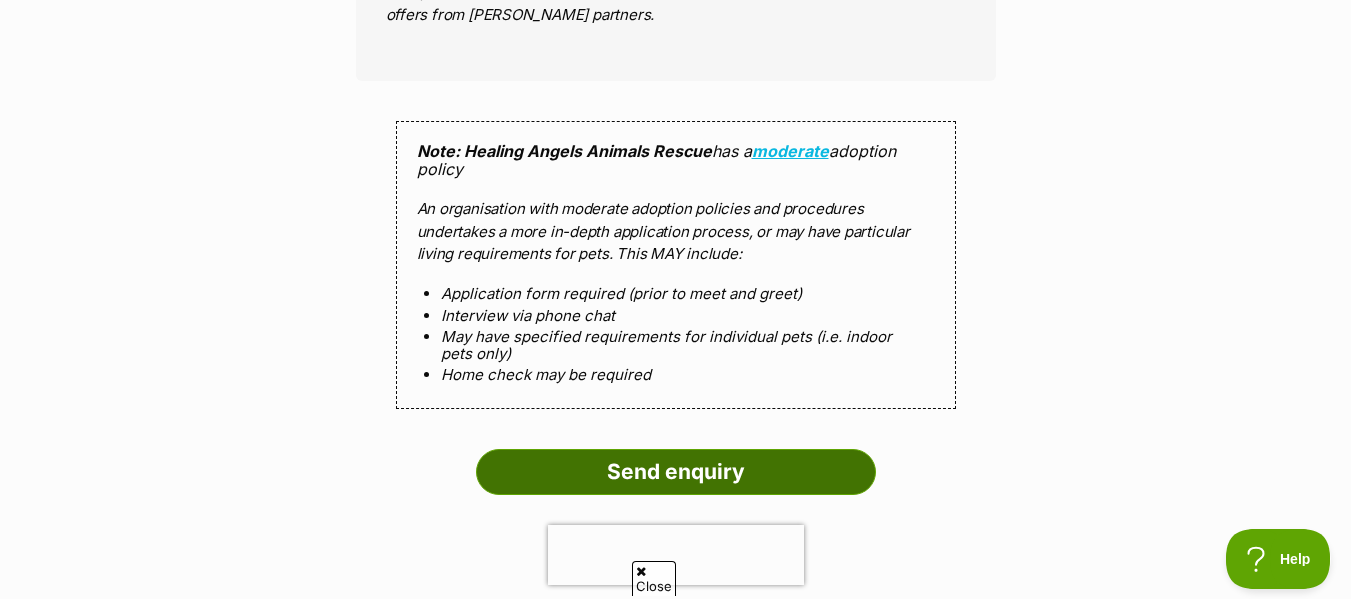 click on "Send enquiry" at bounding box center [676, 472] 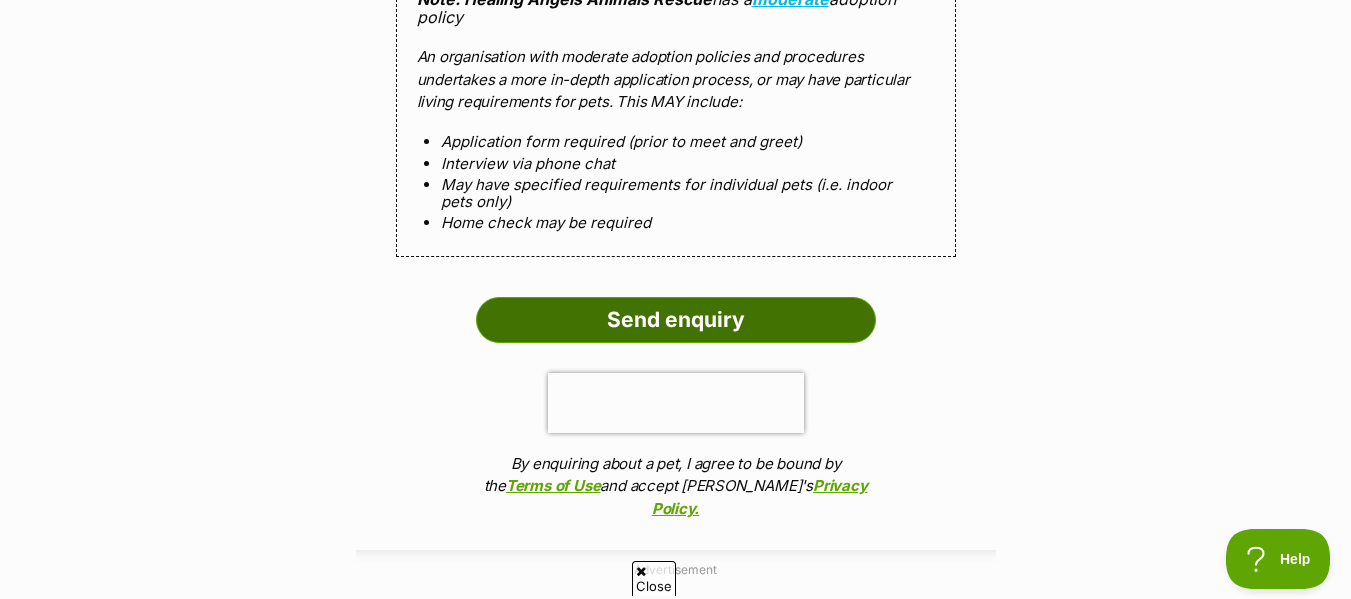 scroll, scrollTop: 2000, scrollLeft: 0, axis: vertical 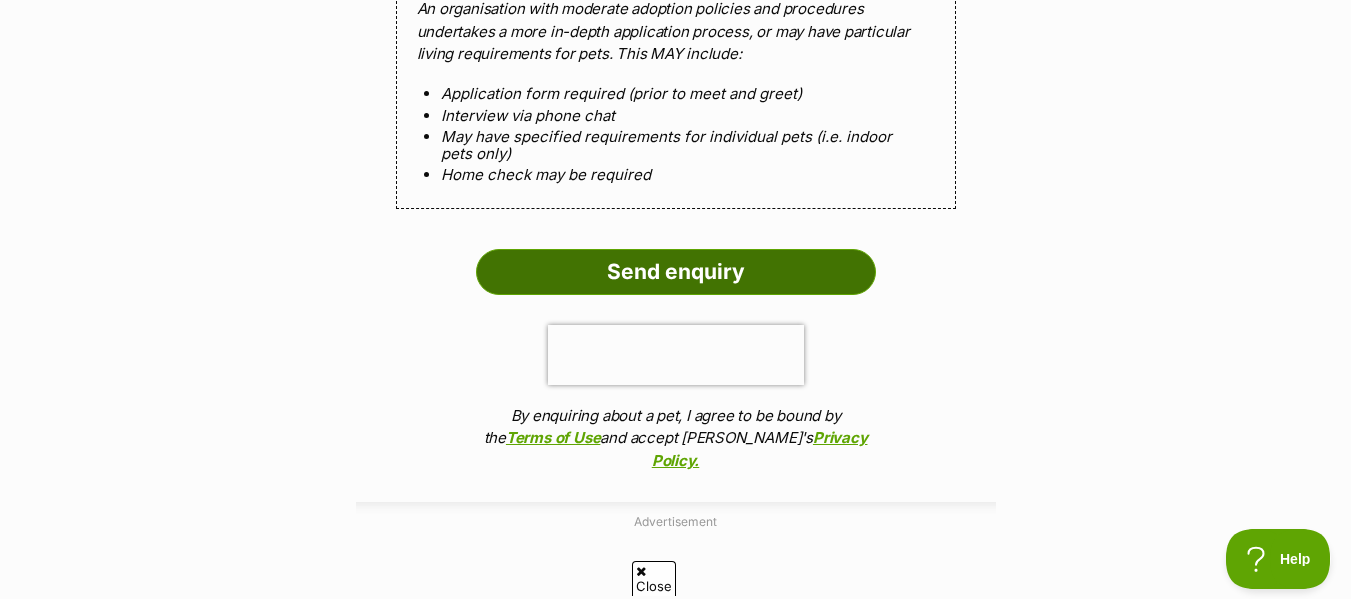 click on "Send enquiry" at bounding box center (676, 272) 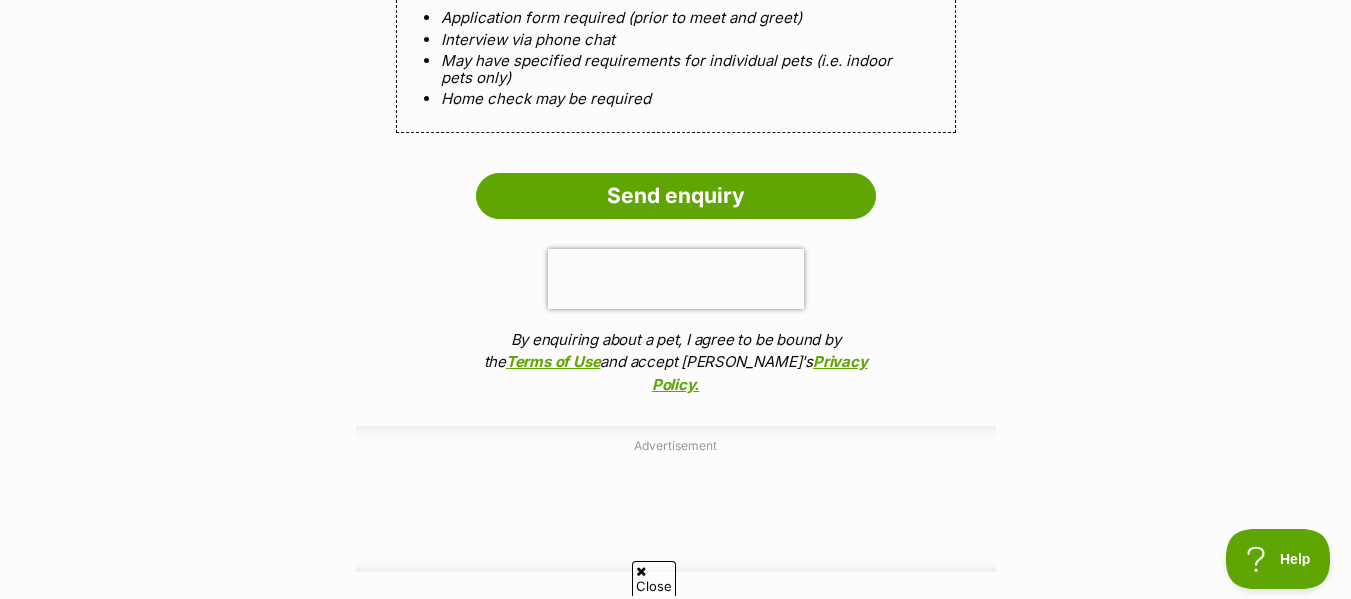 scroll, scrollTop: 2300, scrollLeft: 0, axis: vertical 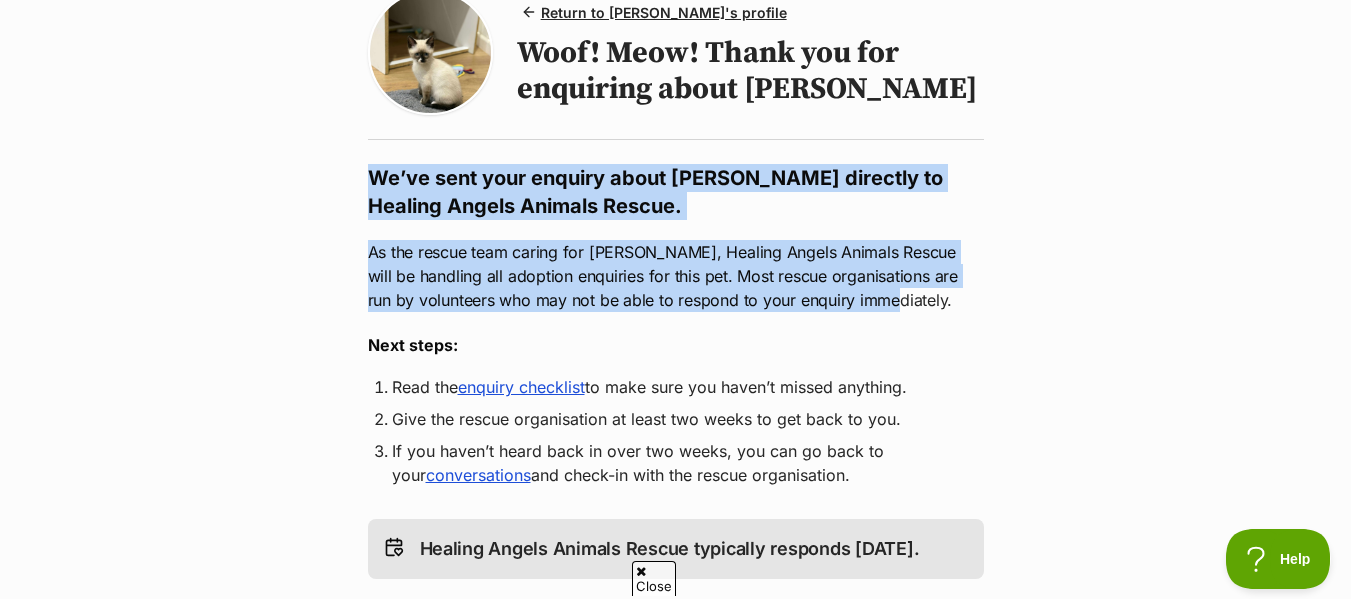click on "Return to Lucia's profile
Woof! Meow! Thank you for enquiring about Lucia
We’ve sent your enquiry about Lucia directly to Healing Angels Animals Rescue.
As the rescue team caring for Lucia, Healing Angels Animals Rescue will be handling all adoption enquiries for this pet. Most rescue organisations are run by volunteers who may not be able to respond to your enquiry immediately.
Next steps:
Read the  enquiry checklist  to make sure you haven’t missed anything.
Give the rescue organisation at least two weeks to get back to you.
If you haven’t heard back in over two weeks, you can go back to your  conversations  and check-in with the rescue organisation.
Healing Angels Animals Rescue typically responds within 13 days.
Make sure to check your spam/junk folder regularly in case a message from Healing Angels Animals Rescue ends up there!
You can help connect rescue pets with their new families." at bounding box center (676, 481) 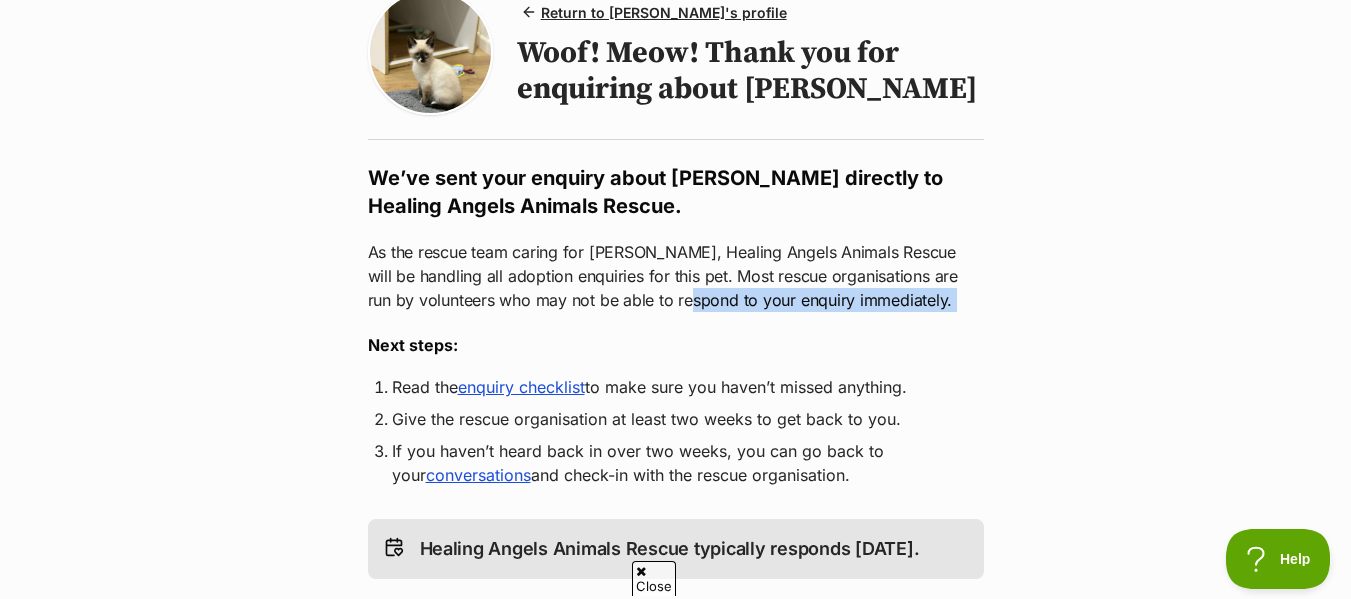 drag, startPoint x: 720, startPoint y: 307, endPoint x: 914, endPoint y: 313, distance: 194.09276 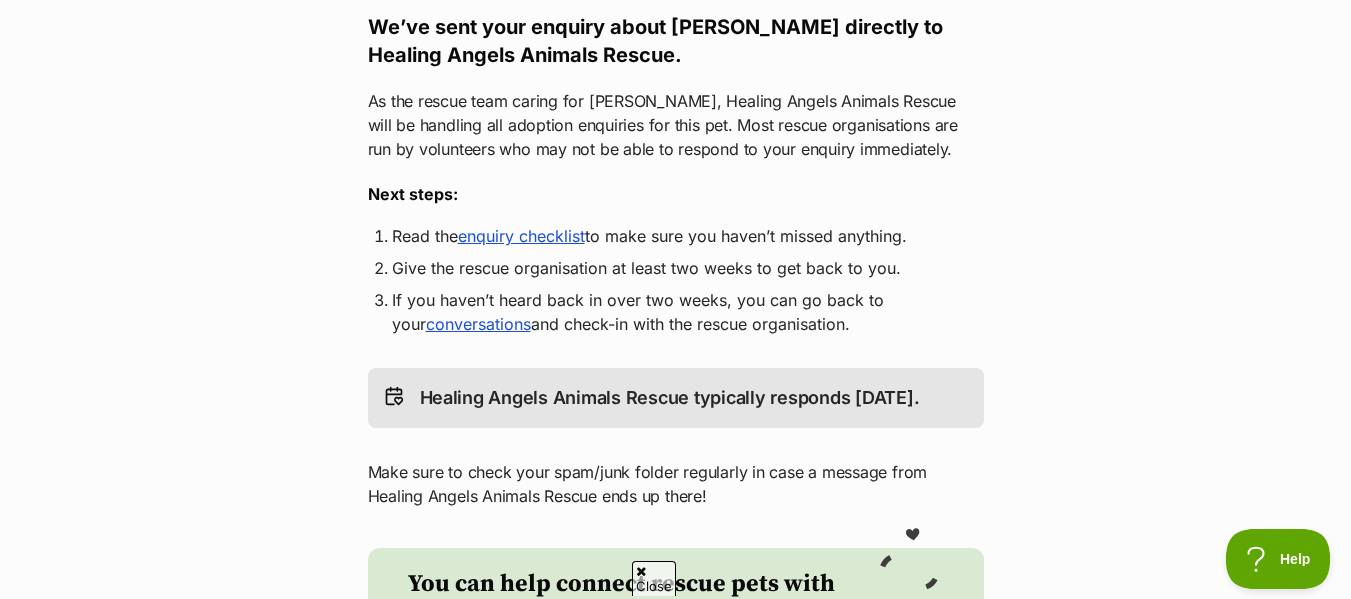 scroll, scrollTop: 400, scrollLeft: 0, axis: vertical 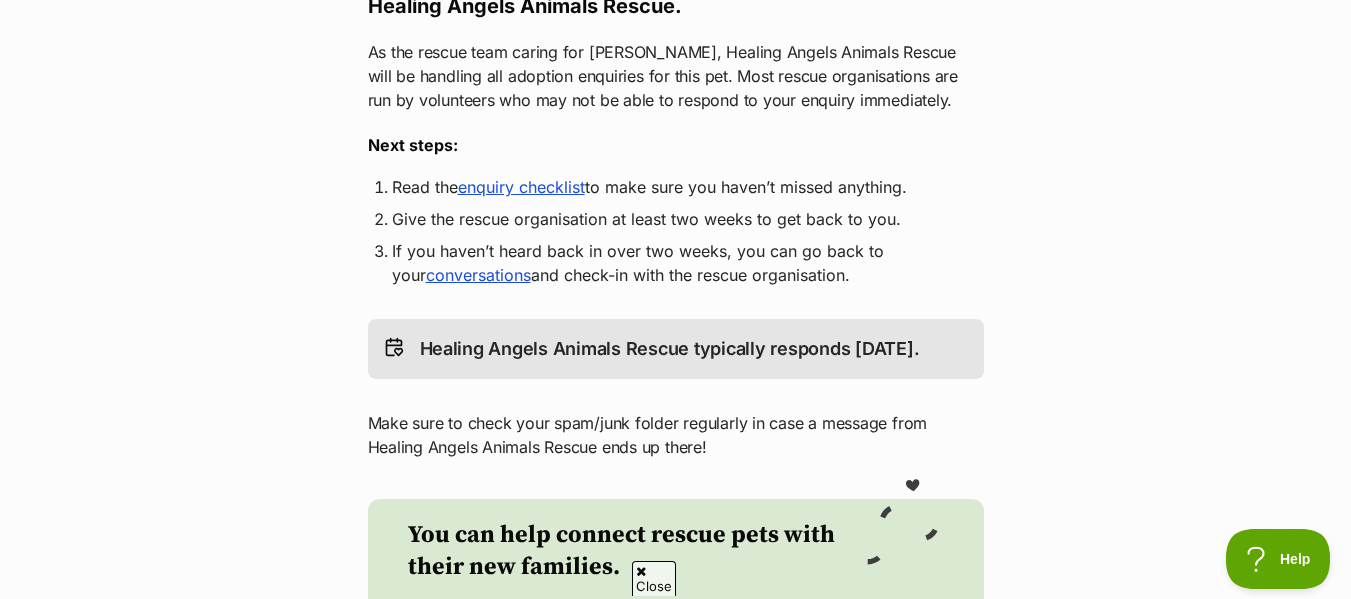 click on "enquiry checklist" at bounding box center (521, 187) 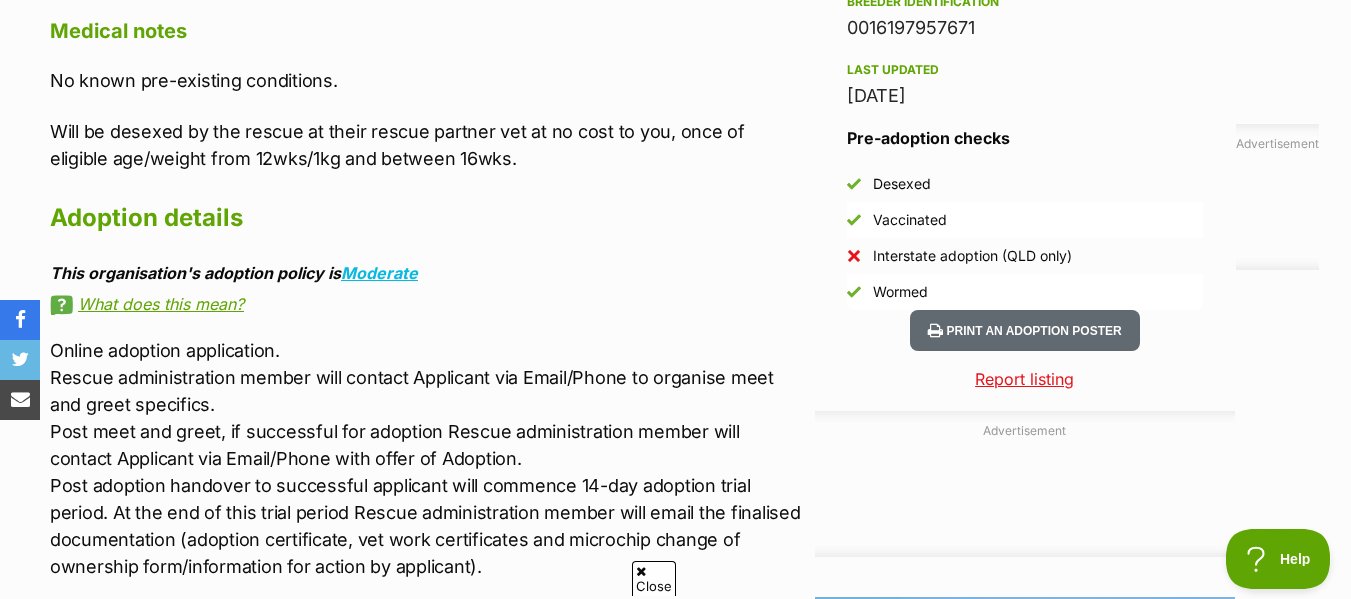 scroll, scrollTop: 1600, scrollLeft: 0, axis: vertical 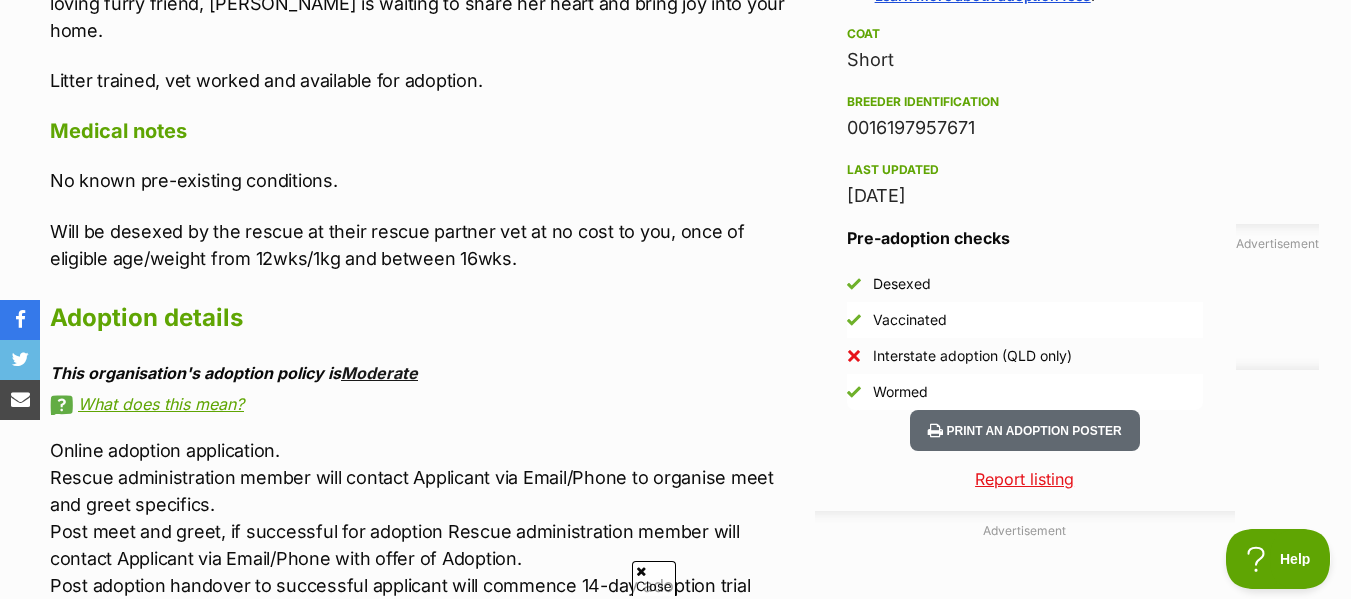 click on "Moderate" at bounding box center (379, 373) 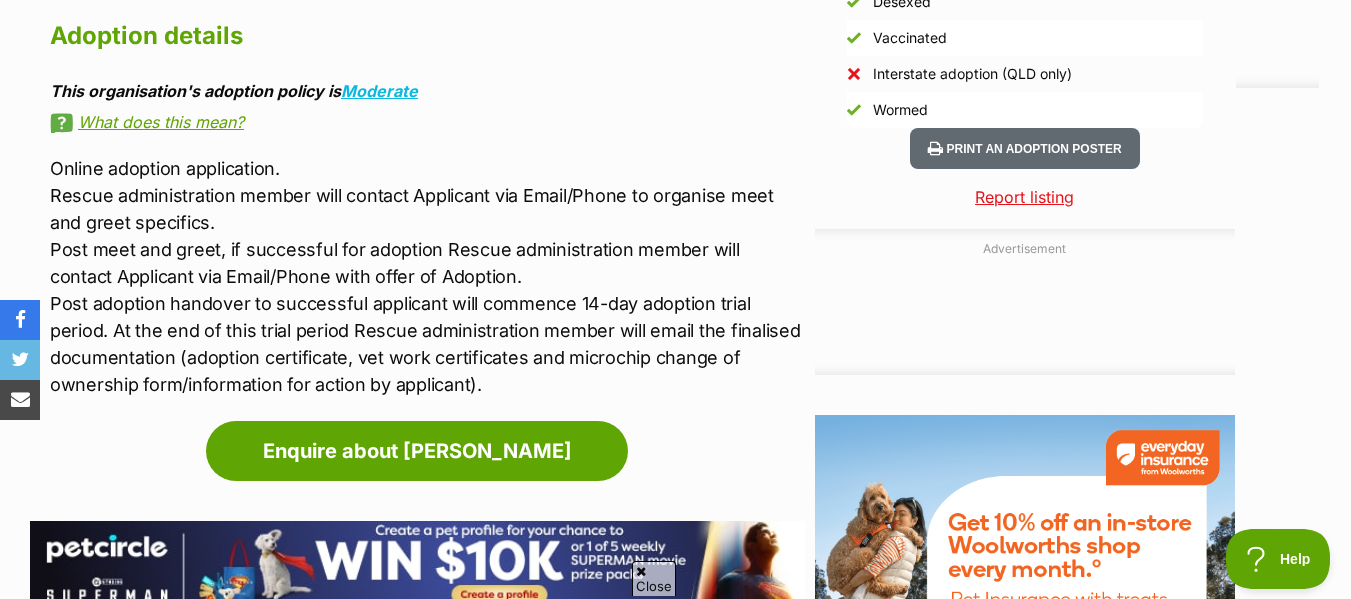 scroll, scrollTop: 1900, scrollLeft: 0, axis: vertical 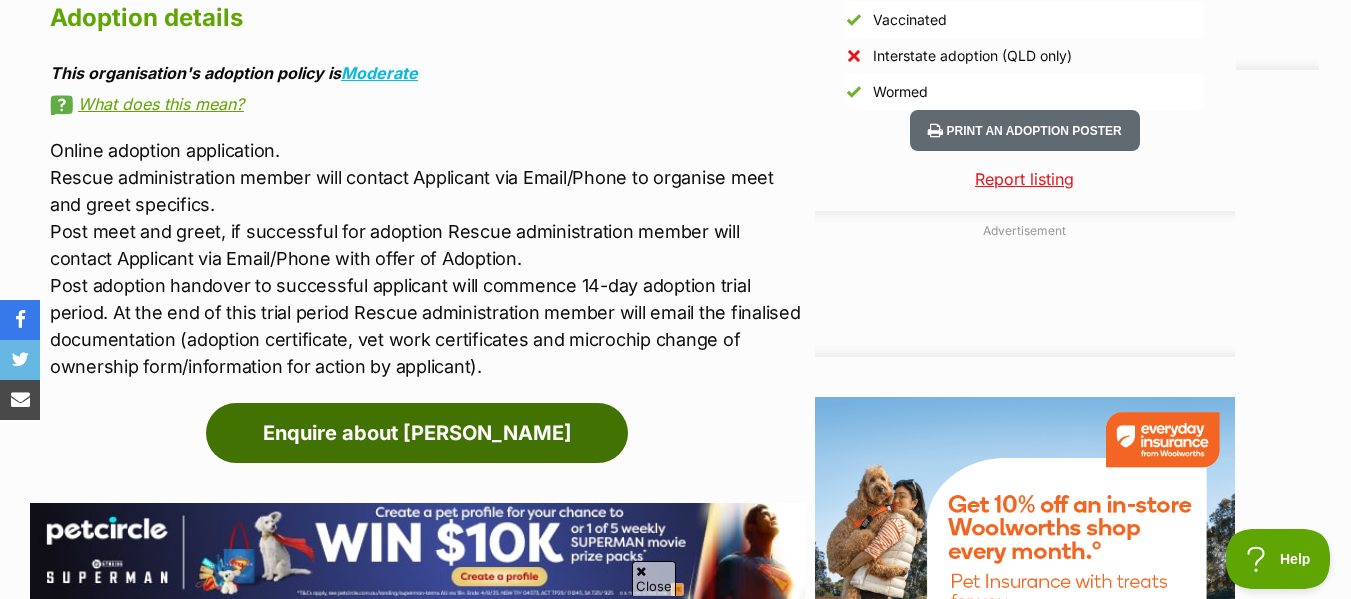 click on "Enquire about Lucia" at bounding box center [417, 433] 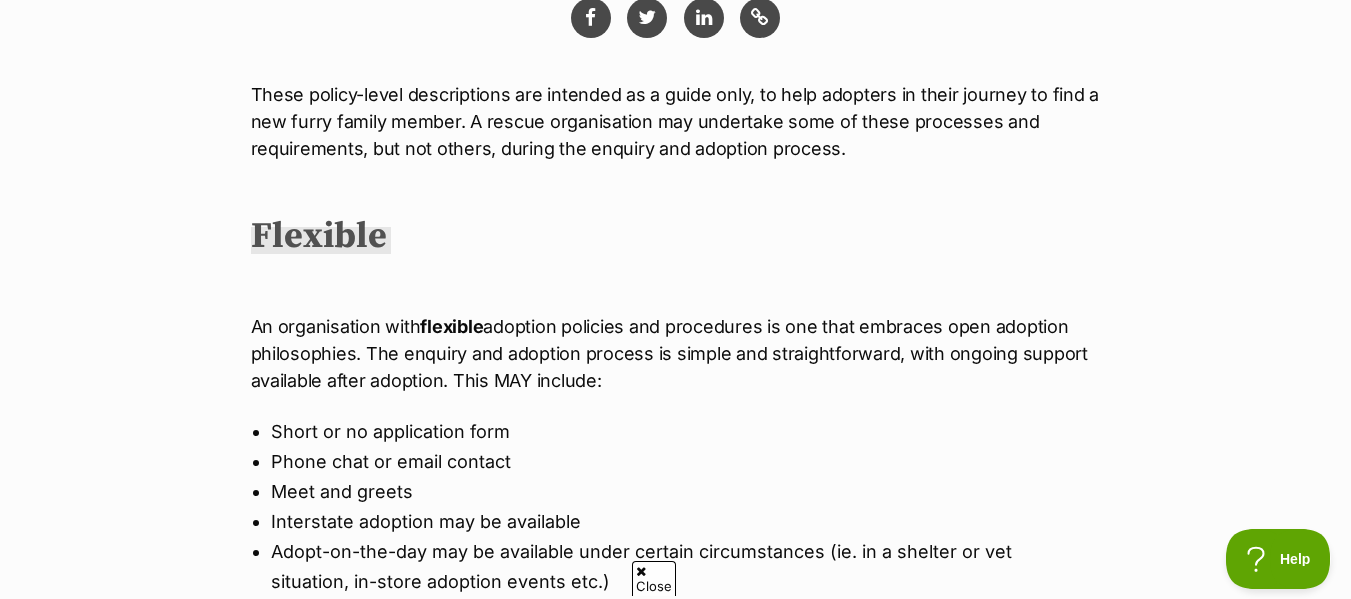 scroll, scrollTop: 500, scrollLeft: 0, axis: vertical 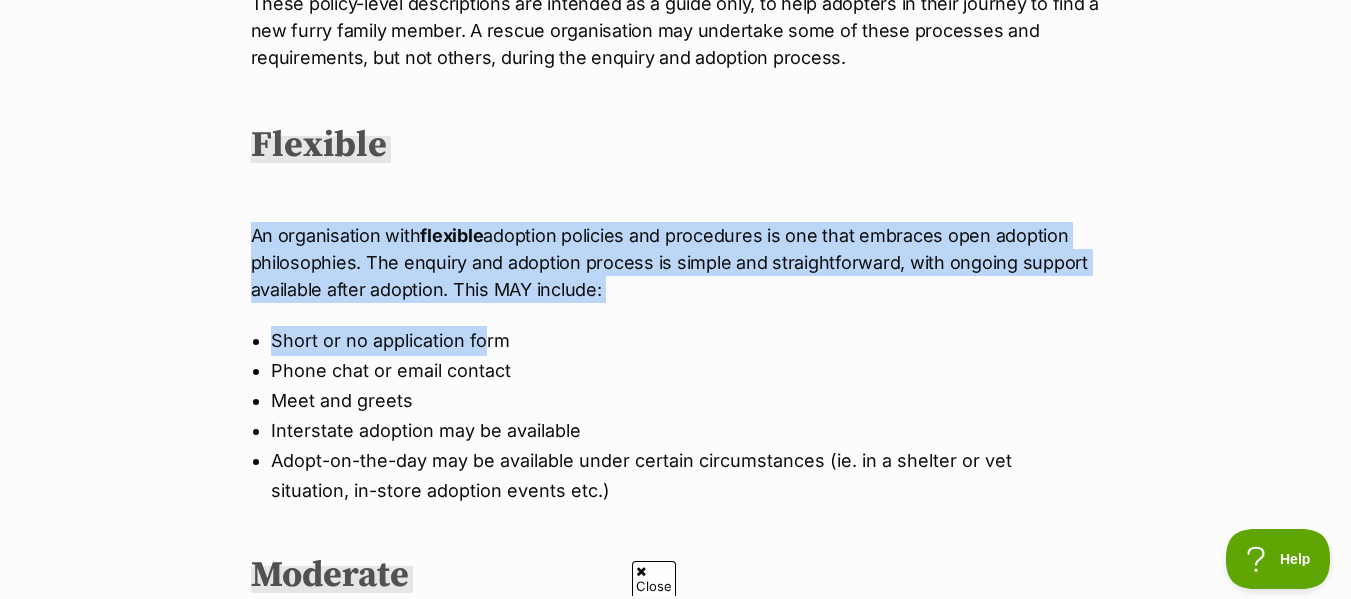 drag, startPoint x: 265, startPoint y: 229, endPoint x: 489, endPoint y: 351, distance: 255.06862 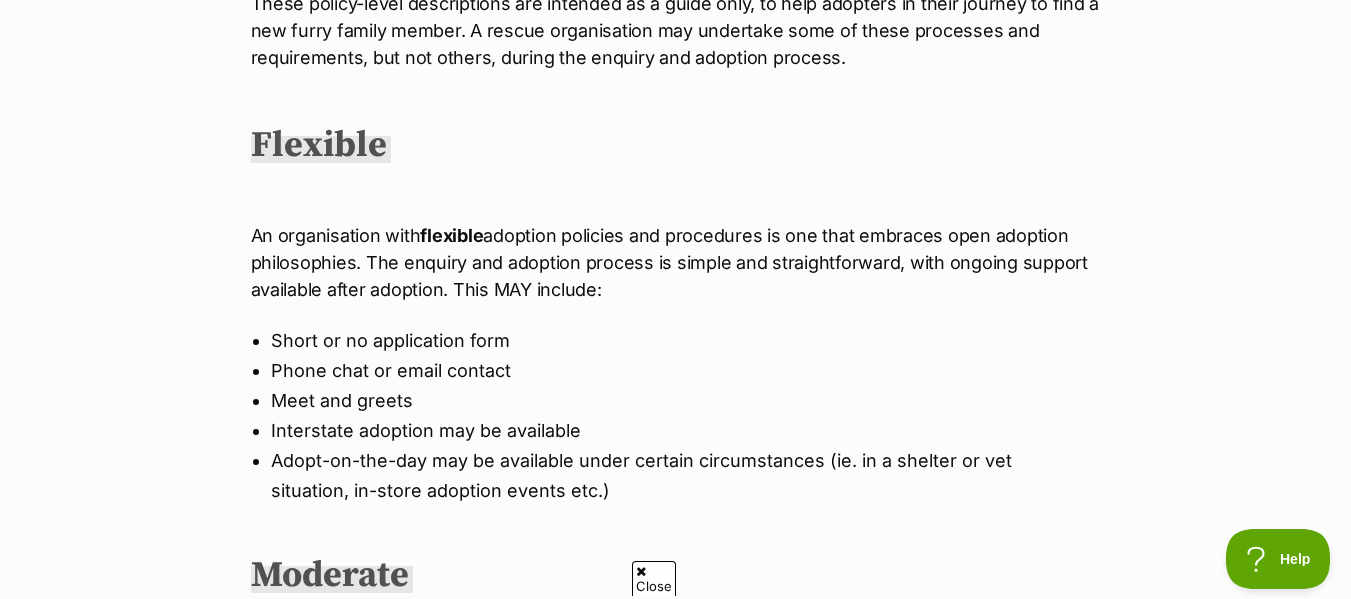 click on "Short or no application form" at bounding box center (676, 341) 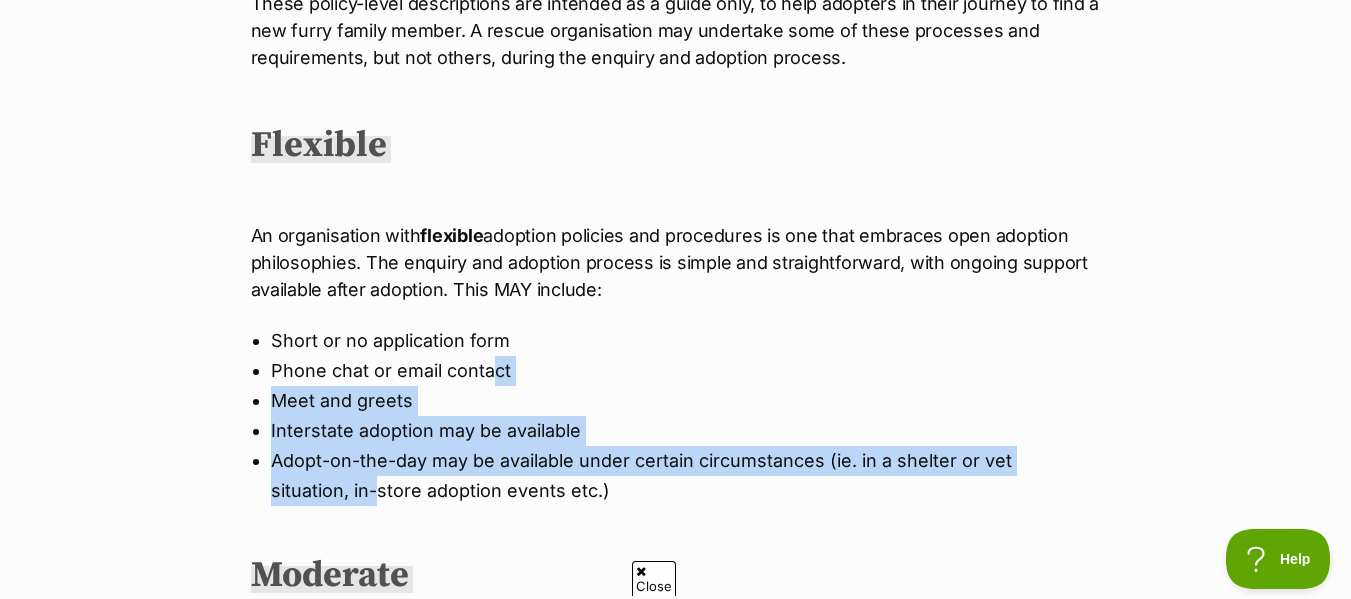 drag, startPoint x: 417, startPoint y: 382, endPoint x: 379, endPoint y: 478, distance: 103.24728 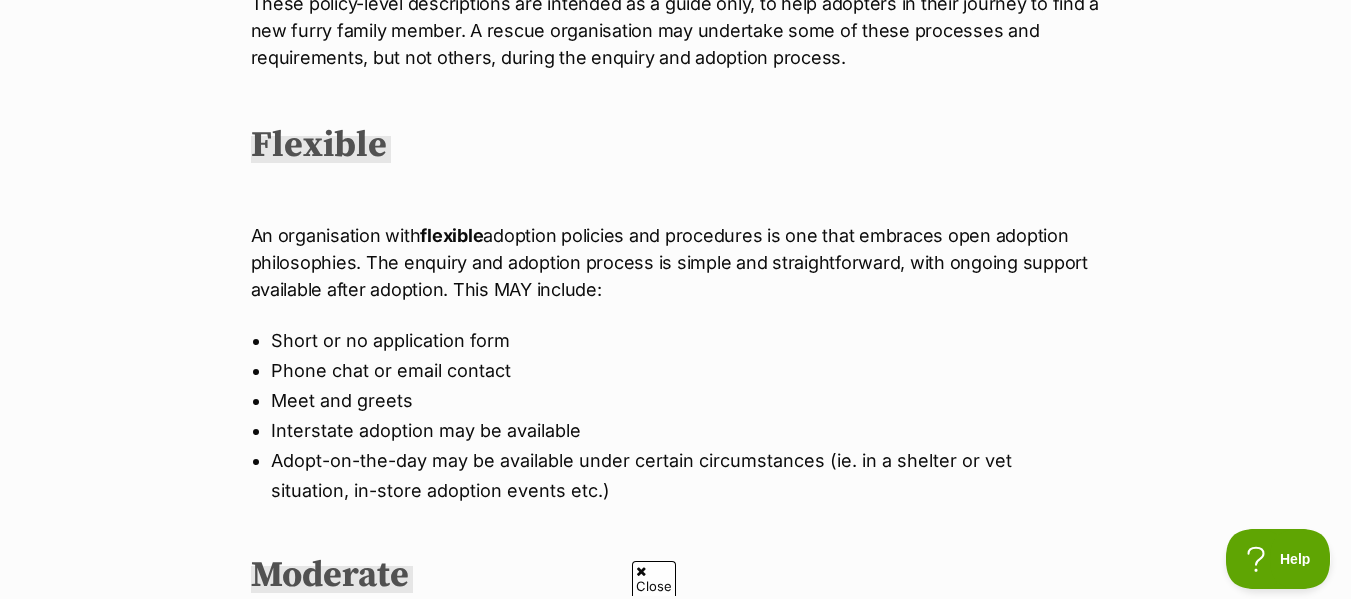 click on "Adopt-on-the-day may be available under certain circumstances (ie. in a shelter or vet situation, in-store adoption events etc.)" at bounding box center (676, 476) 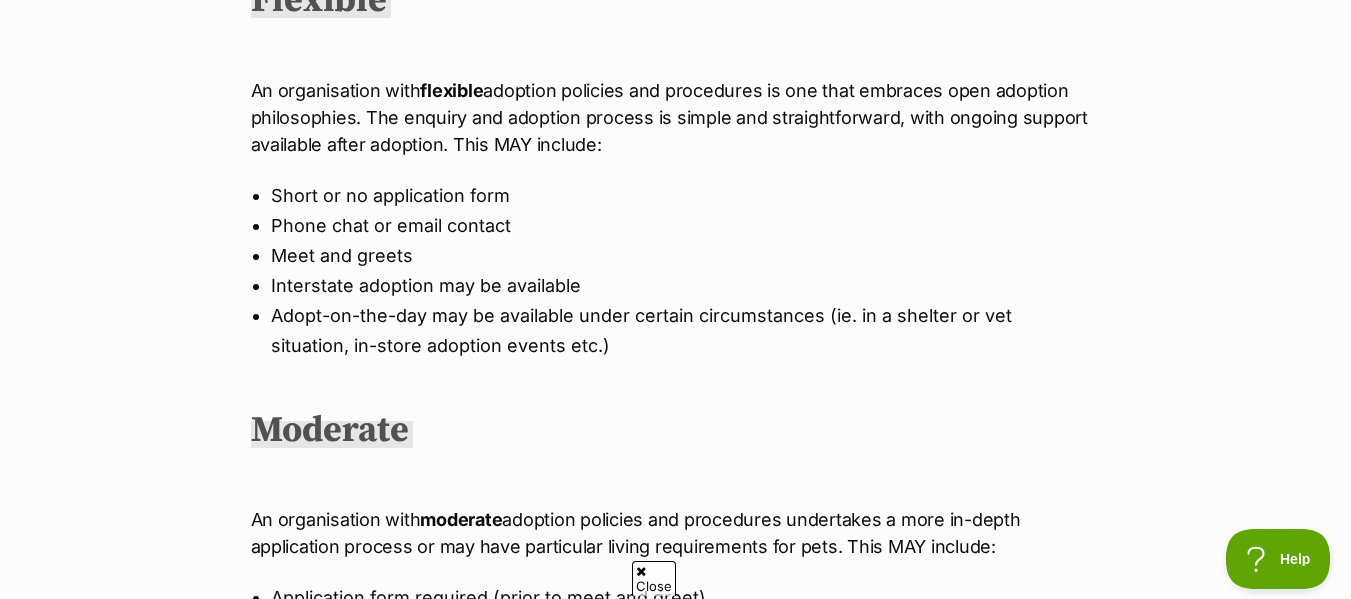 scroll, scrollTop: 500, scrollLeft: 0, axis: vertical 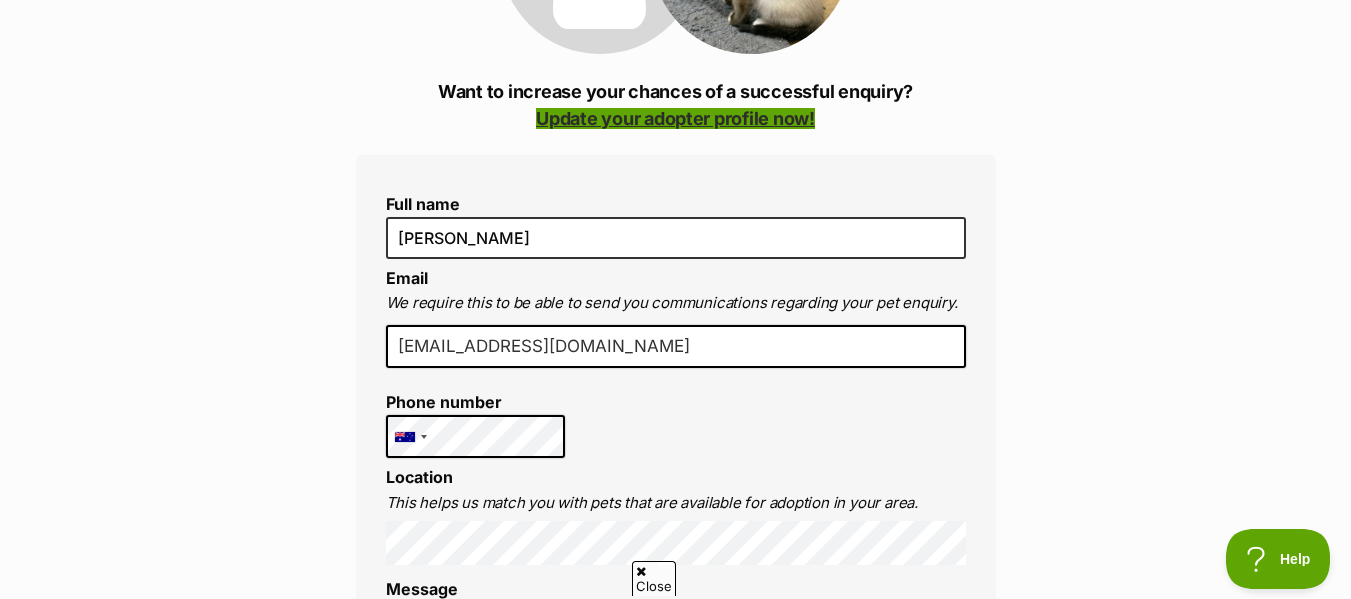 click on "Update your adopter profile now!" at bounding box center (675, 118) 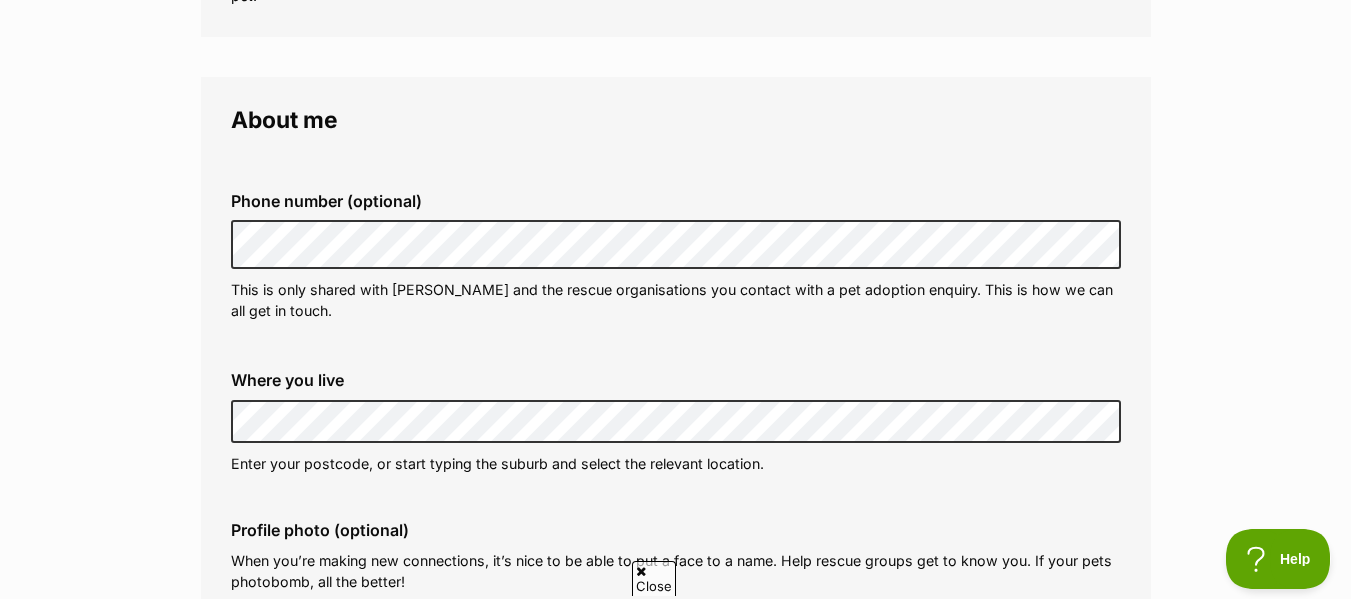 scroll, scrollTop: 0, scrollLeft: 0, axis: both 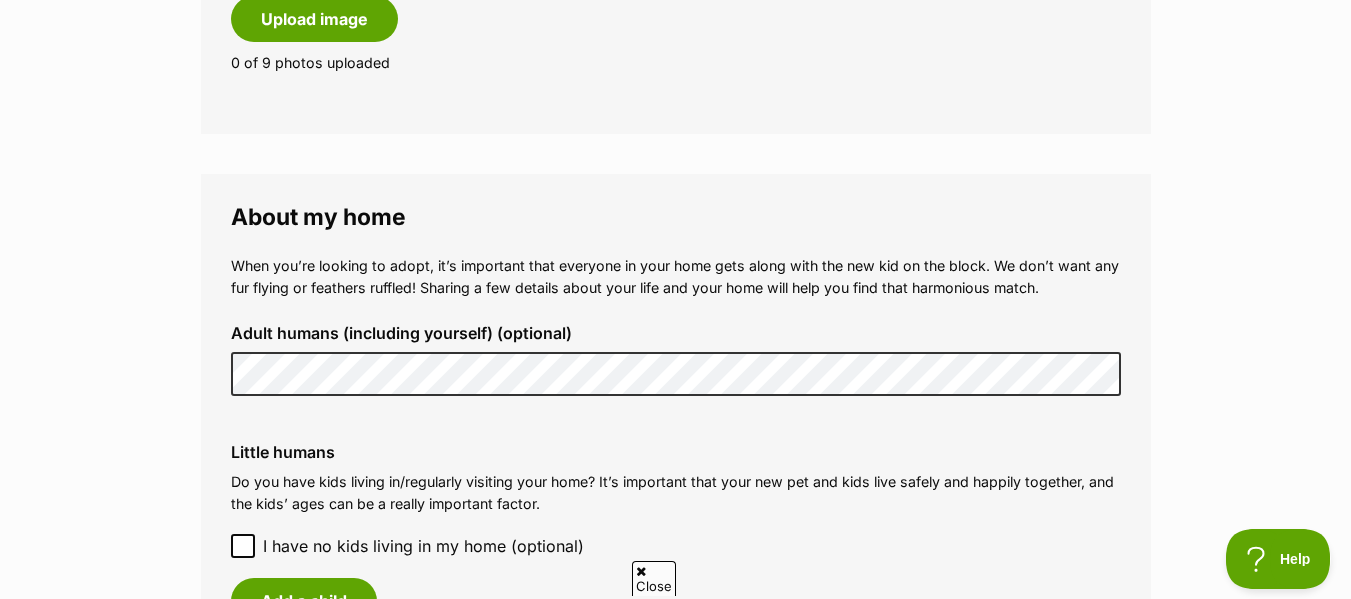 click on "Adult humans (including yourself) (optional)" at bounding box center (676, 360) 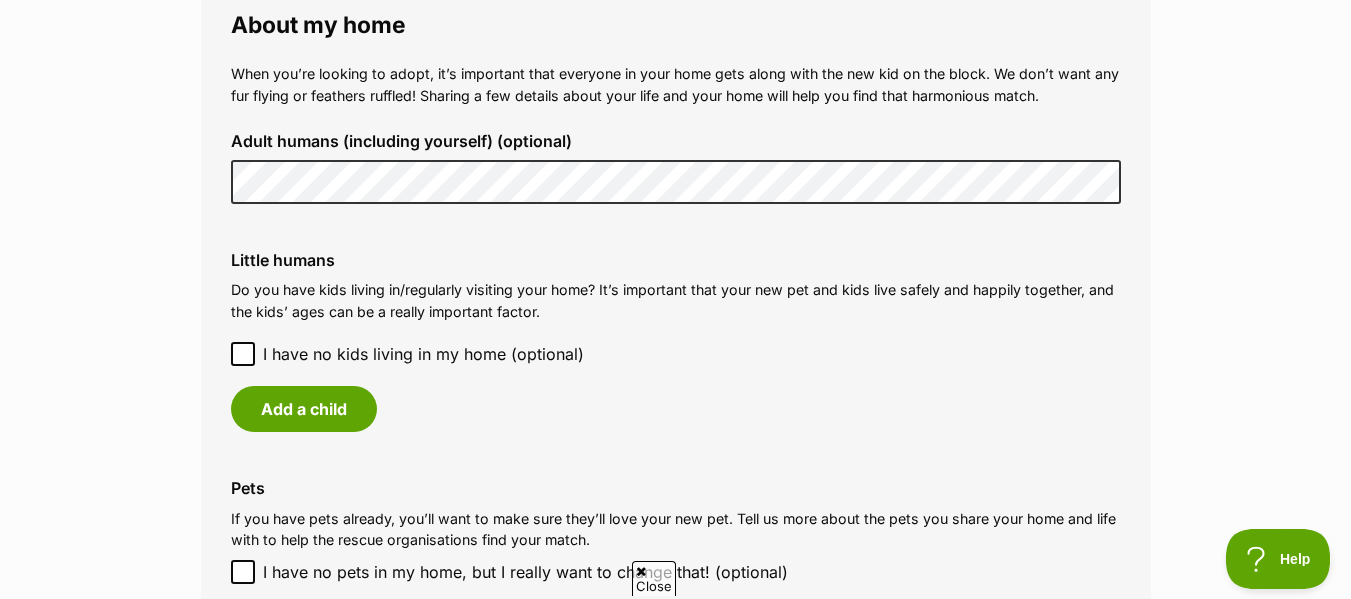 scroll, scrollTop: 1500, scrollLeft: 0, axis: vertical 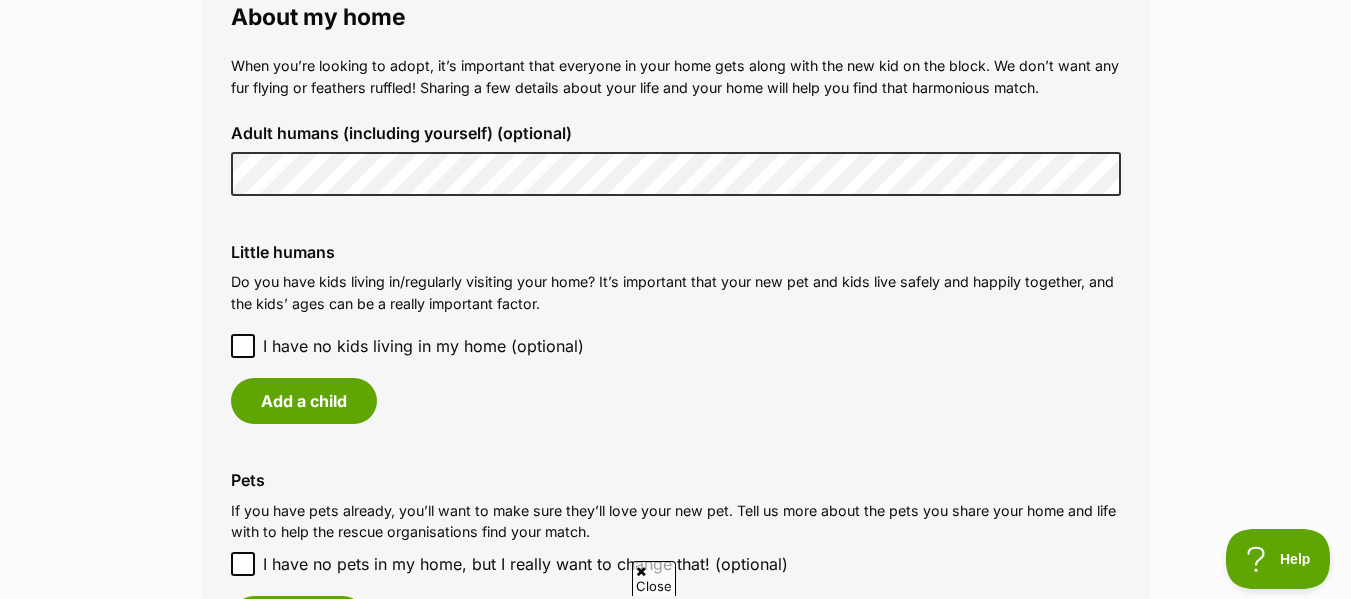 click 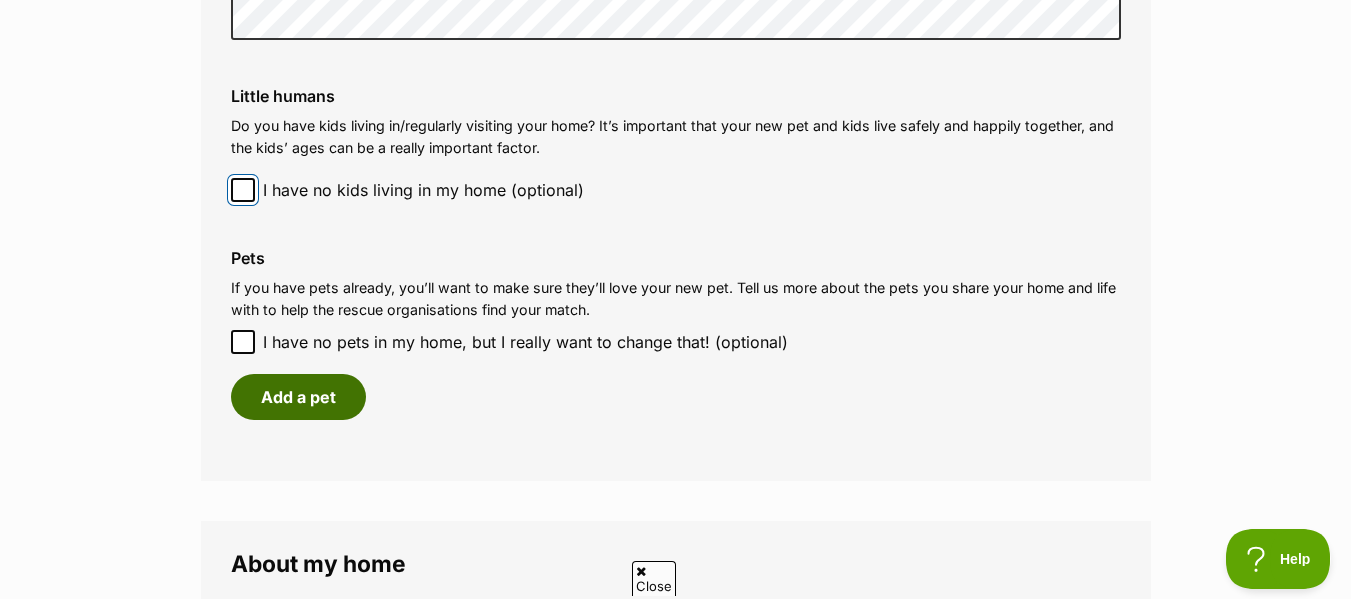 scroll, scrollTop: 1700, scrollLeft: 0, axis: vertical 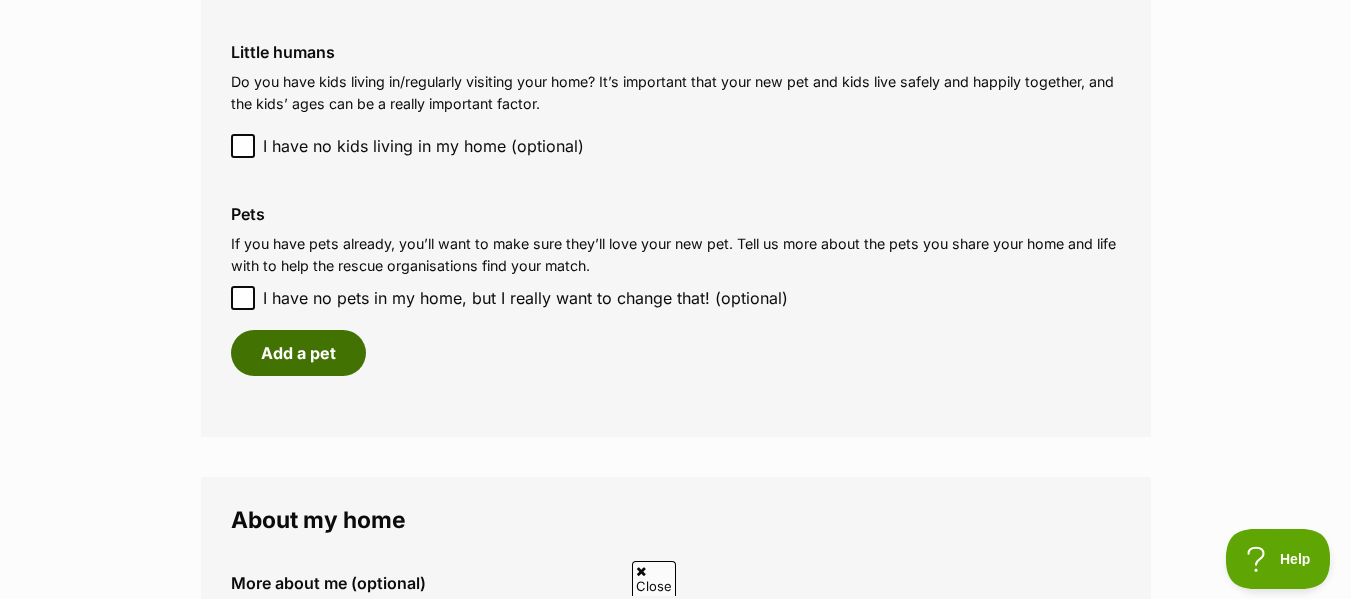 click on "Add a pet" at bounding box center (298, 353) 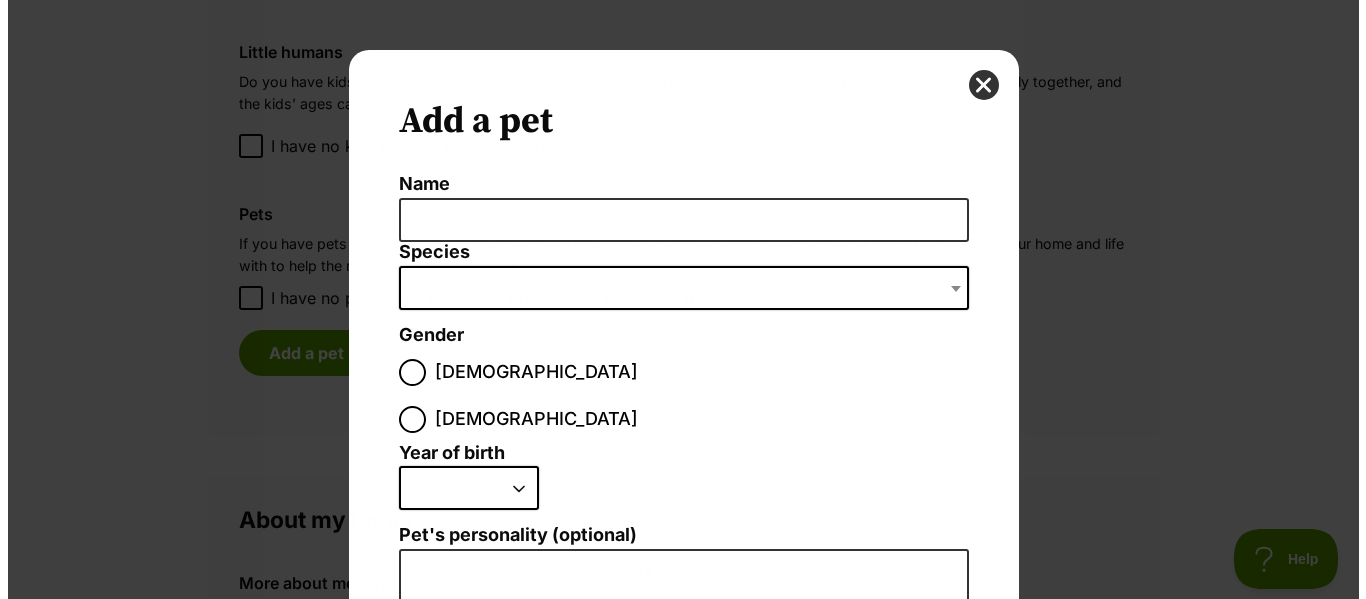 scroll, scrollTop: 0, scrollLeft: 0, axis: both 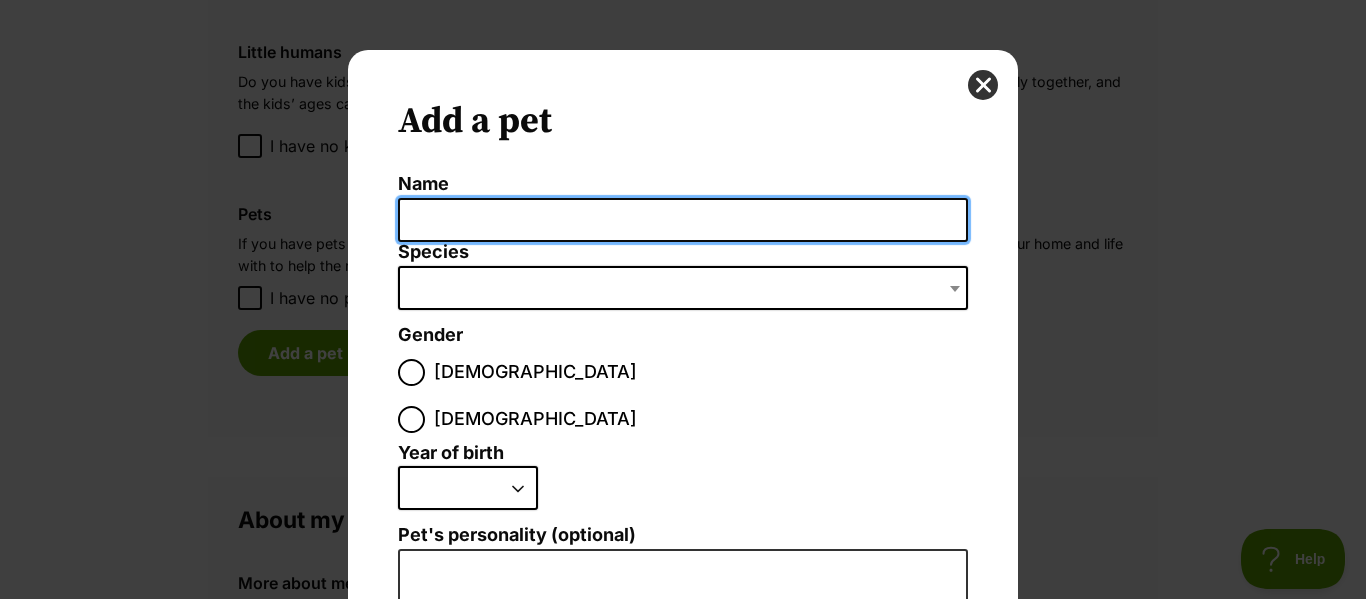 click on "Name" at bounding box center (683, 220) 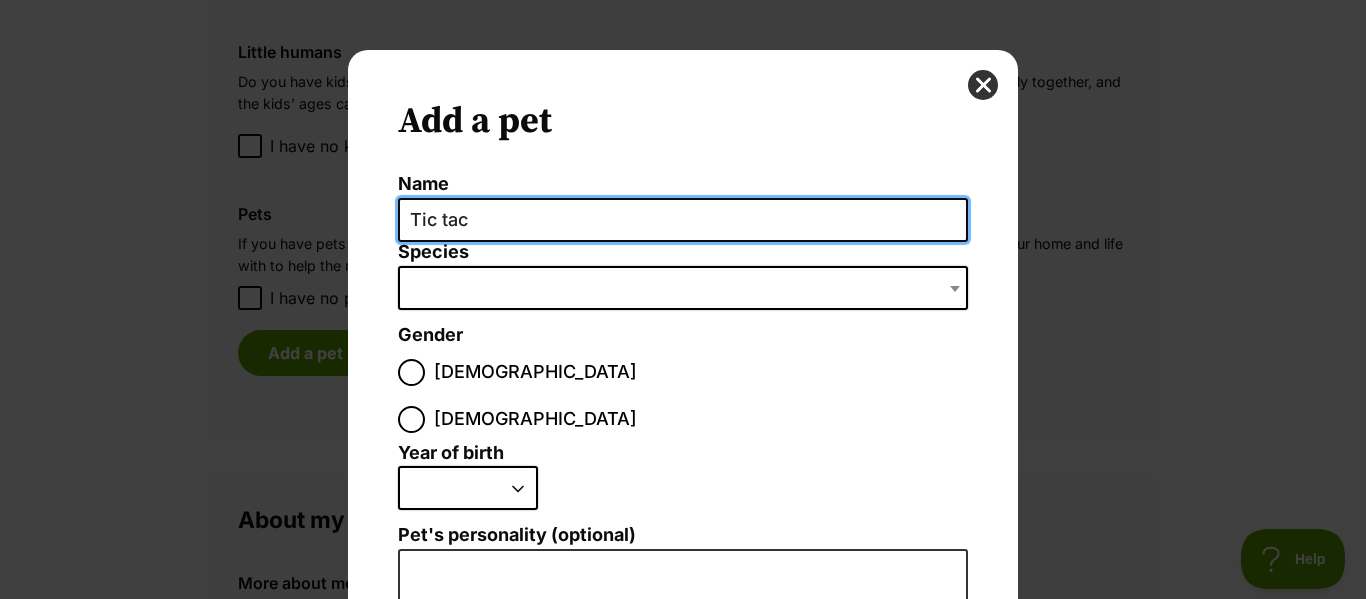 type on "Tic tac" 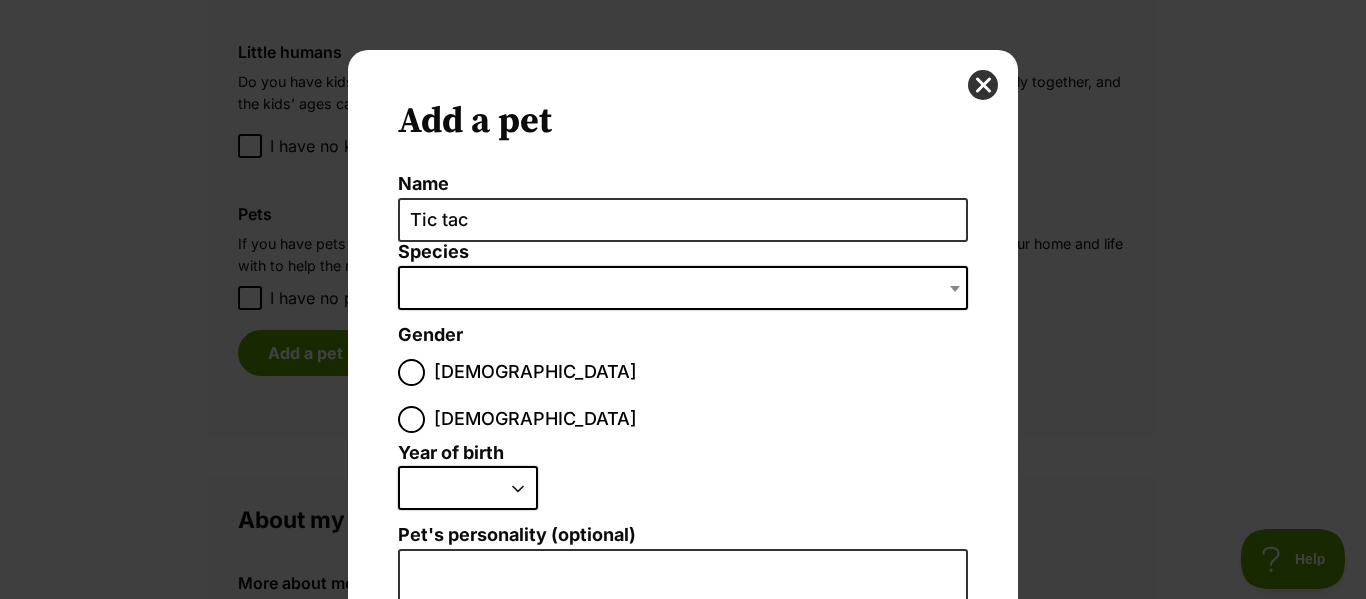 click at bounding box center [683, 288] 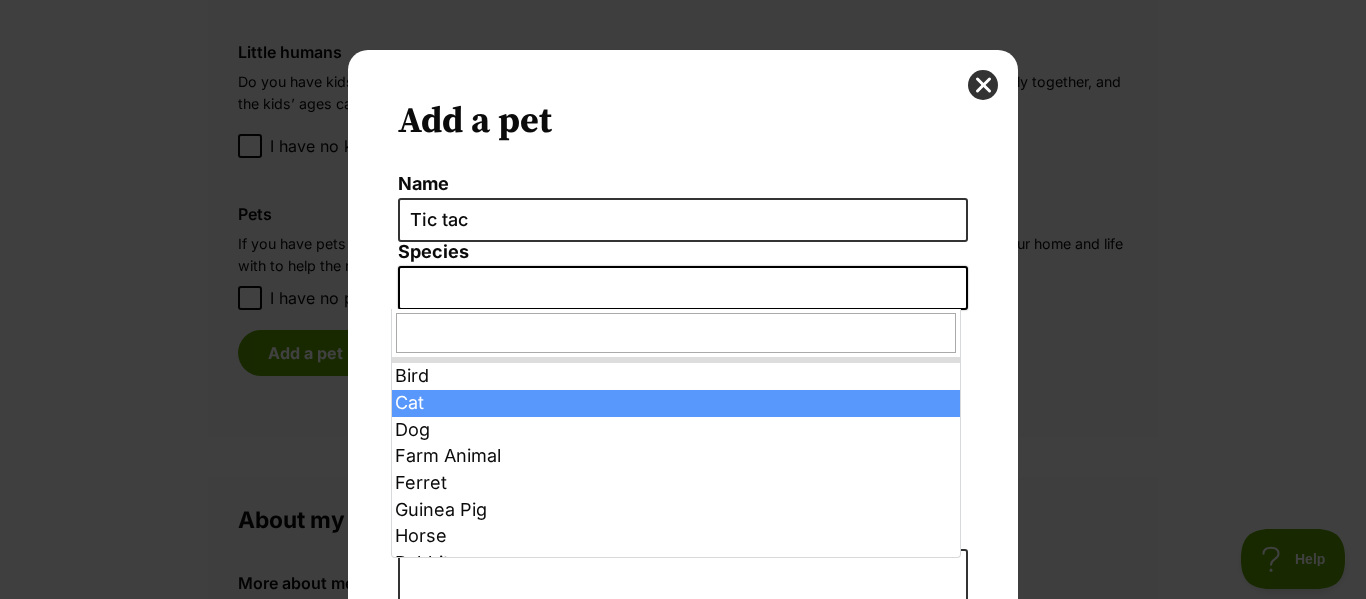 select on "2" 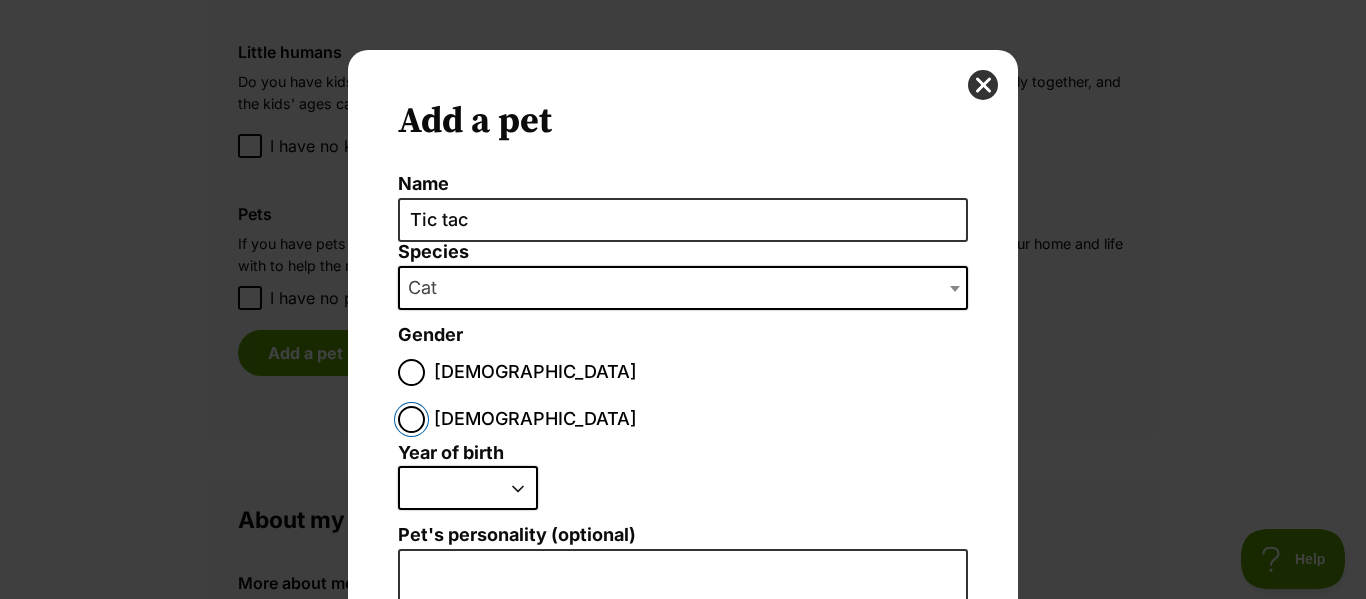 click on "Female" at bounding box center (411, 419) 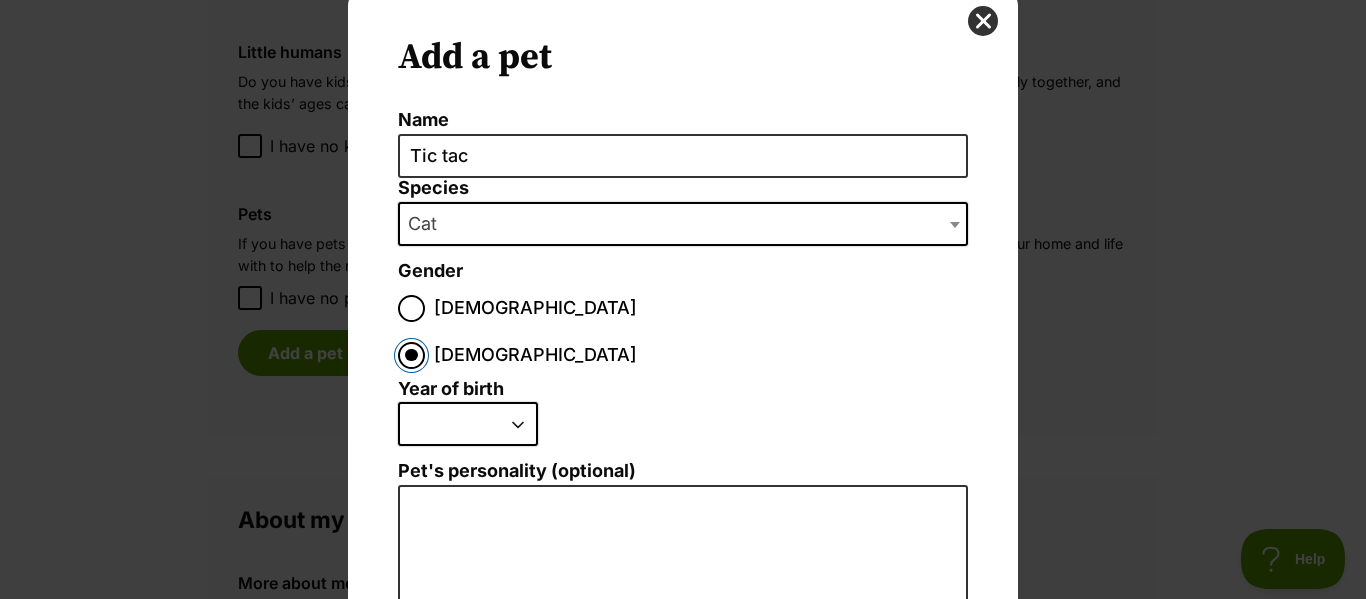 scroll, scrollTop: 100, scrollLeft: 0, axis: vertical 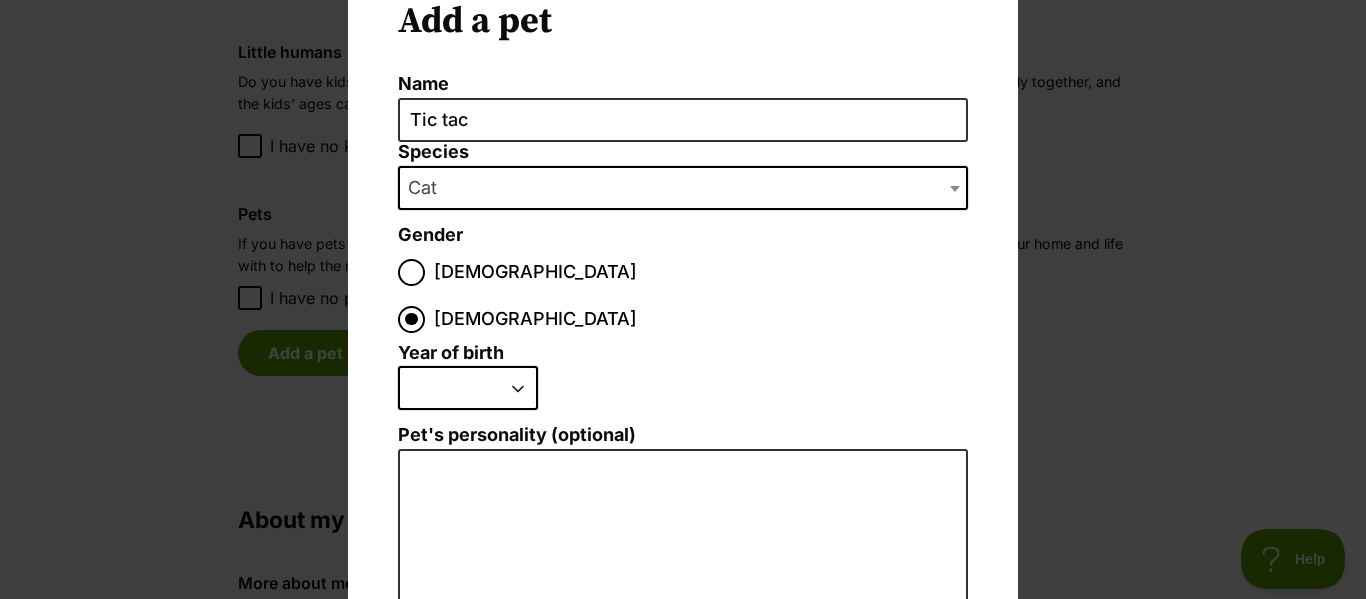 click on "2025
2024
2023
2022
2021
2020
2019
2018
2017
2016
2015
2014
2013
2012
2011
2010
2009
2008
2007
2006
2005
2004
2003
2002
2001
2000
1999
1998
1997
1996
1995" at bounding box center [468, 388] 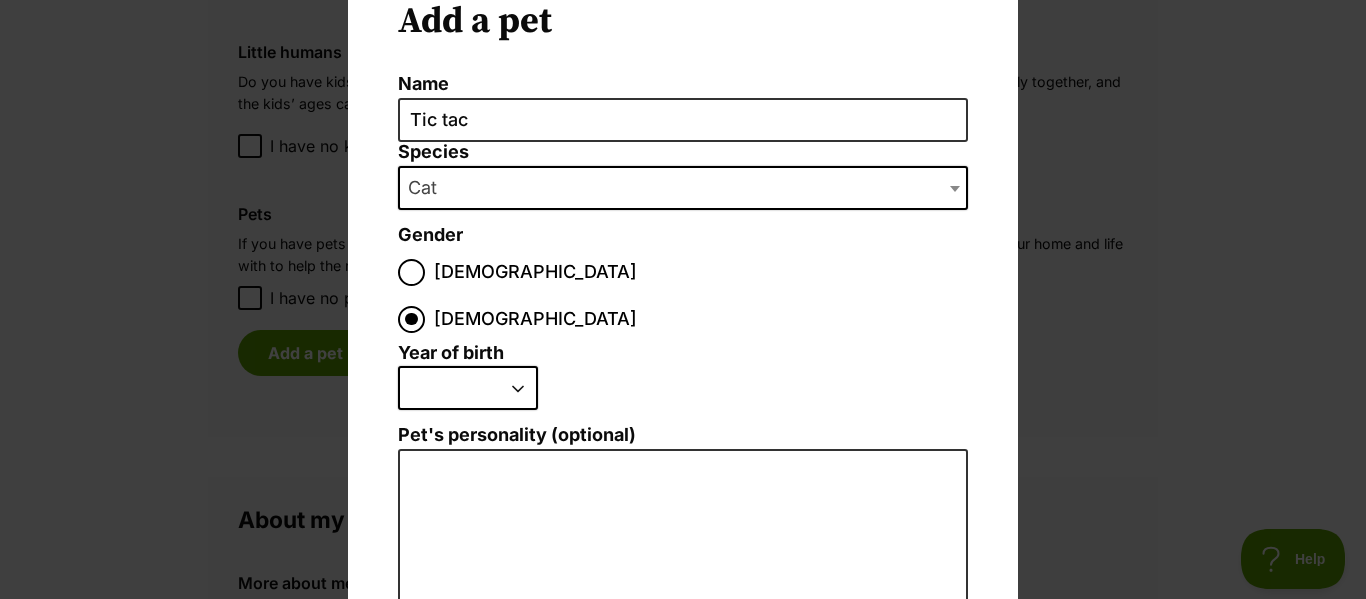 select on "2023" 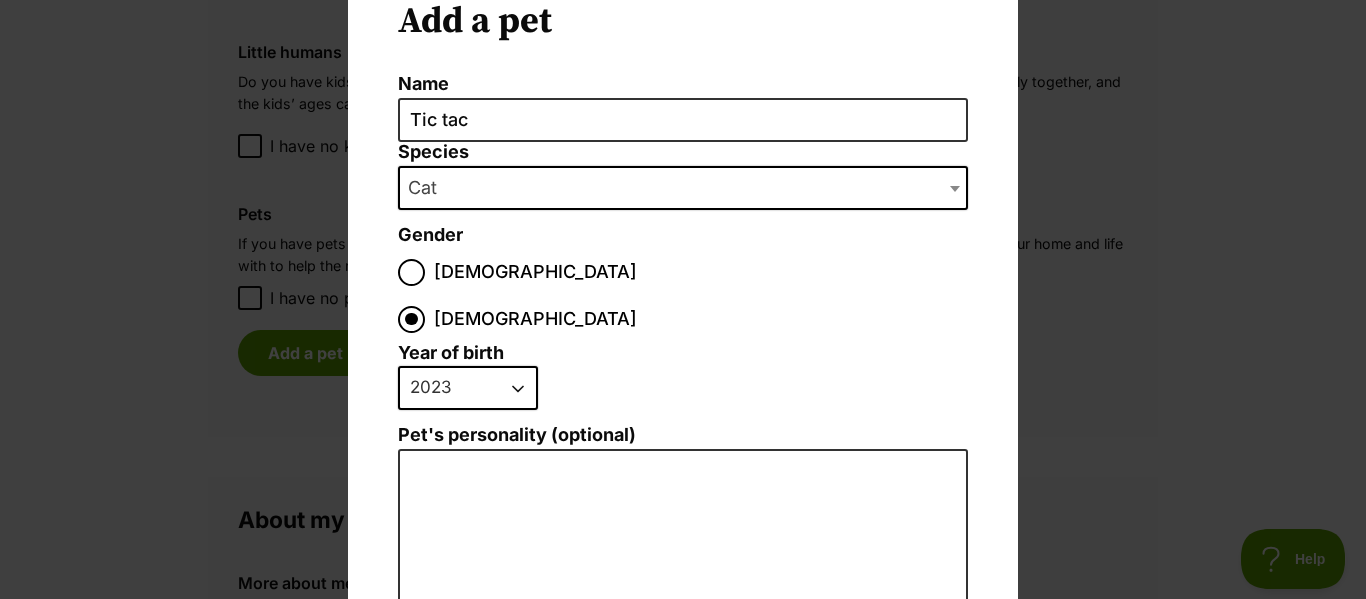 click on "2025
2024
2023
2022
2021
2020
2019
2018
2017
2016
2015
2014
2013
2012
2011
2010
2009
2008
2007
2006
2005
2004
2003
2002
2001
2000
1999
1998
1997
1996
1995" at bounding box center (468, 388) 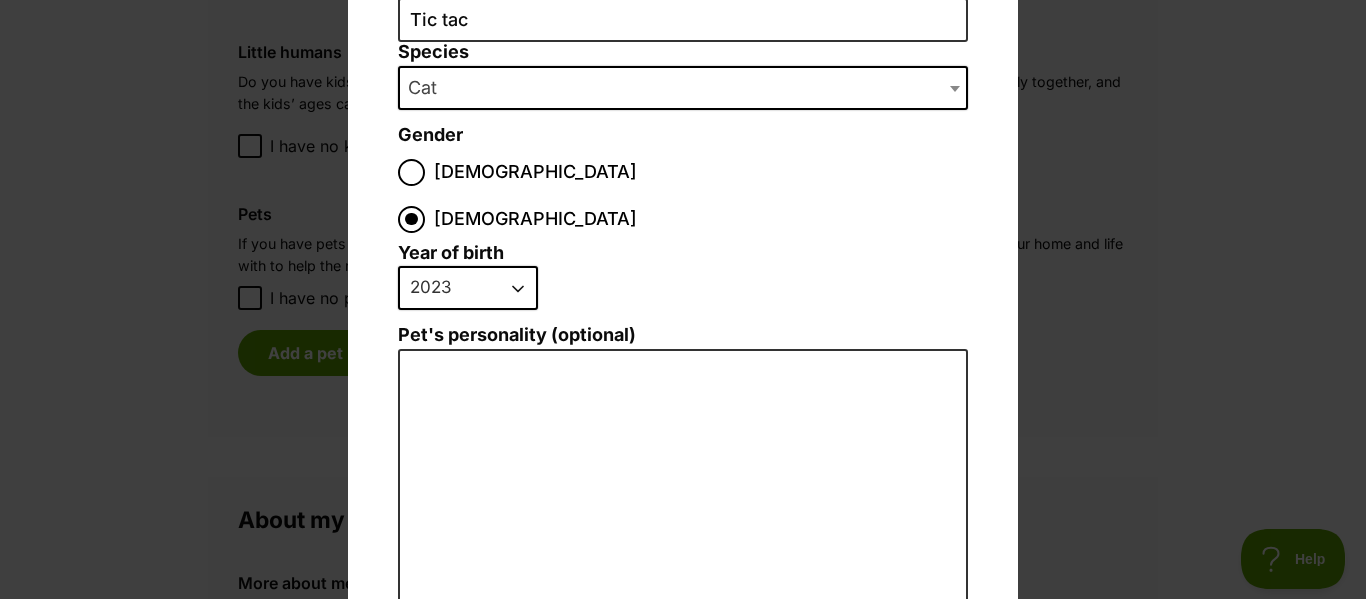 scroll, scrollTop: 300, scrollLeft: 0, axis: vertical 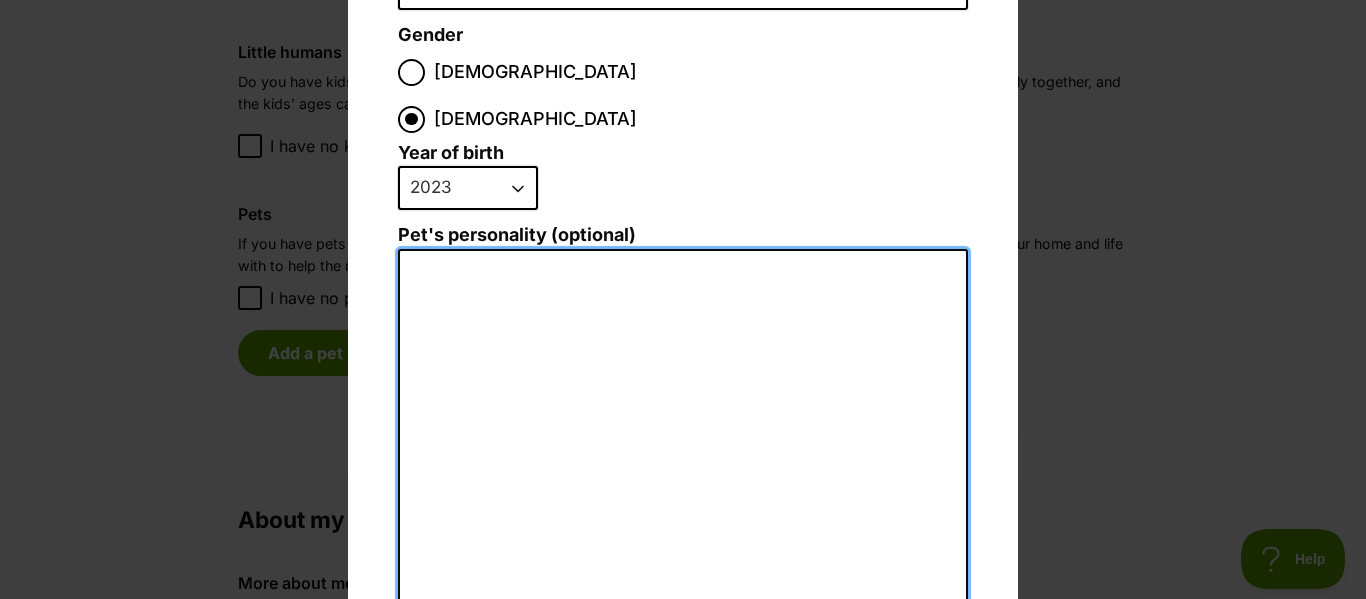 click on "Pet's personality (optional)" at bounding box center (683, 468) 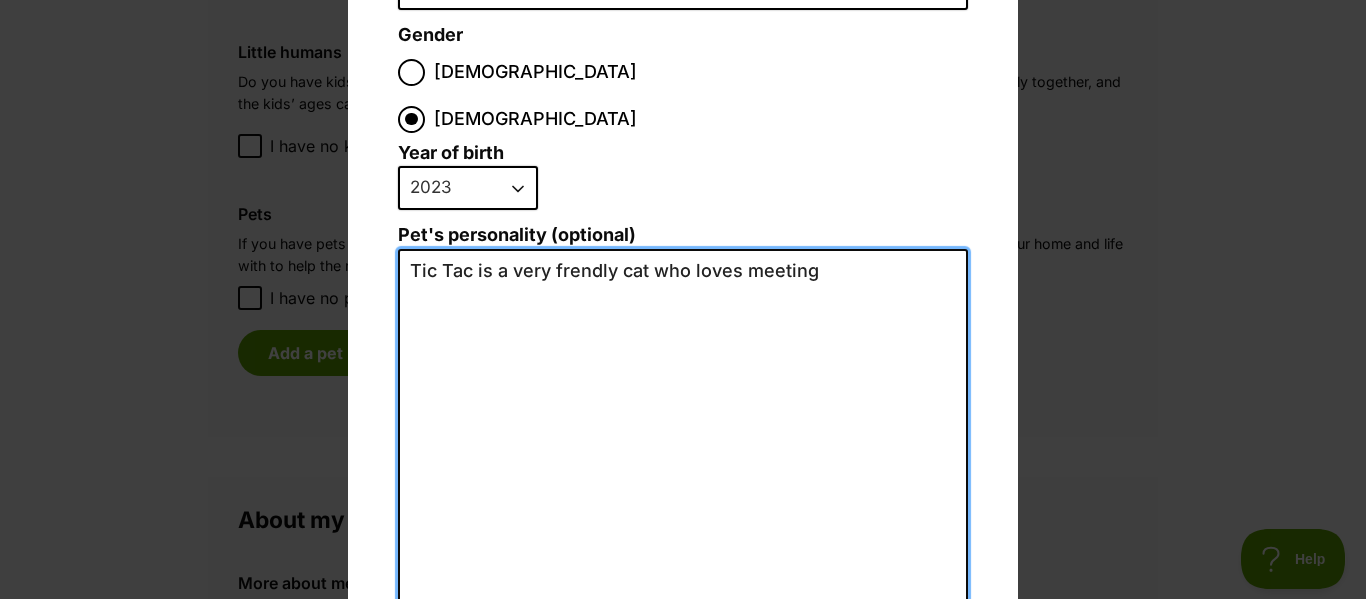 click on "Tic Tac is a very frendly cat who loves meeting" at bounding box center (683, 468) 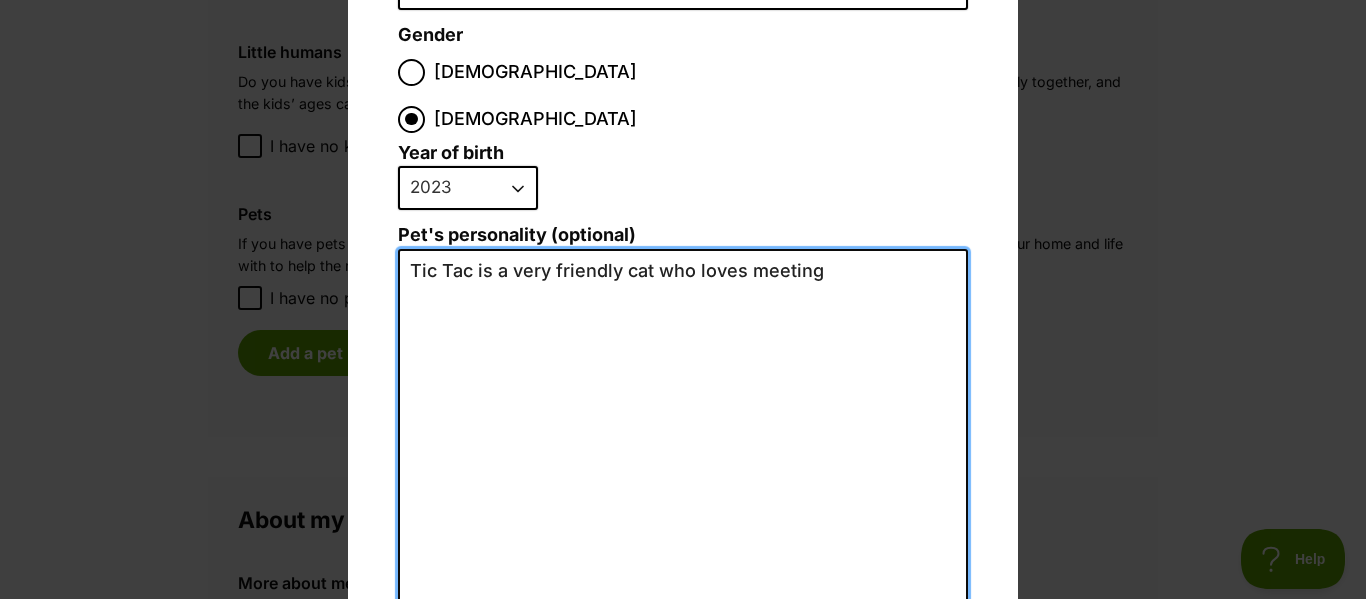 click on "Tic Tac is a very friendly cat who loves meeting" at bounding box center [683, 468] 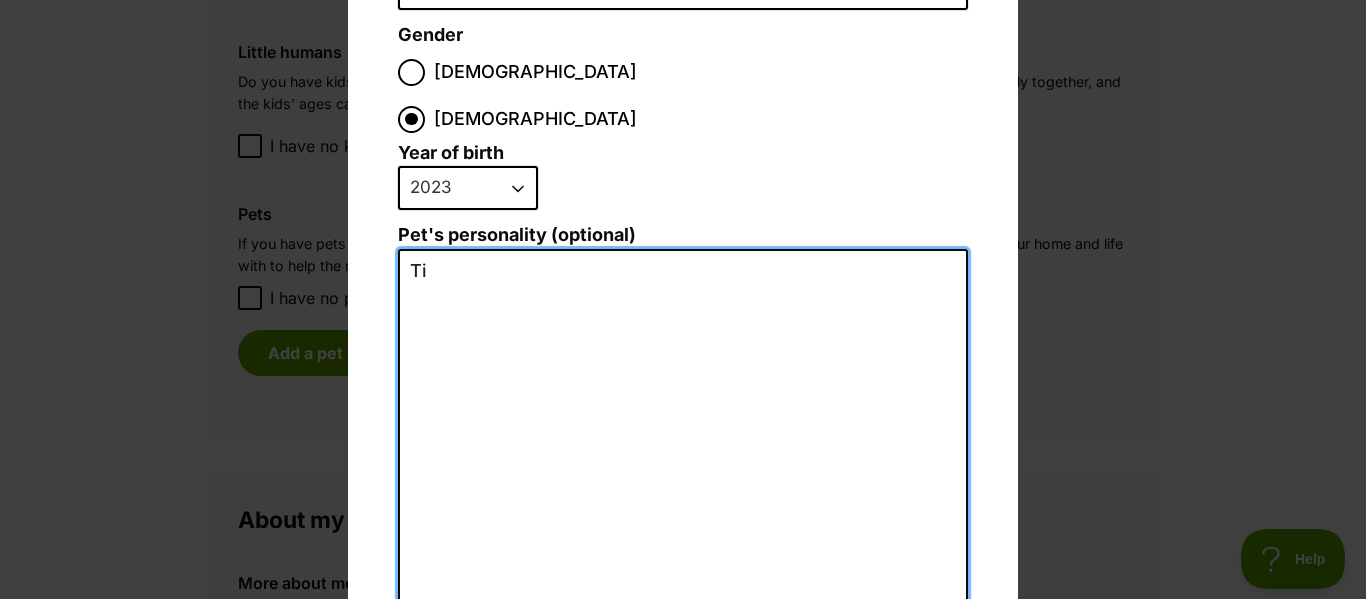 type on "T" 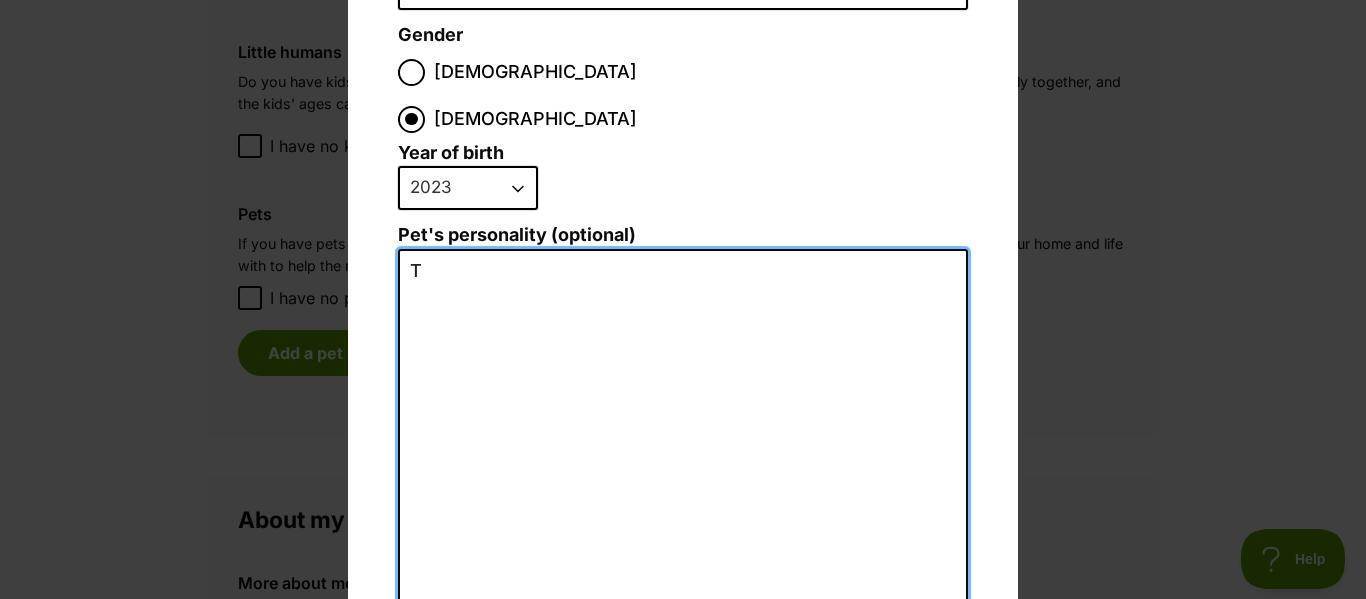 type 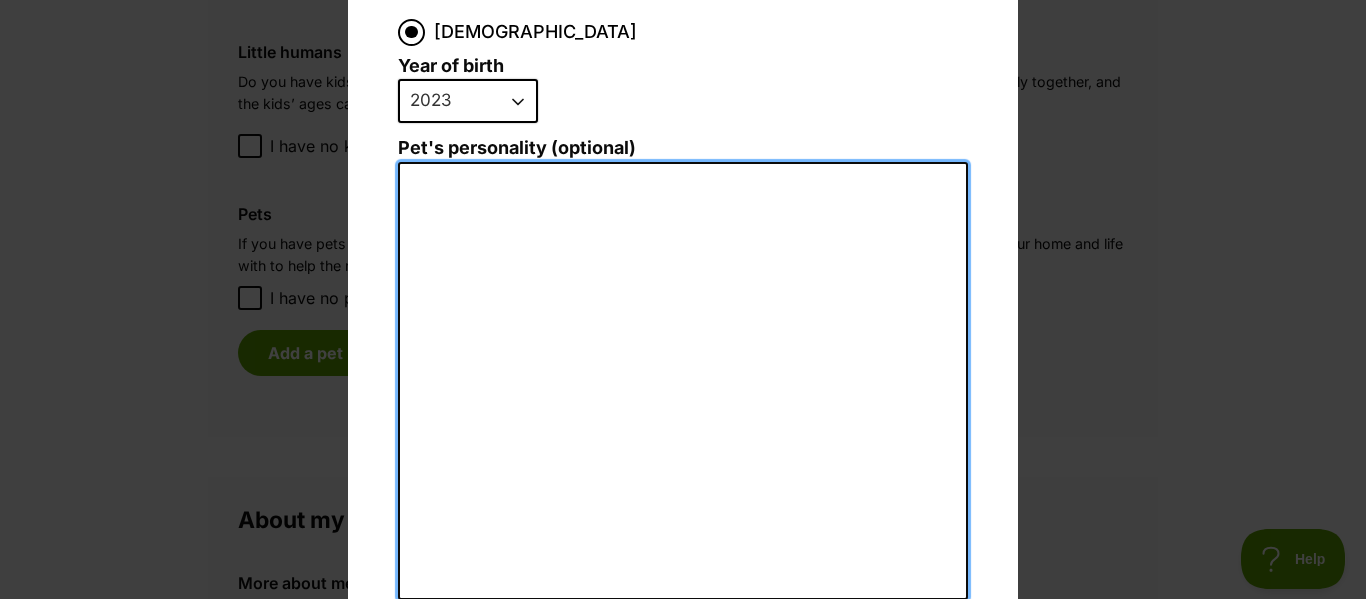 scroll, scrollTop: 470, scrollLeft: 0, axis: vertical 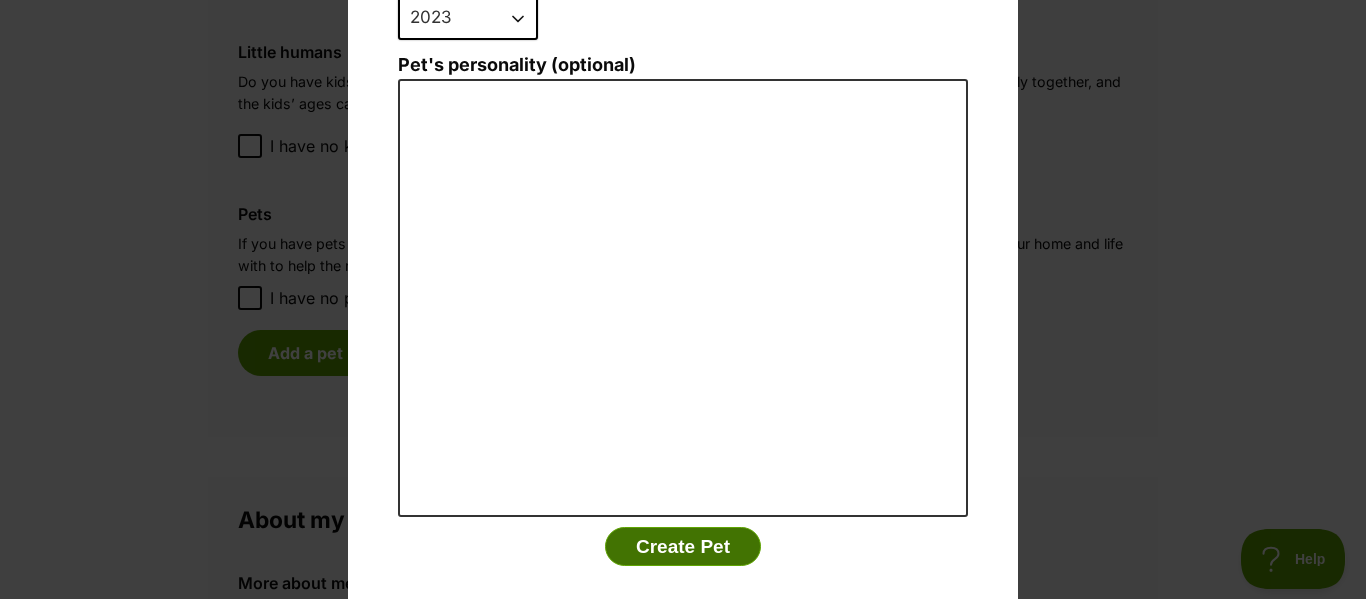 click on "Create Pet" at bounding box center (683, 547) 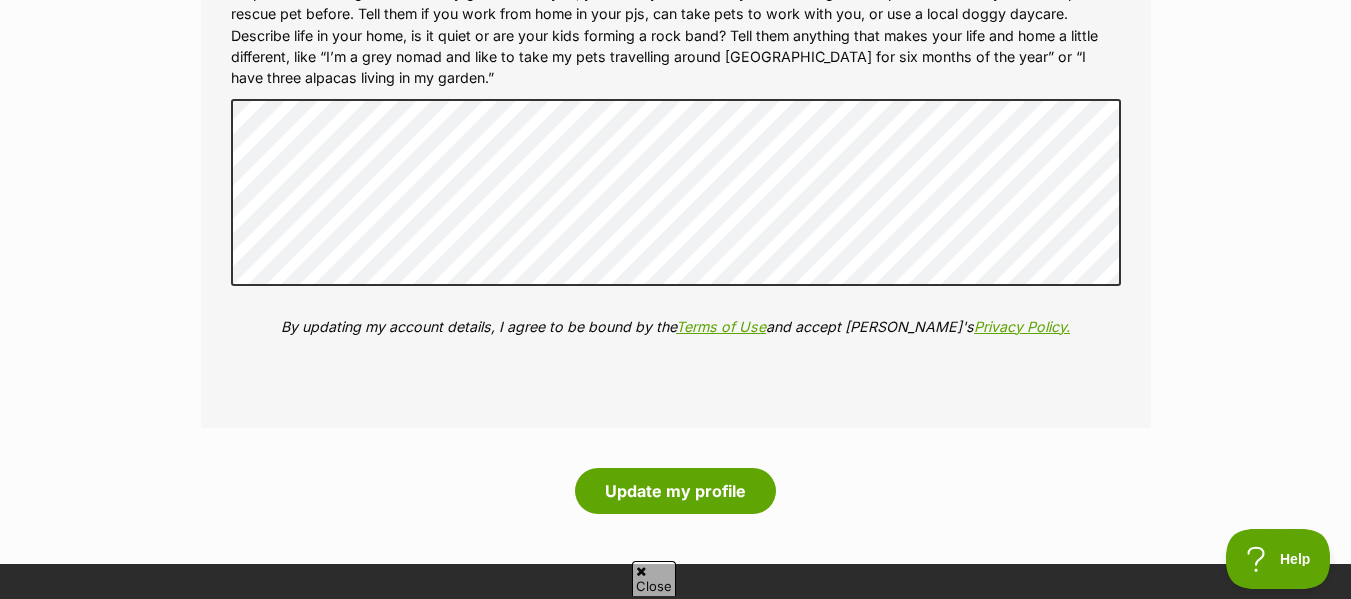 scroll, scrollTop: 2500, scrollLeft: 0, axis: vertical 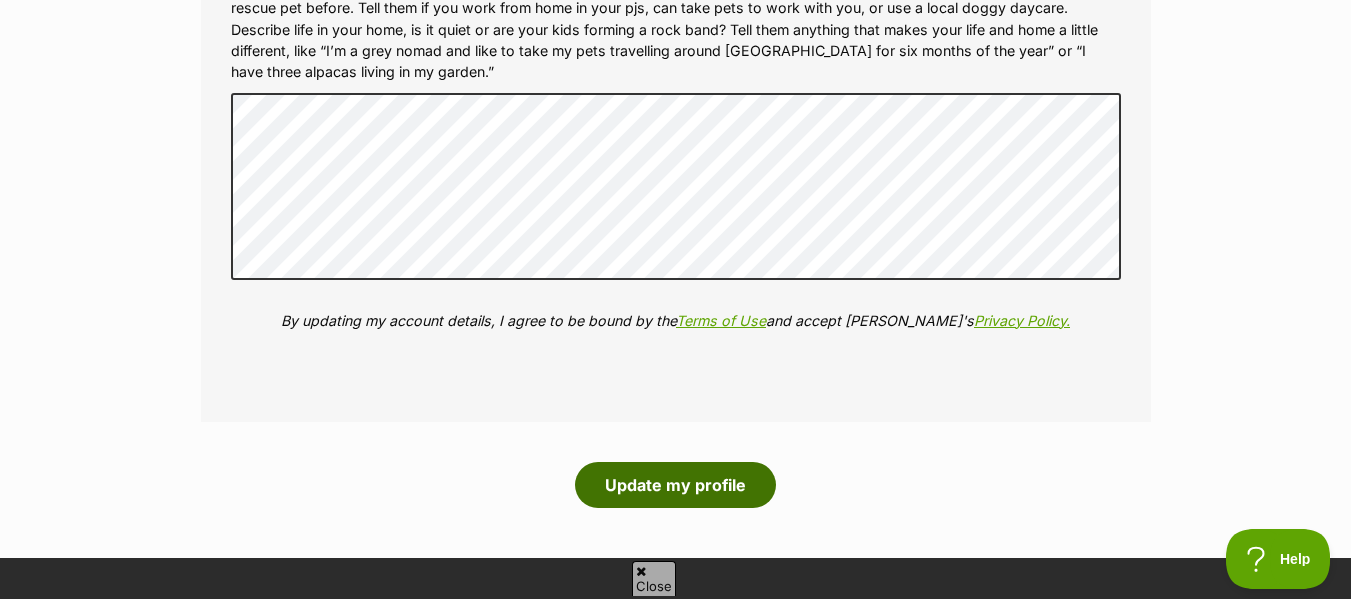 click on "Update my profile" at bounding box center [675, 485] 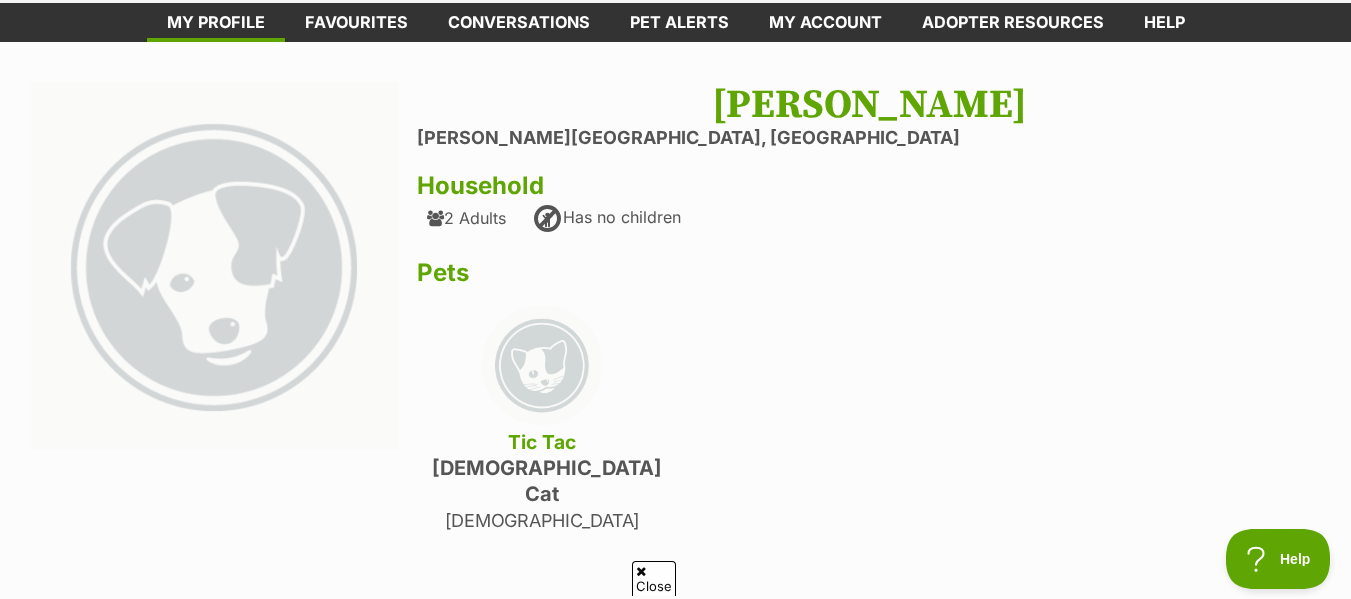 scroll, scrollTop: 0, scrollLeft: 0, axis: both 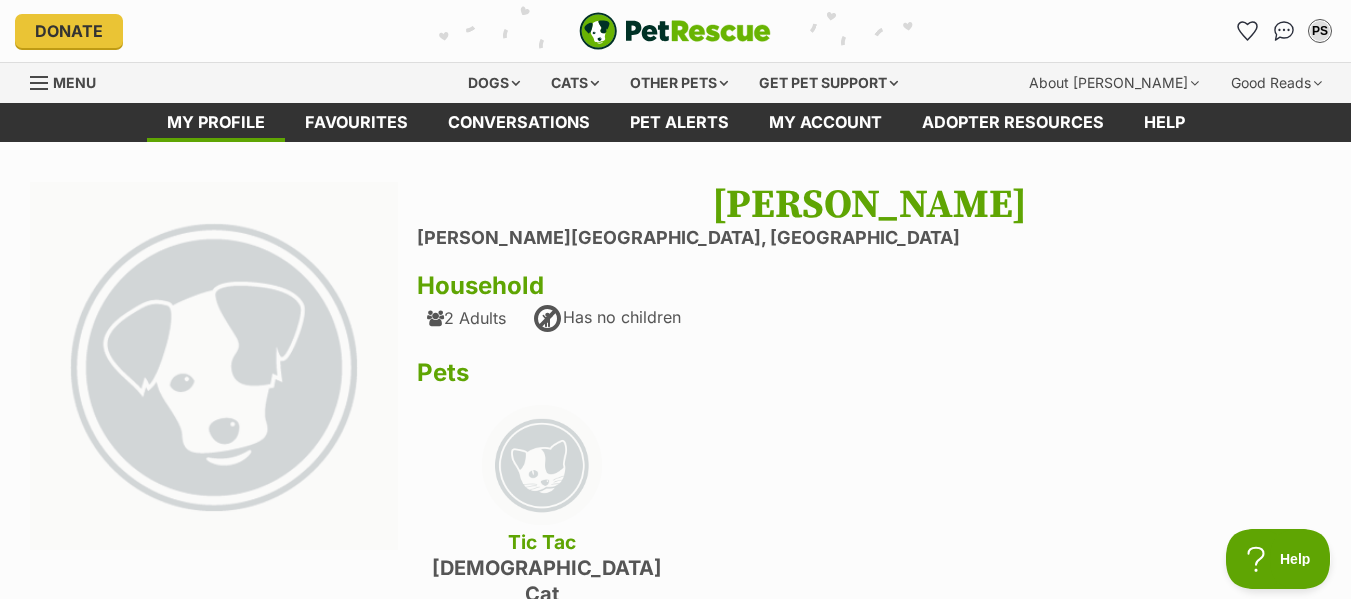 click on "[PERSON_NAME]" at bounding box center (869, 205) 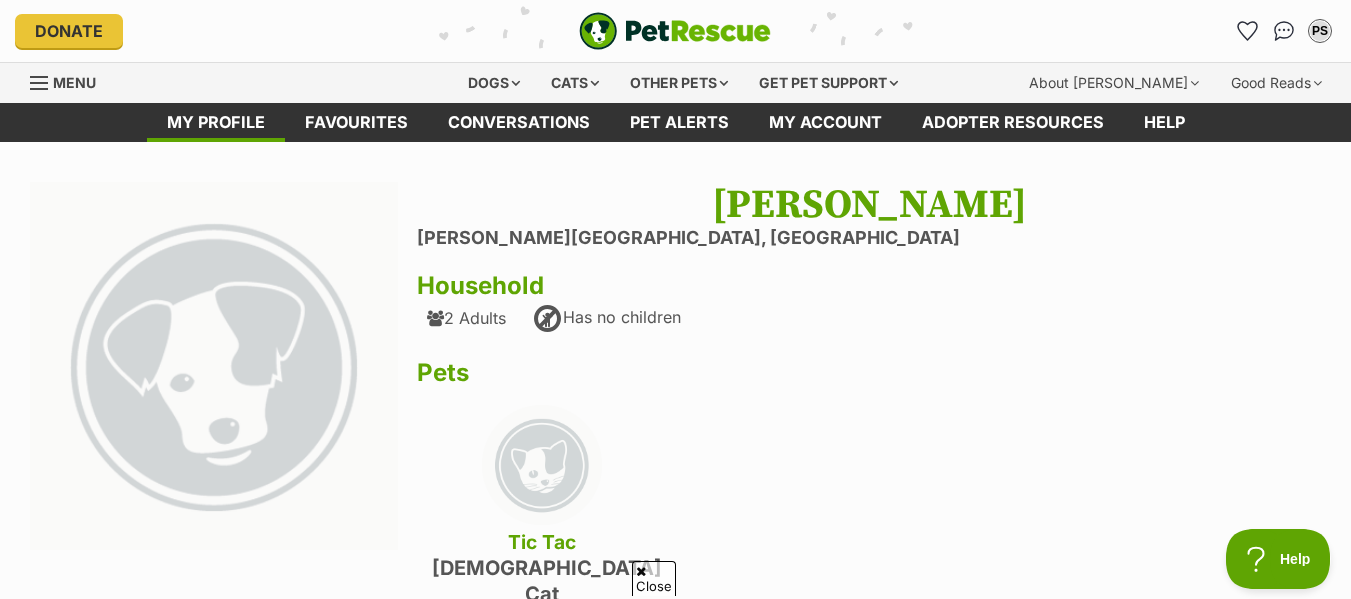 scroll, scrollTop: 400, scrollLeft: 0, axis: vertical 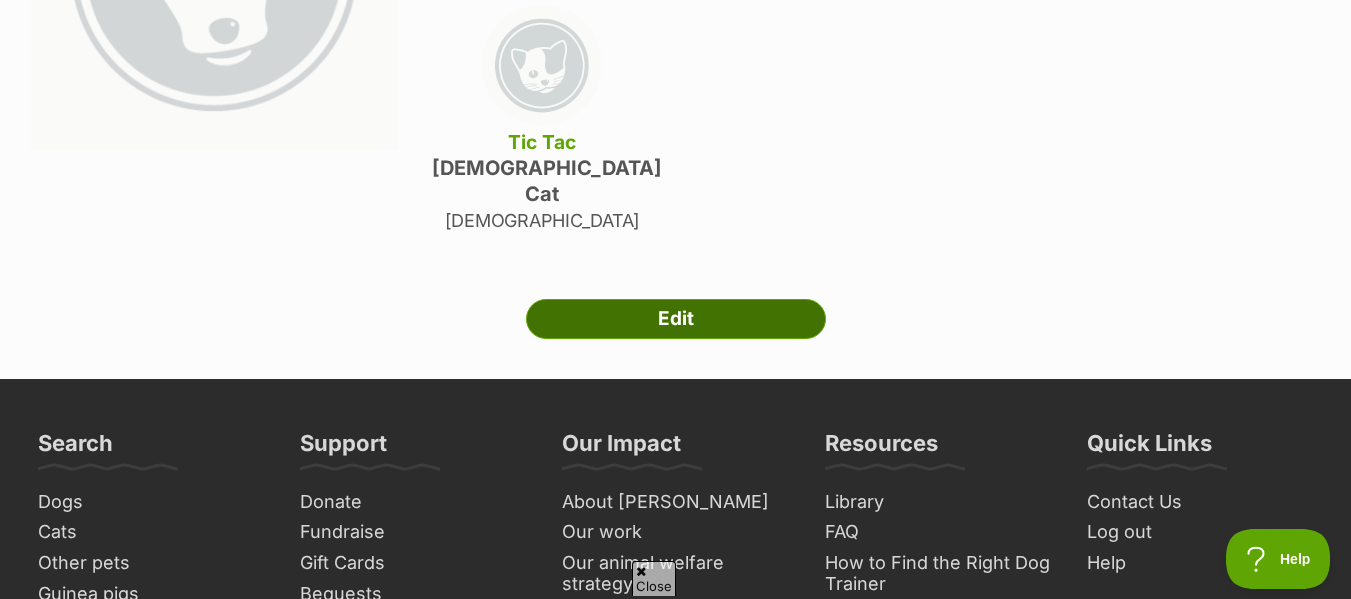 click on "Edit" at bounding box center (676, 319) 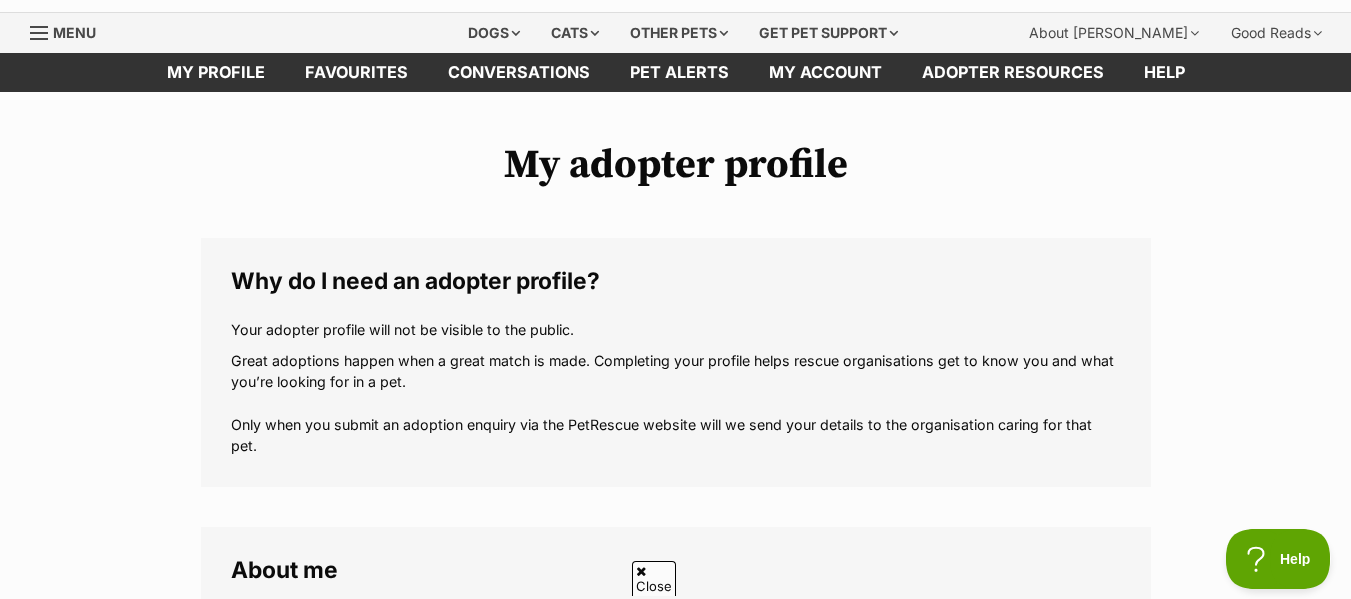scroll, scrollTop: 0, scrollLeft: 0, axis: both 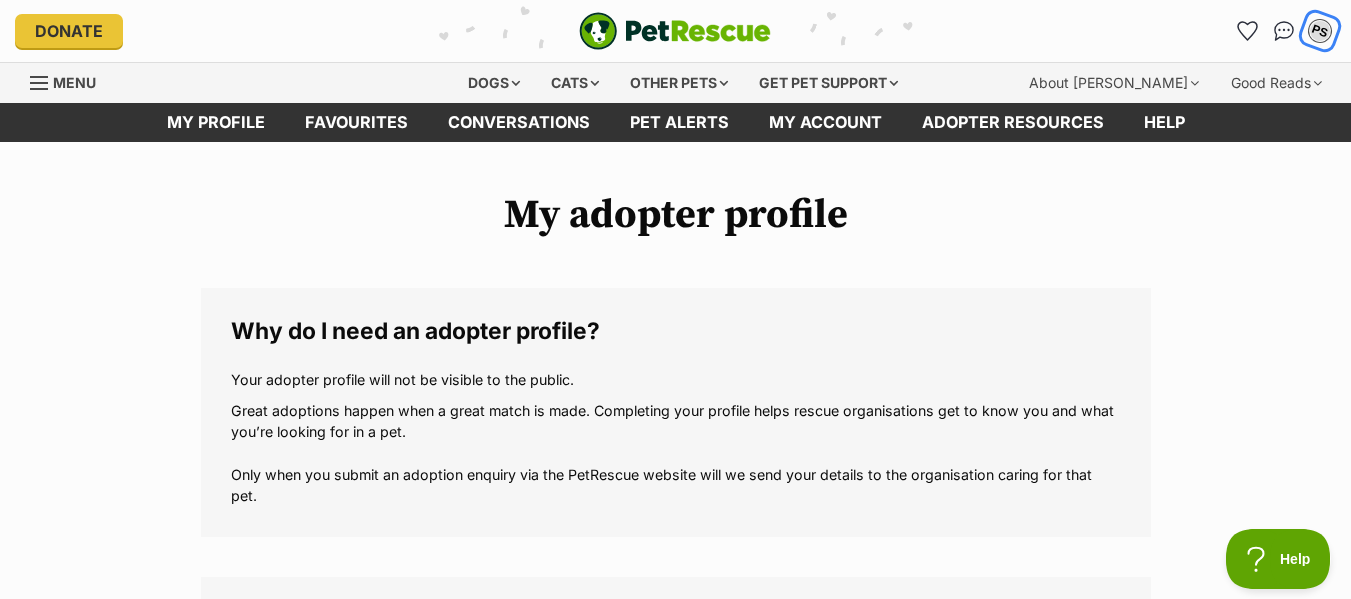 click on "PS" at bounding box center [1320, 31] 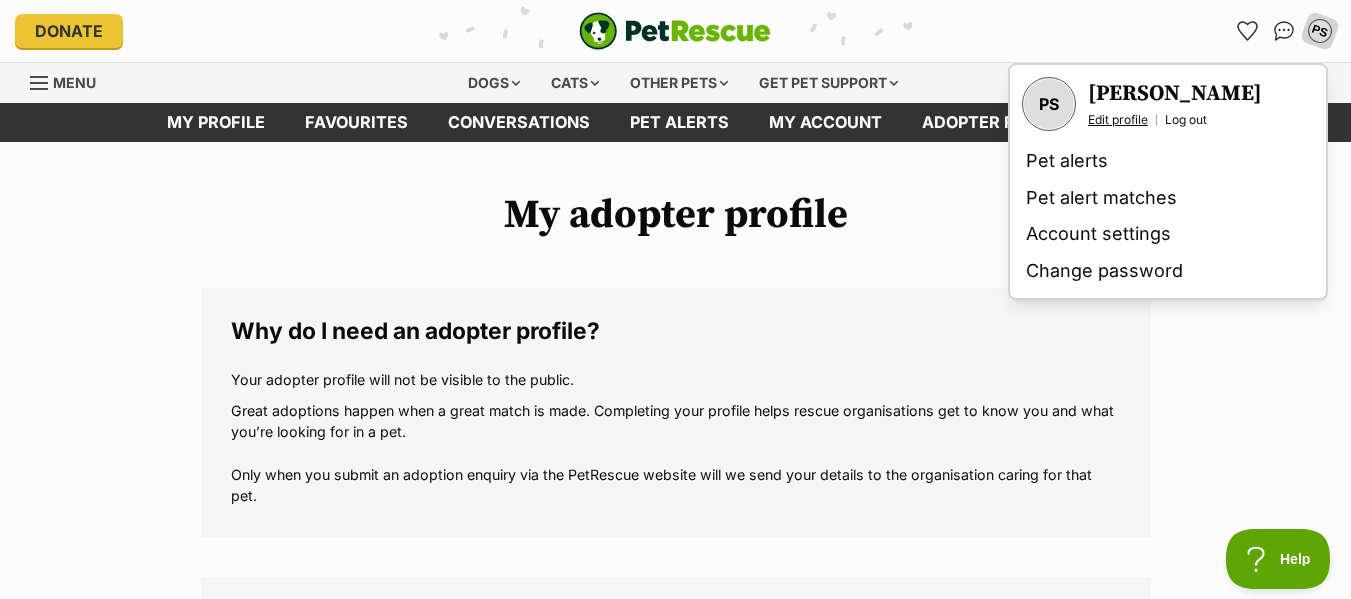 click on "Edit profile" at bounding box center [1118, 120] 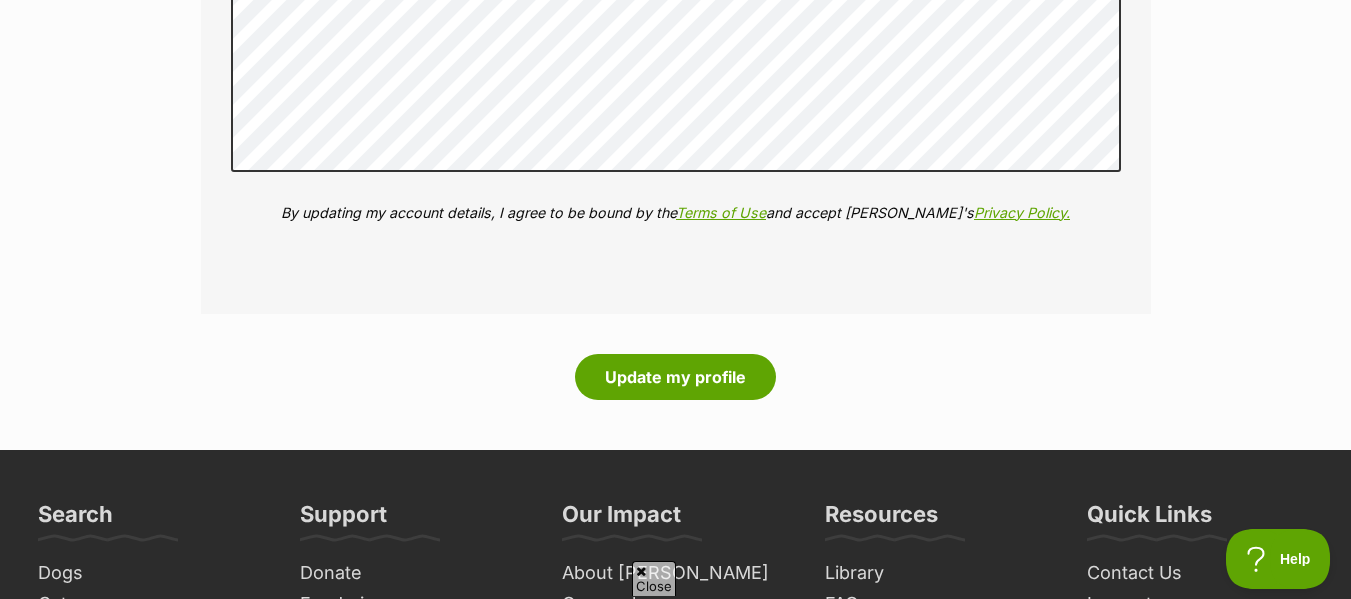 scroll, scrollTop: 2800, scrollLeft: 0, axis: vertical 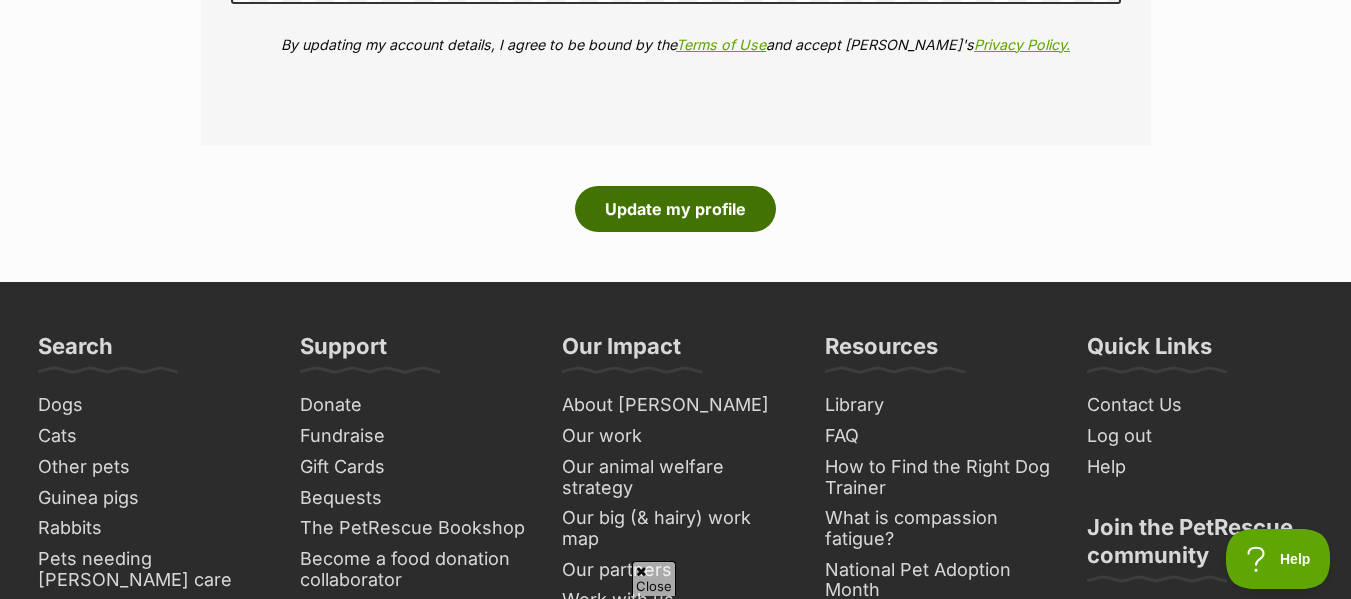 click on "Update my profile" at bounding box center [675, 209] 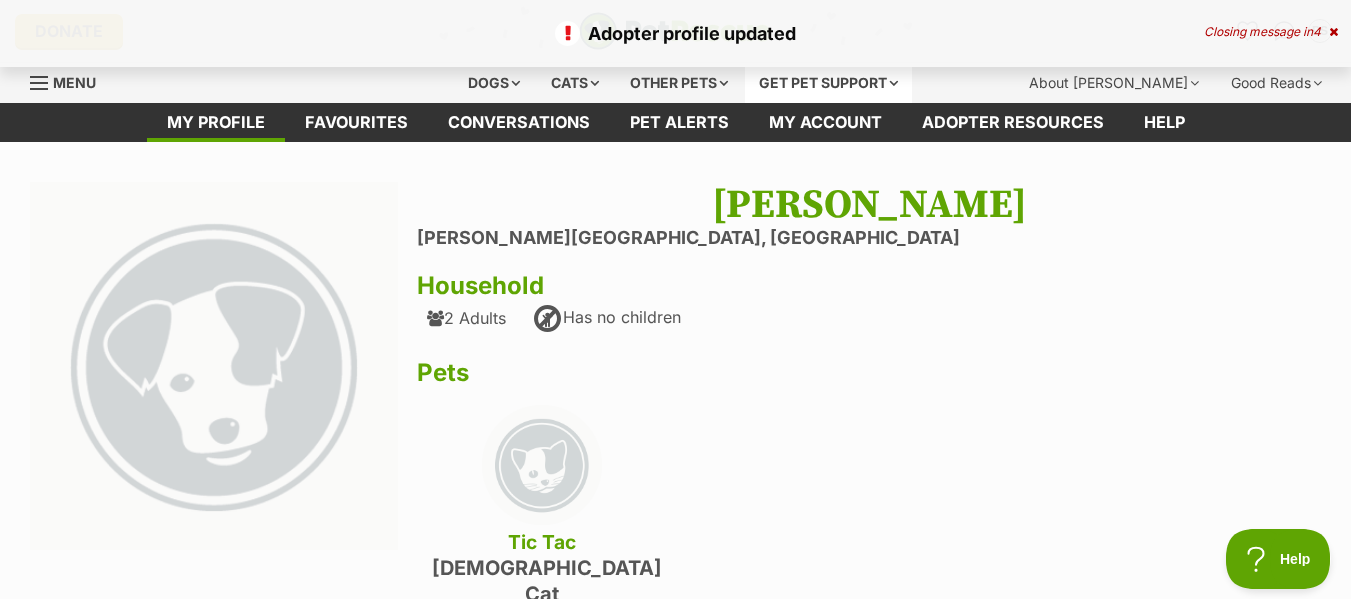 scroll, scrollTop: 0, scrollLeft: 0, axis: both 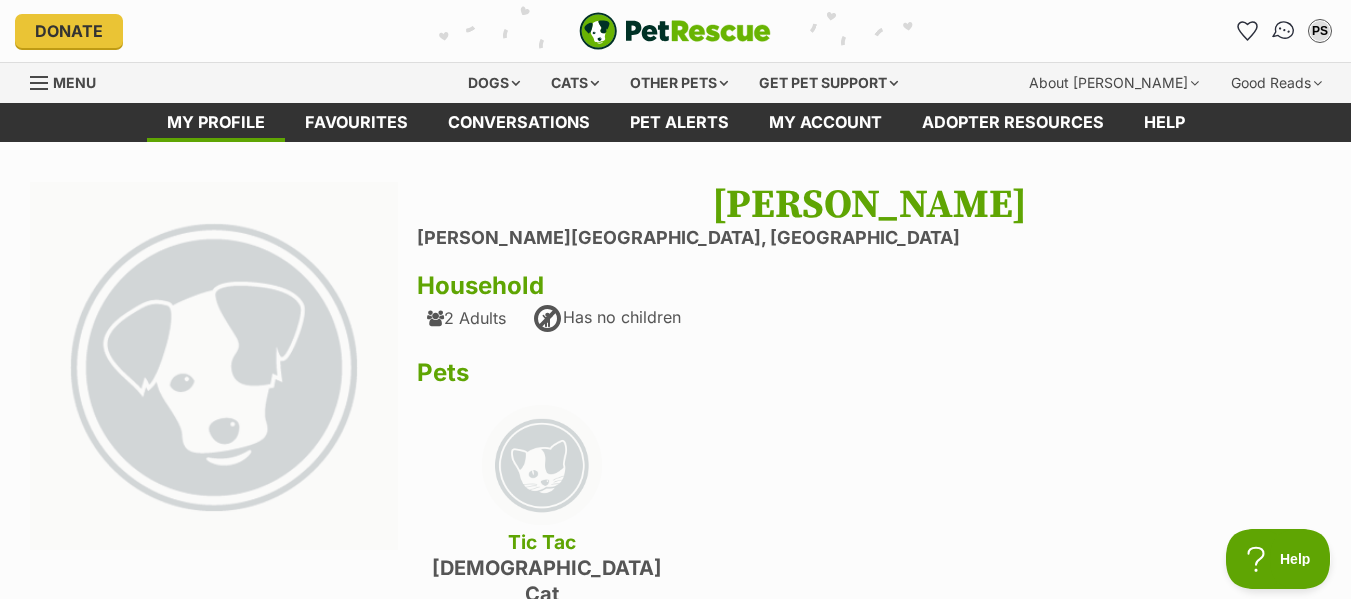 click at bounding box center [1284, 31] 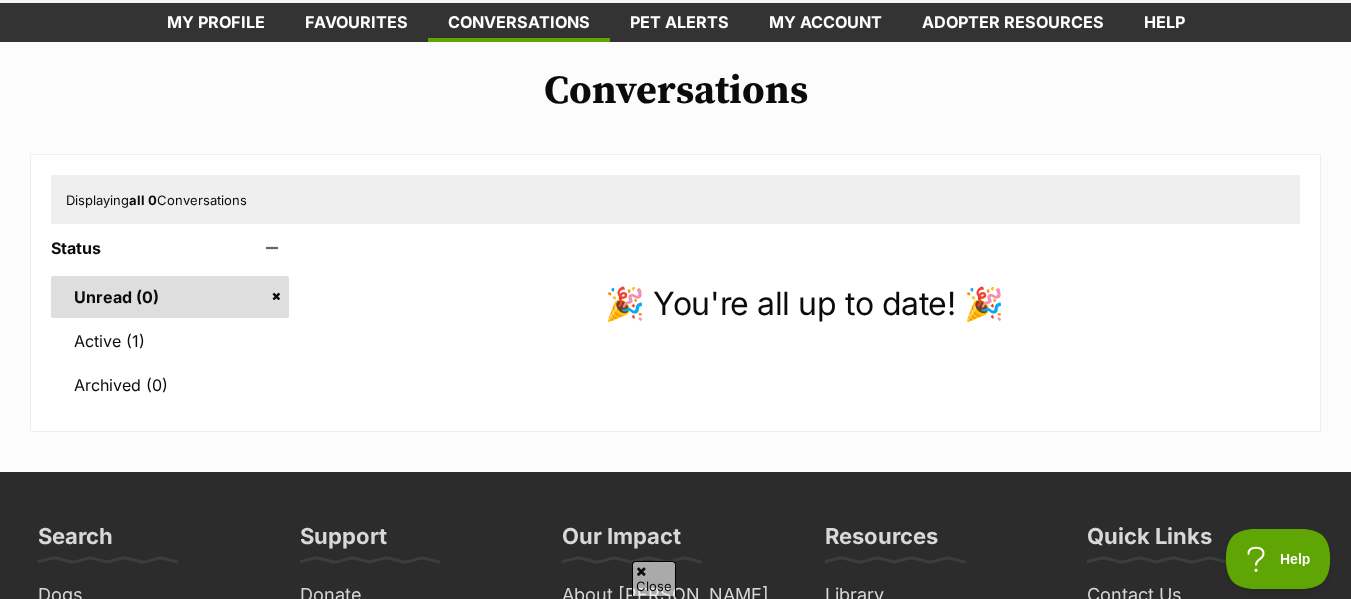 scroll, scrollTop: 0, scrollLeft: 0, axis: both 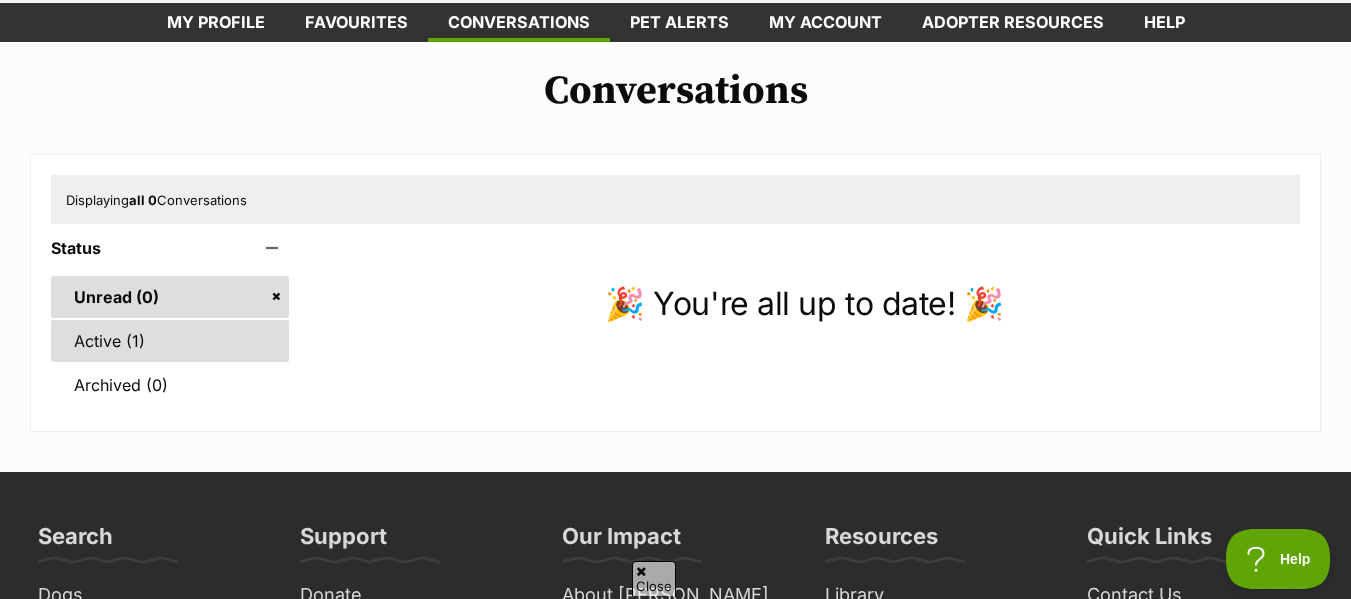 click on "Active (1)" at bounding box center [170, 341] 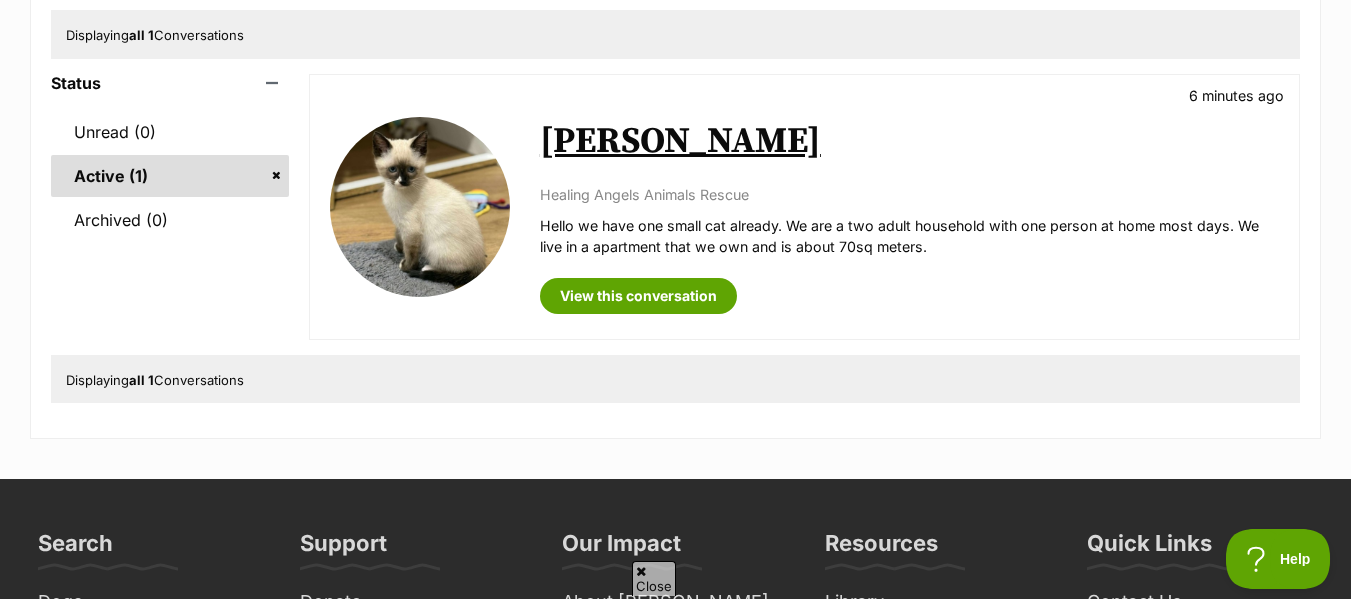 scroll, scrollTop: 300, scrollLeft: 0, axis: vertical 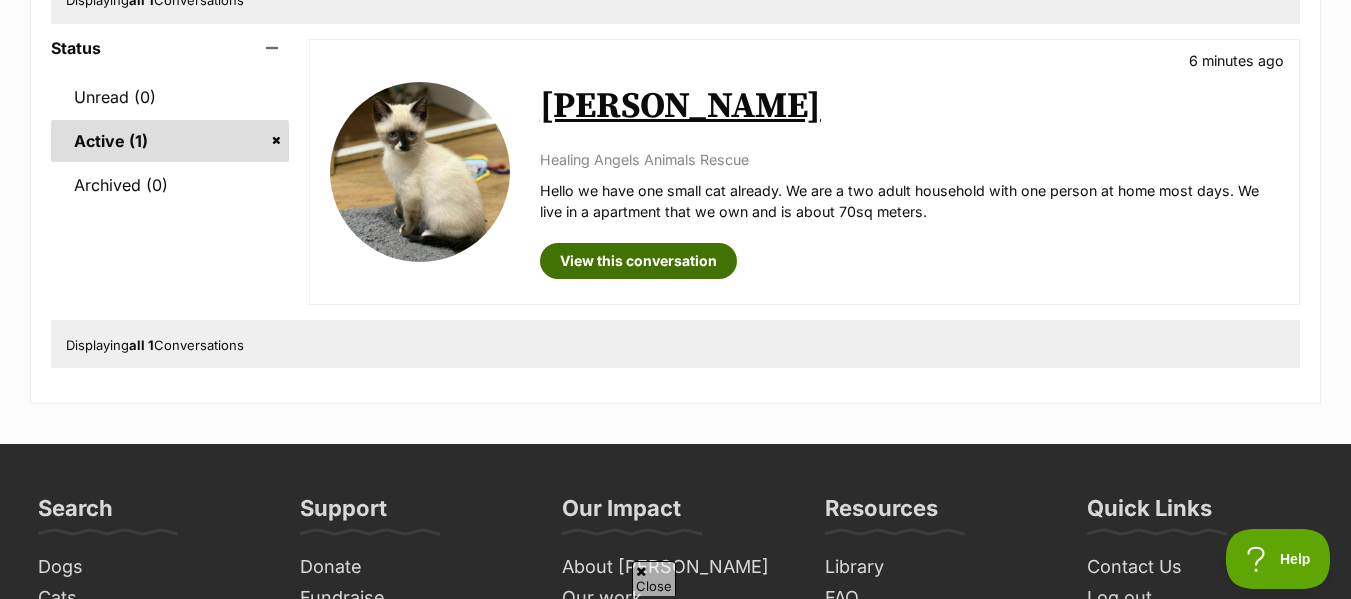 click on "View this conversation" at bounding box center [638, 261] 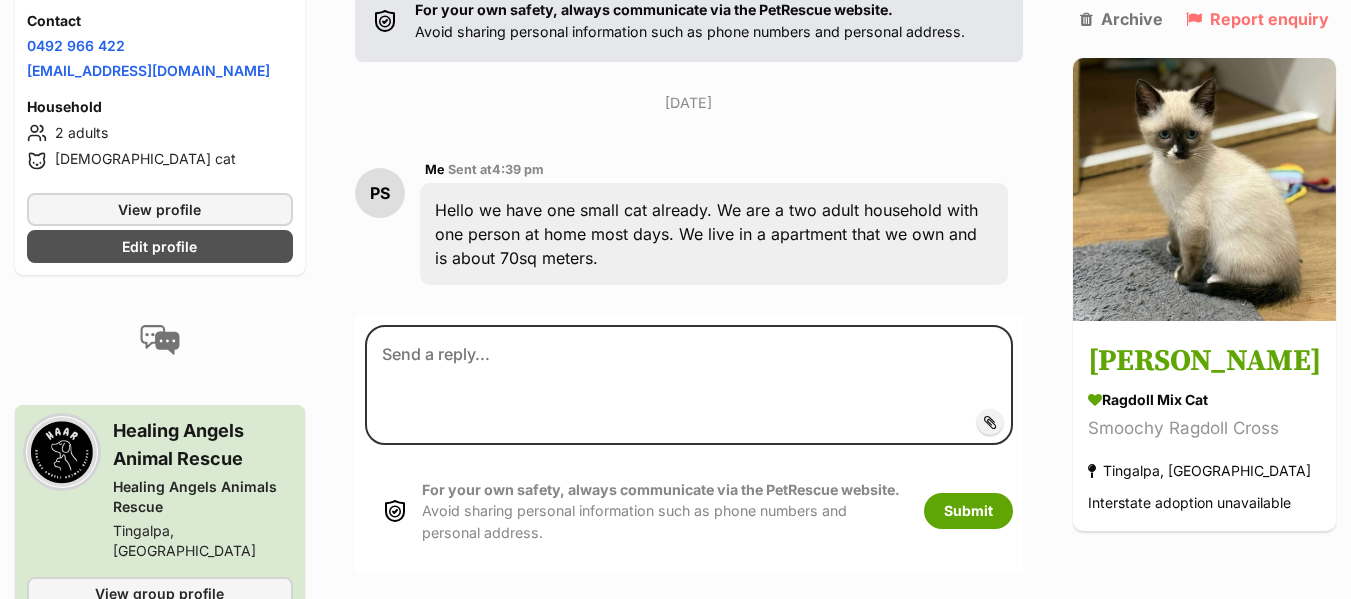scroll, scrollTop: 400, scrollLeft: 0, axis: vertical 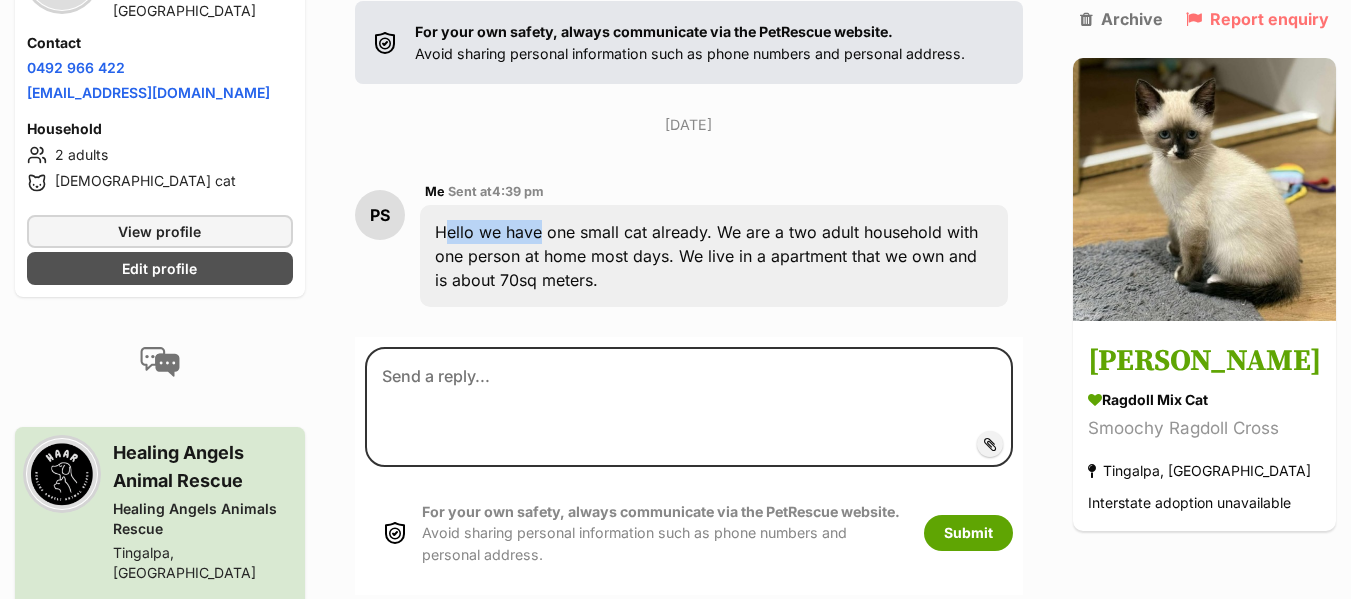 drag, startPoint x: 449, startPoint y: 177, endPoint x: 579, endPoint y: 171, distance: 130.13838 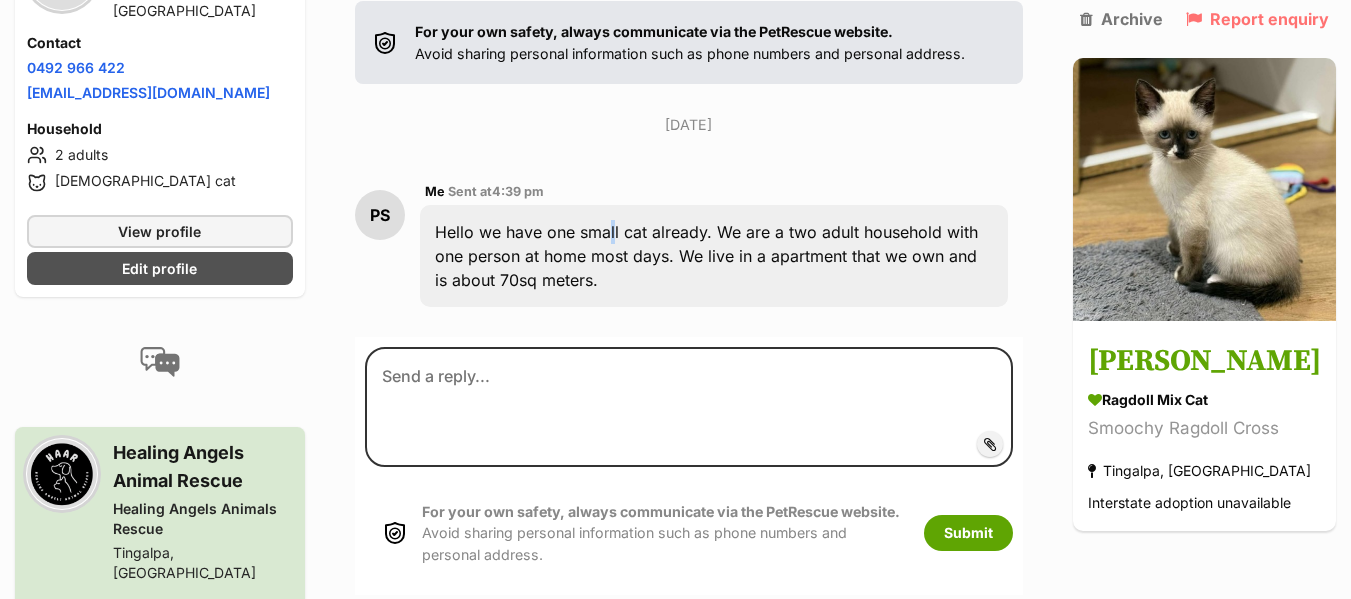 drag, startPoint x: 607, startPoint y: 170, endPoint x: 626, endPoint y: 170, distance: 19 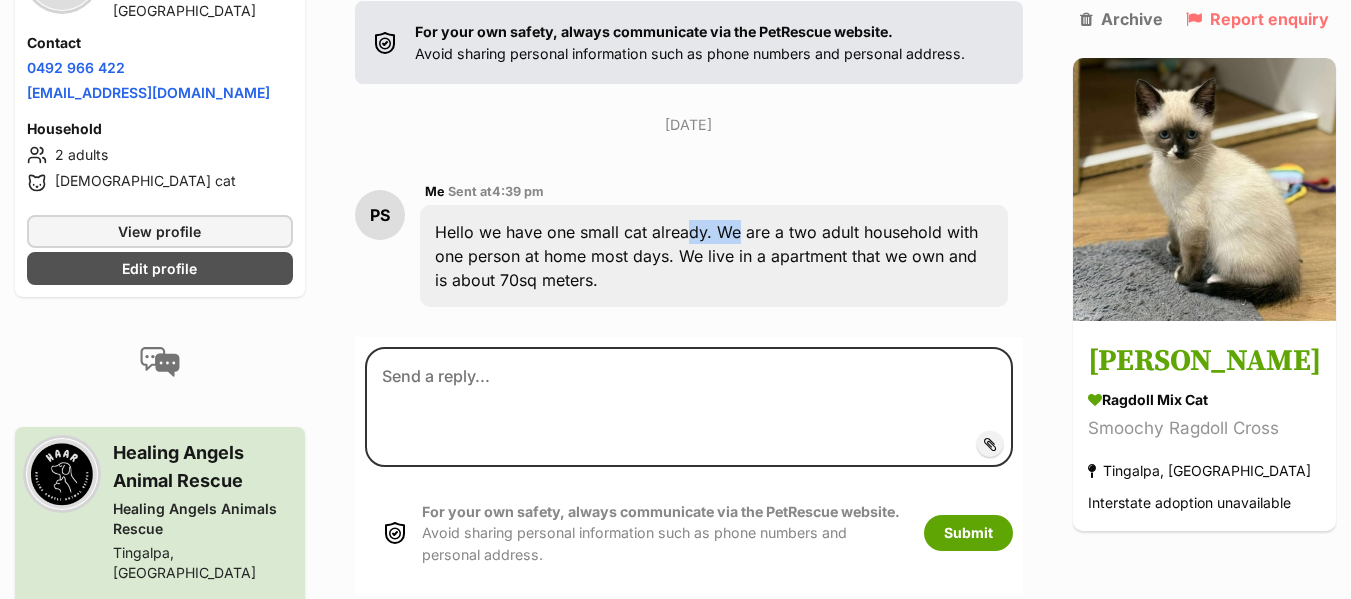 drag, startPoint x: 689, startPoint y: 174, endPoint x: 761, endPoint y: 175, distance: 72.00694 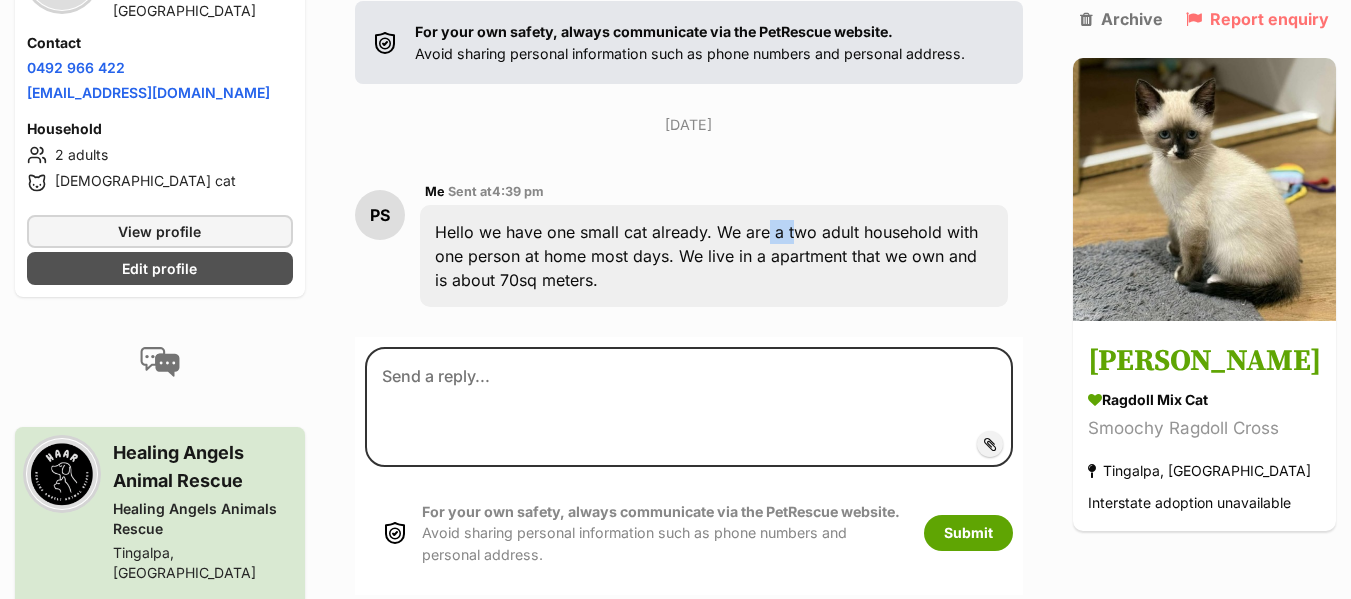 drag, startPoint x: 772, startPoint y: 176, endPoint x: 813, endPoint y: 177, distance: 41.01219 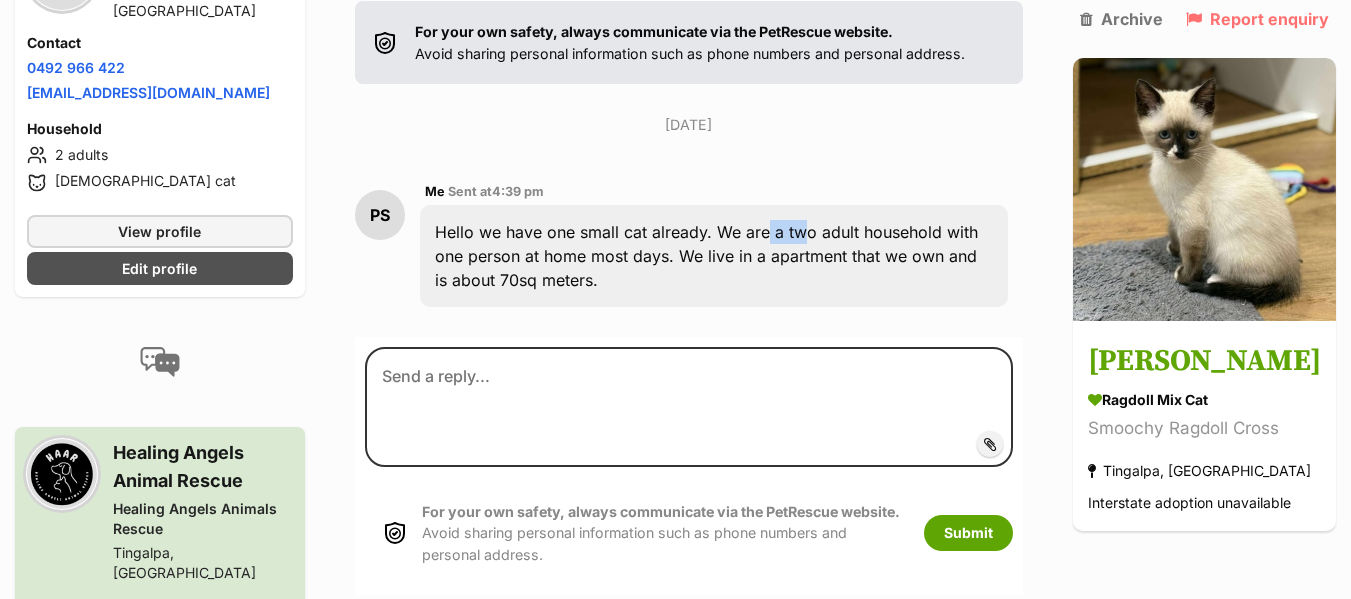 drag, startPoint x: 843, startPoint y: 178, endPoint x: 883, endPoint y: 179, distance: 40.012497 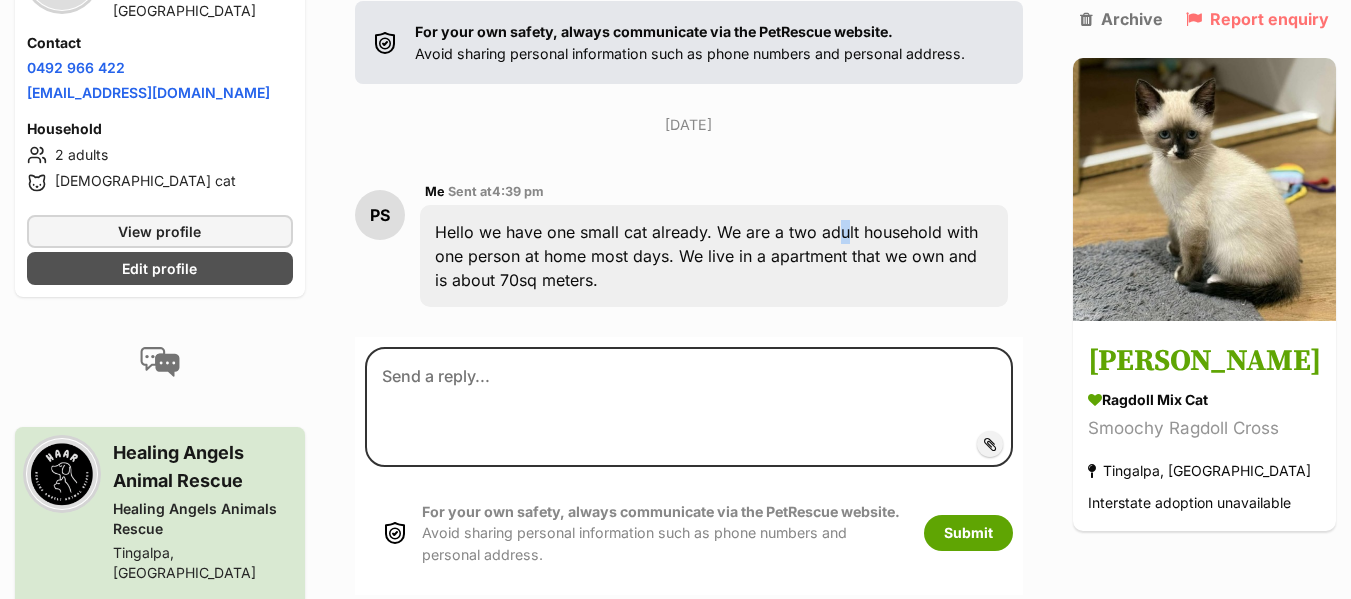 click on "Hello we have one small cat already. We are a two adult household with one person at home most days. We live in a apartment that we own and is about 70sq meters." at bounding box center (714, 256) 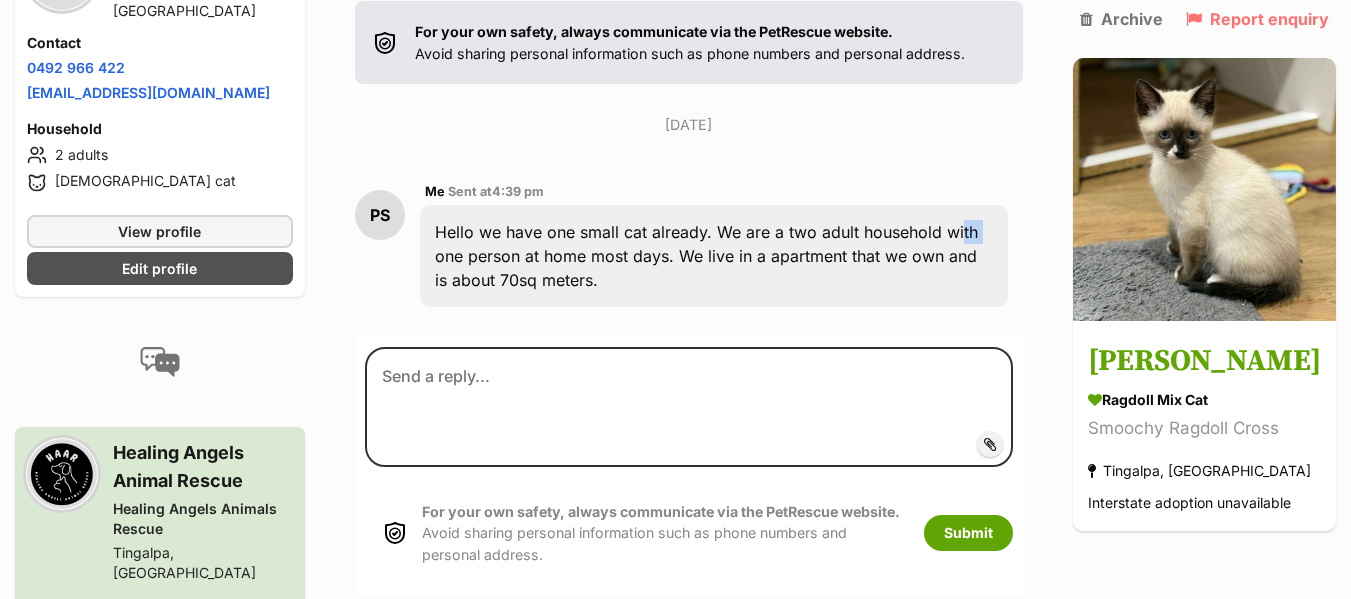 click on "Hello we have one small cat already. We are a two adult household with one person at home most days. We live in a apartment that we own and is about 70sq meters." at bounding box center [714, 256] 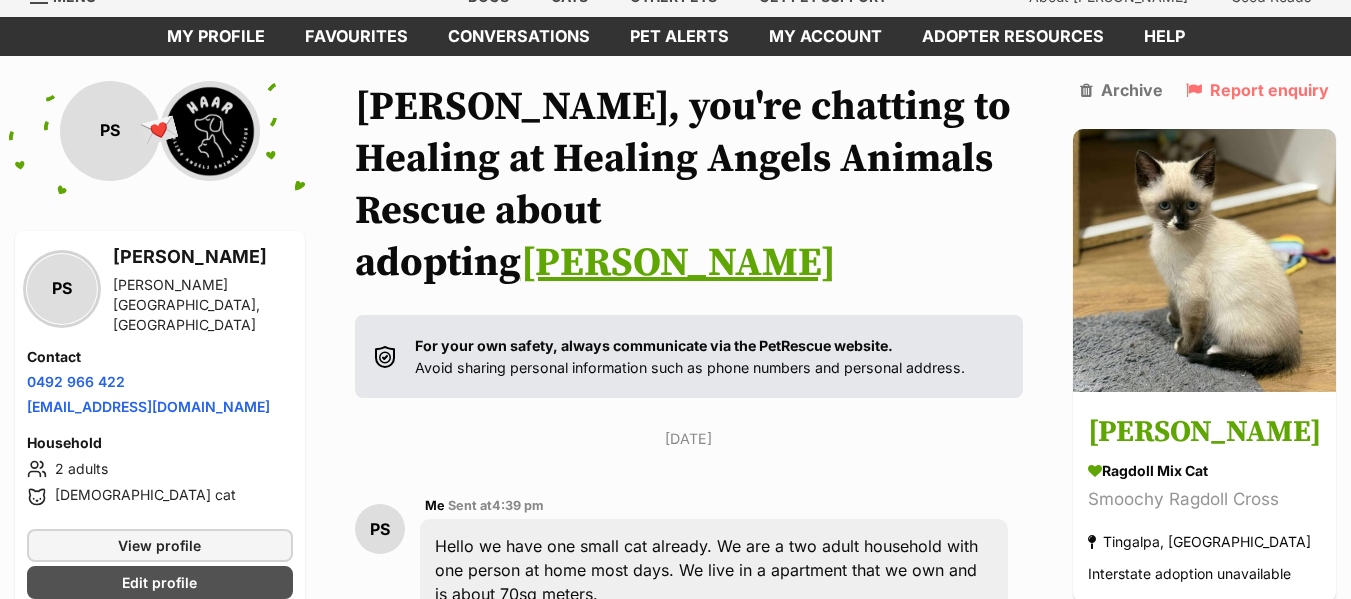 scroll, scrollTop: 0, scrollLeft: 0, axis: both 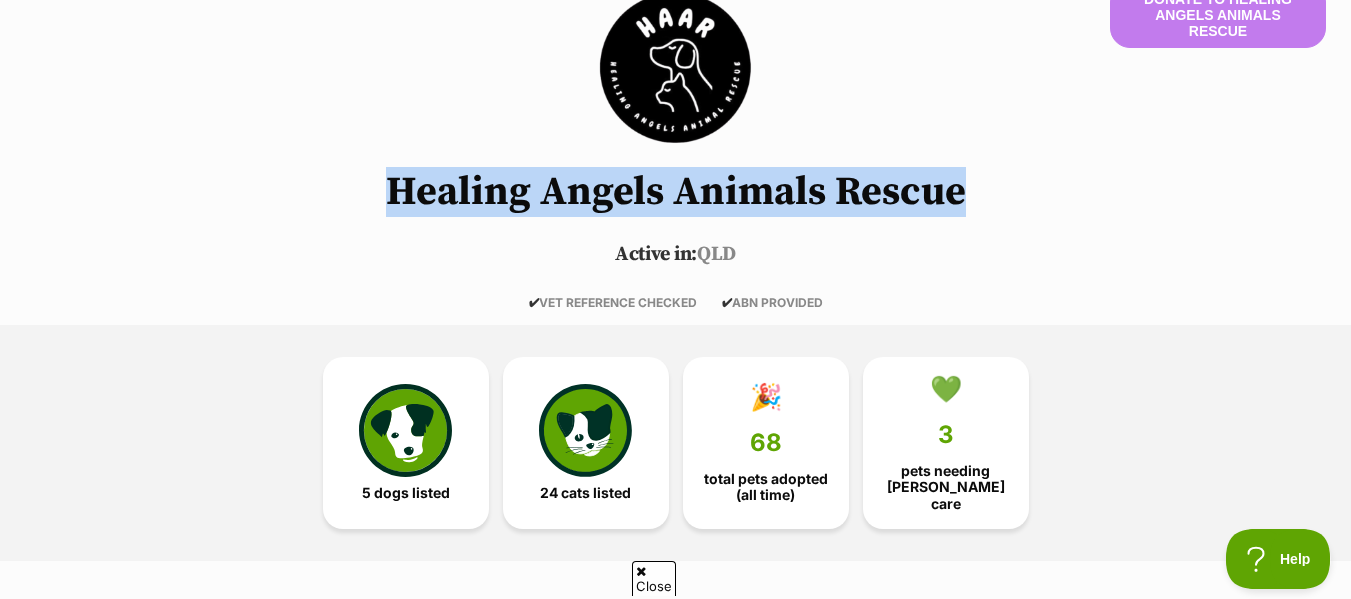 drag, startPoint x: 391, startPoint y: 178, endPoint x: 988, endPoint y: 189, distance: 597.1013 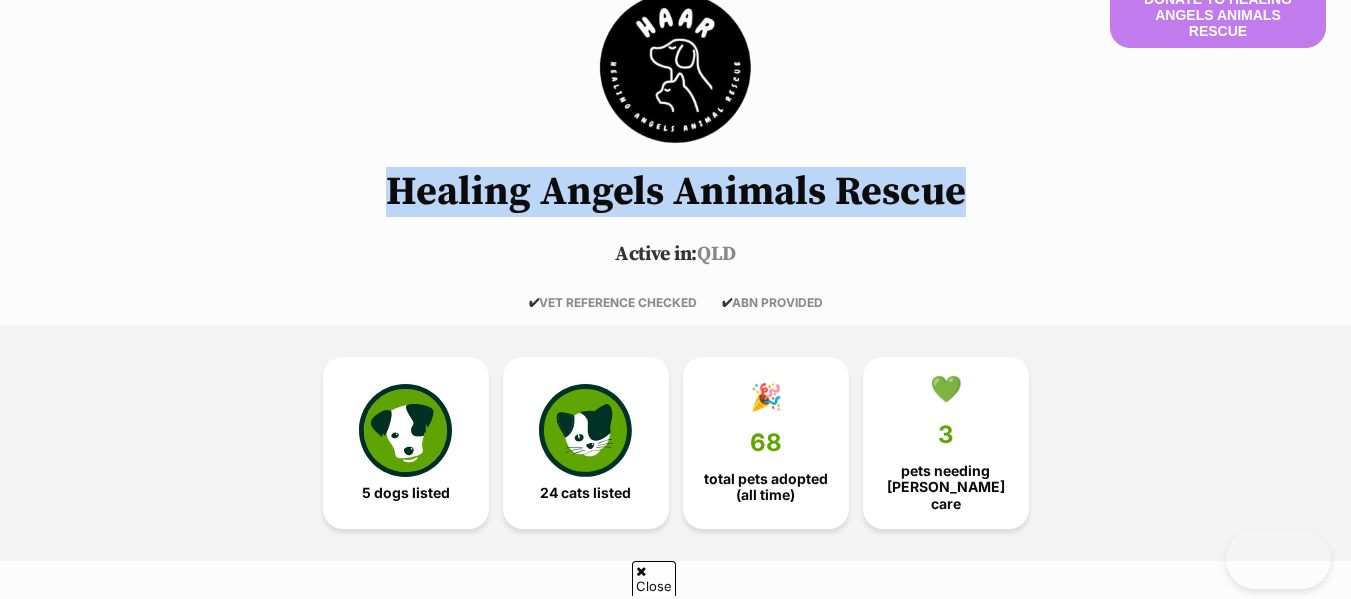 scroll, scrollTop: 200, scrollLeft: 0, axis: vertical 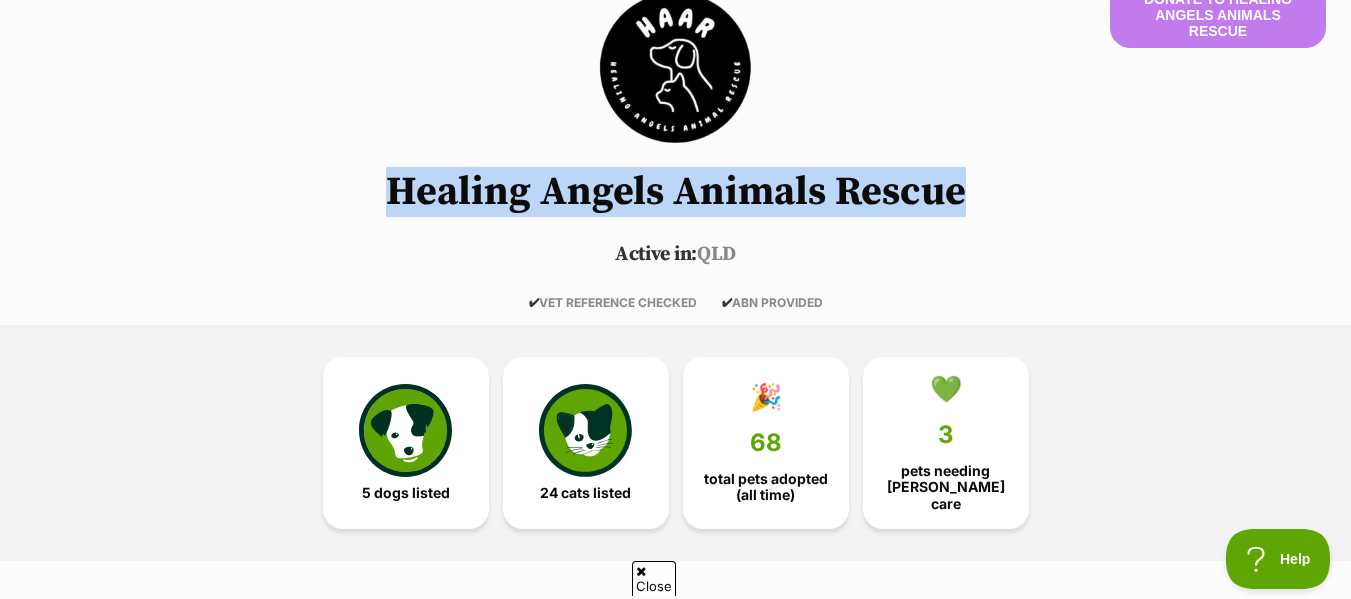drag, startPoint x: 1031, startPoint y: 170, endPoint x: 1016, endPoint y: 191, distance: 25.806976 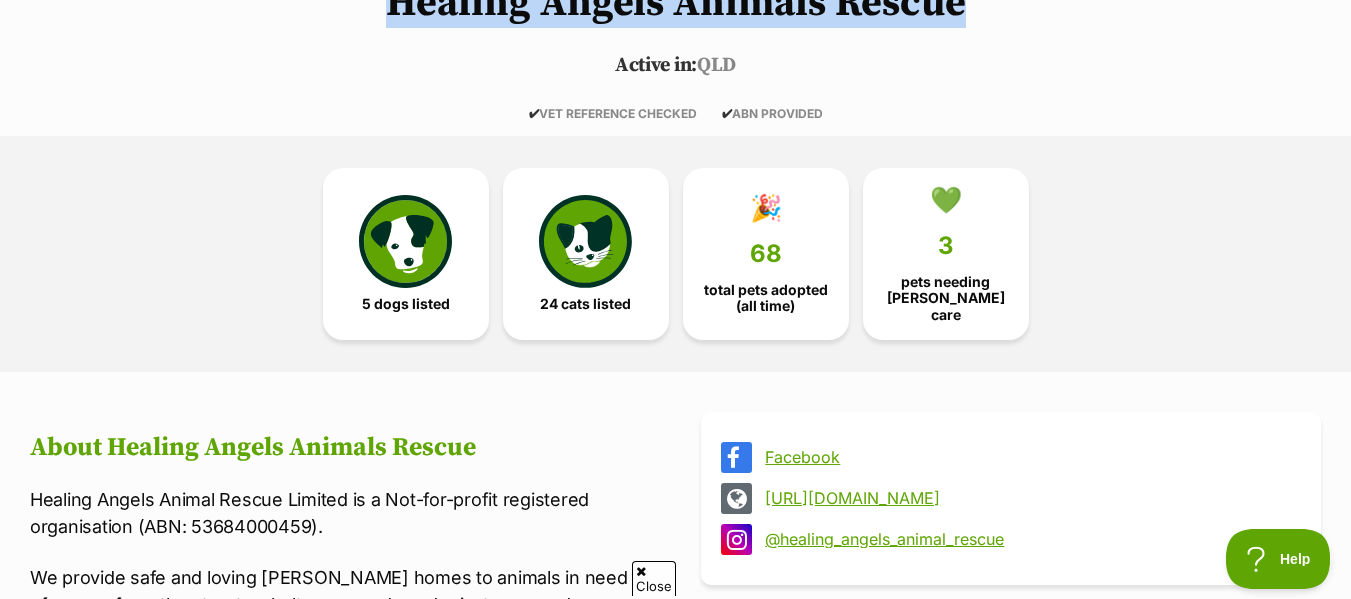 scroll, scrollTop: 400, scrollLeft: 0, axis: vertical 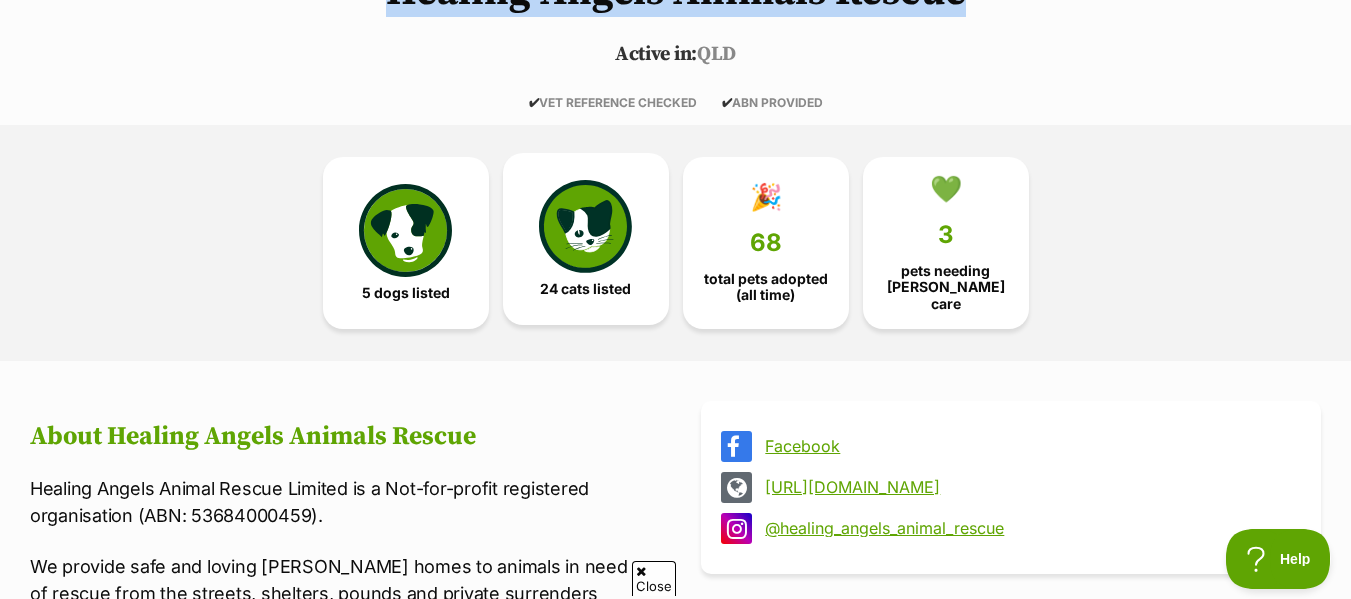 click on "24 cats listed" at bounding box center (585, 289) 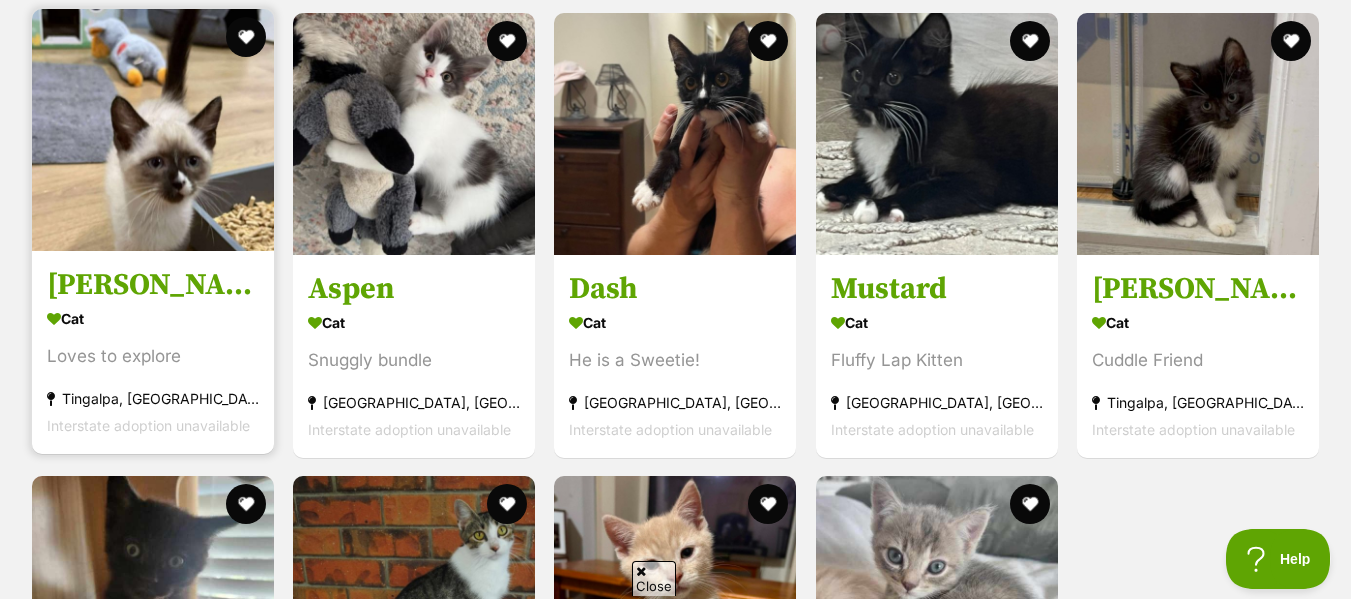 scroll, scrollTop: 3560, scrollLeft: 0, axis: vertical 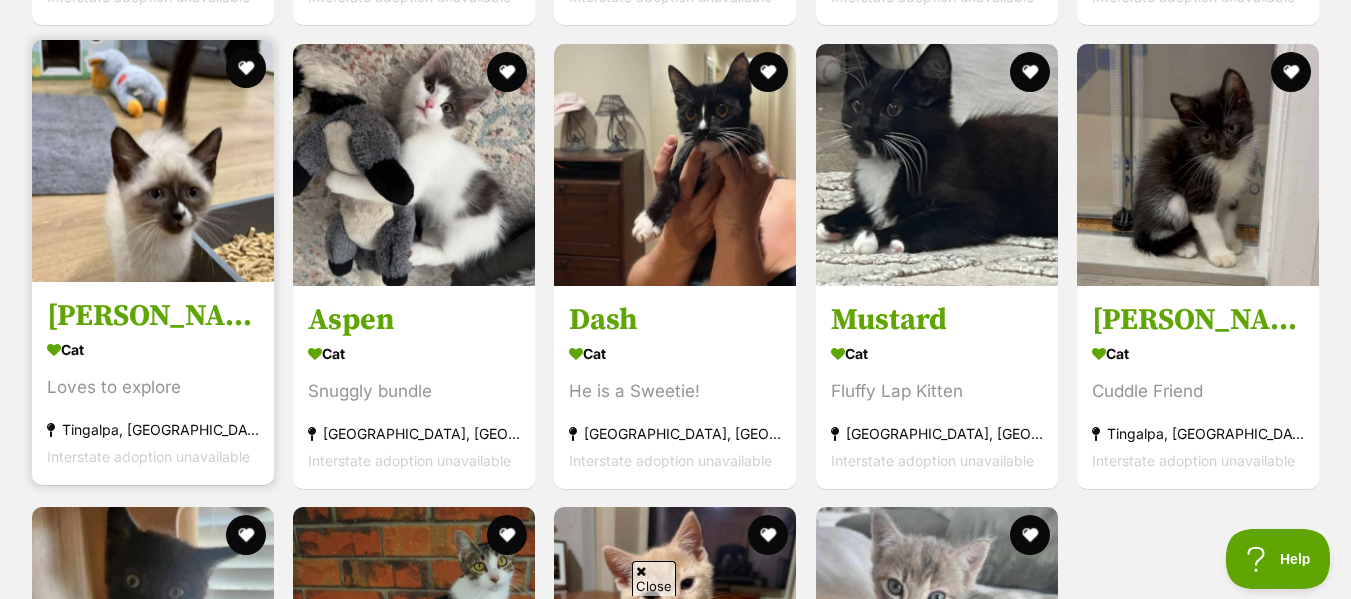 click at bounding box center [153, 161] 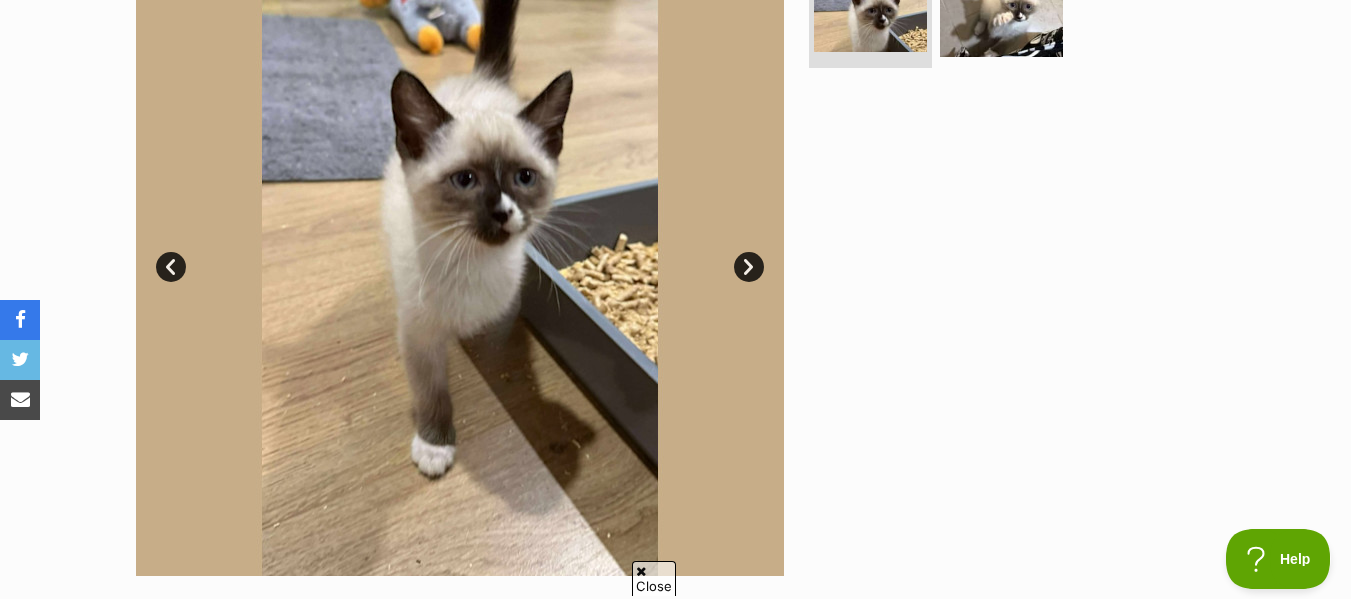 scroll, scrollTop: 500, scrollLeft: 0, axis: vertical 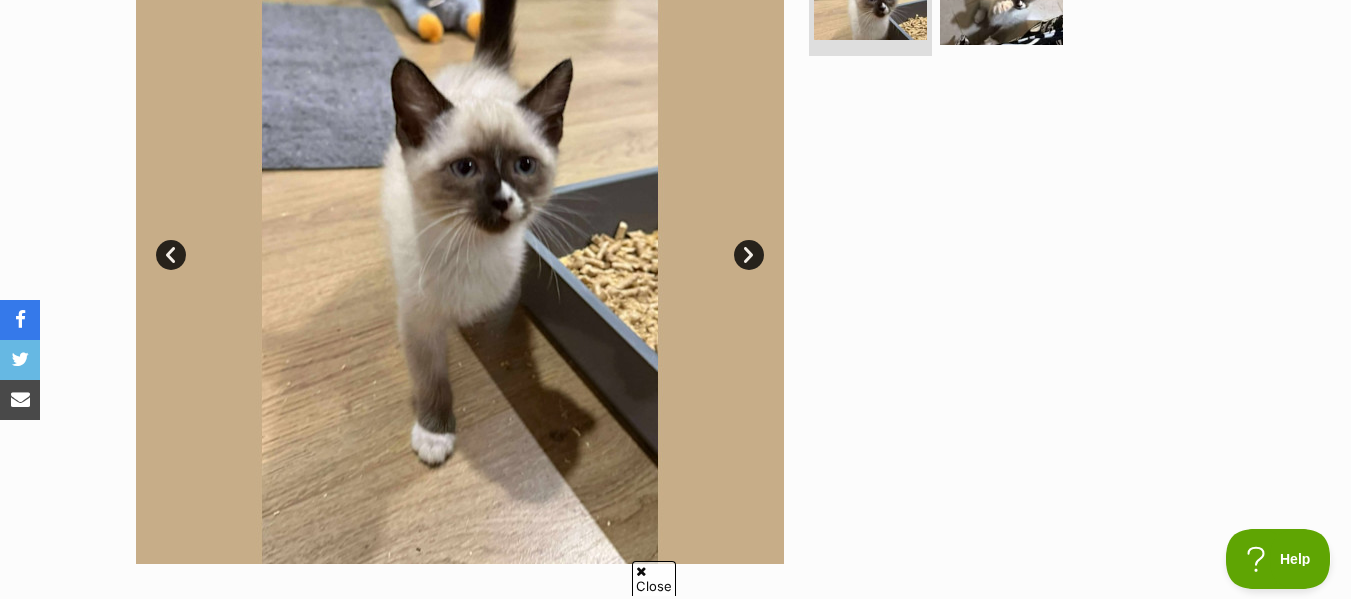 click on "Next" at bounding box center (749, 255) 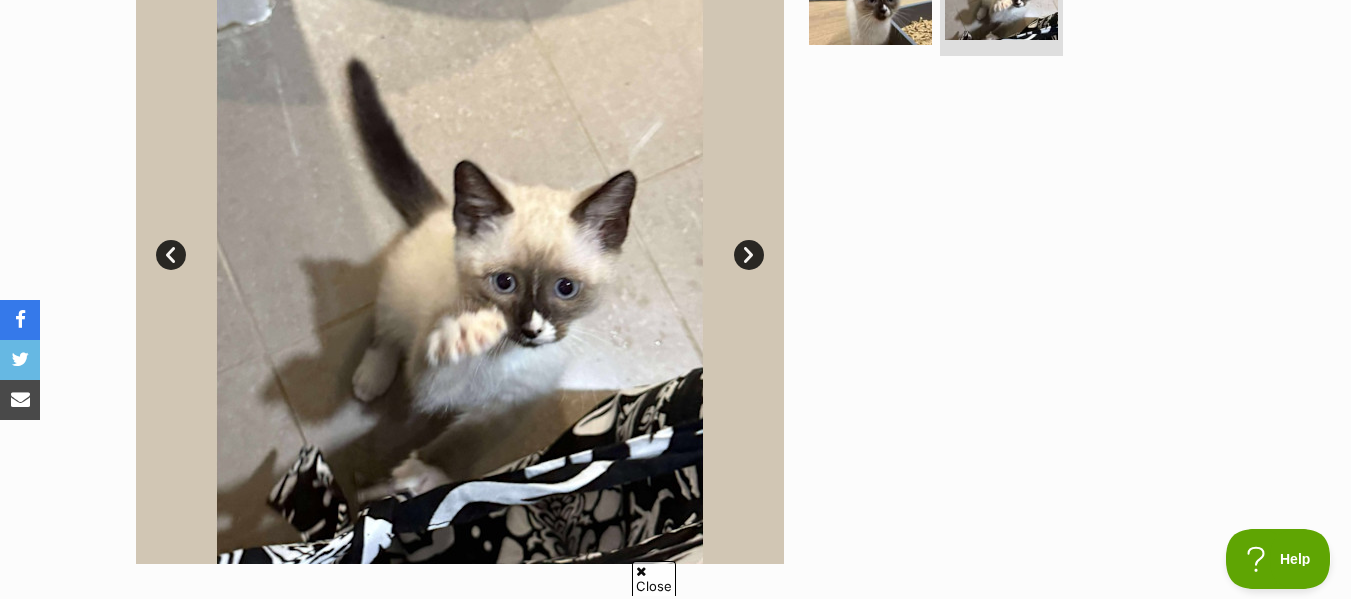 click on "Next" at bounding box center [749, 255] 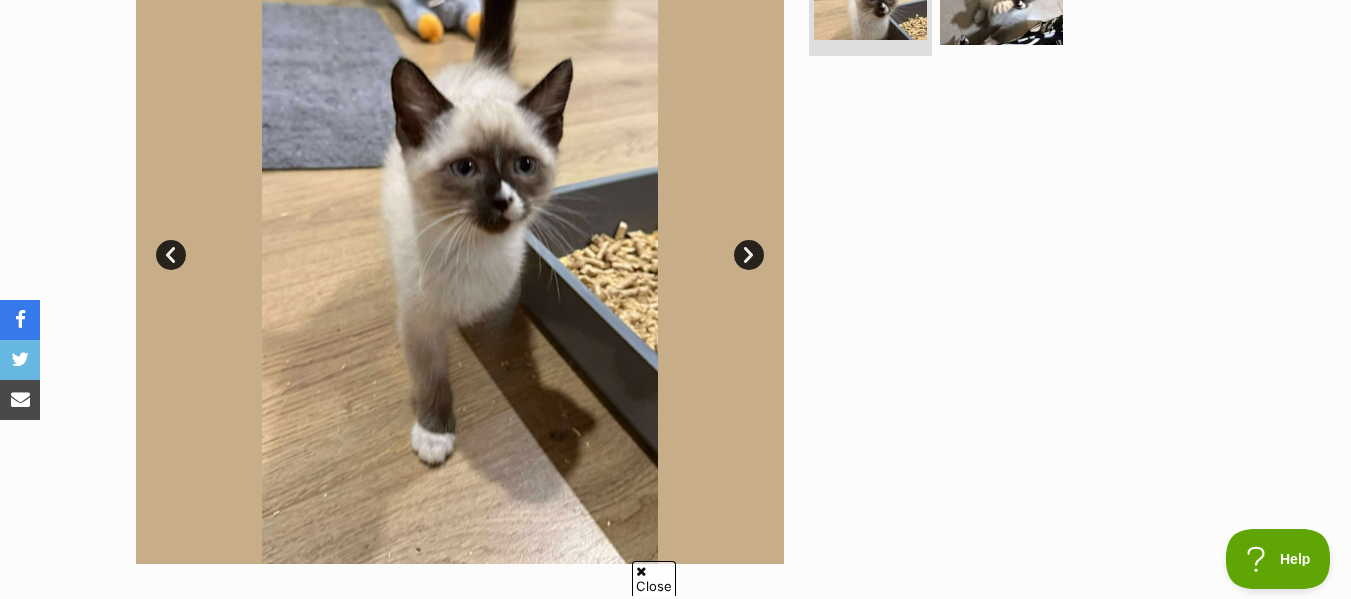 click on "Next" at bounding box center (749, 255) 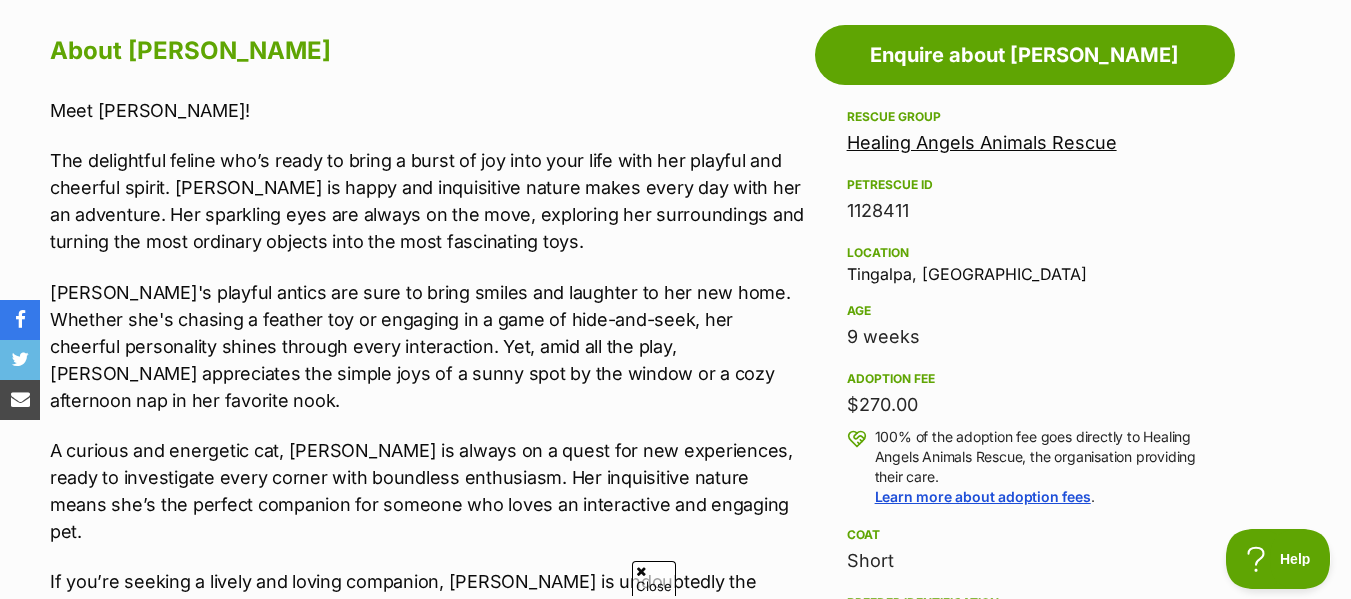 scroll, scrollTop: 1100, scrollLeft: 0, axis: vertical 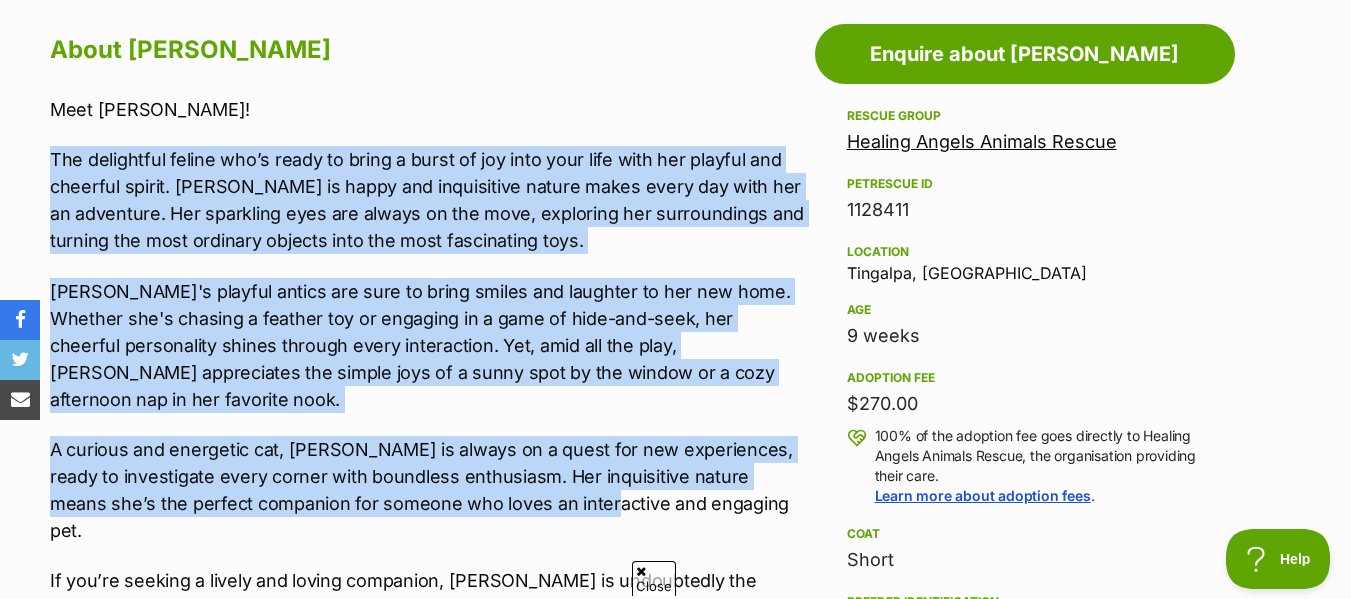 drag, startPoint x: 86, startPoint y: 165, endPoint x: 542, endPoint y: 473, distance: 550.27264 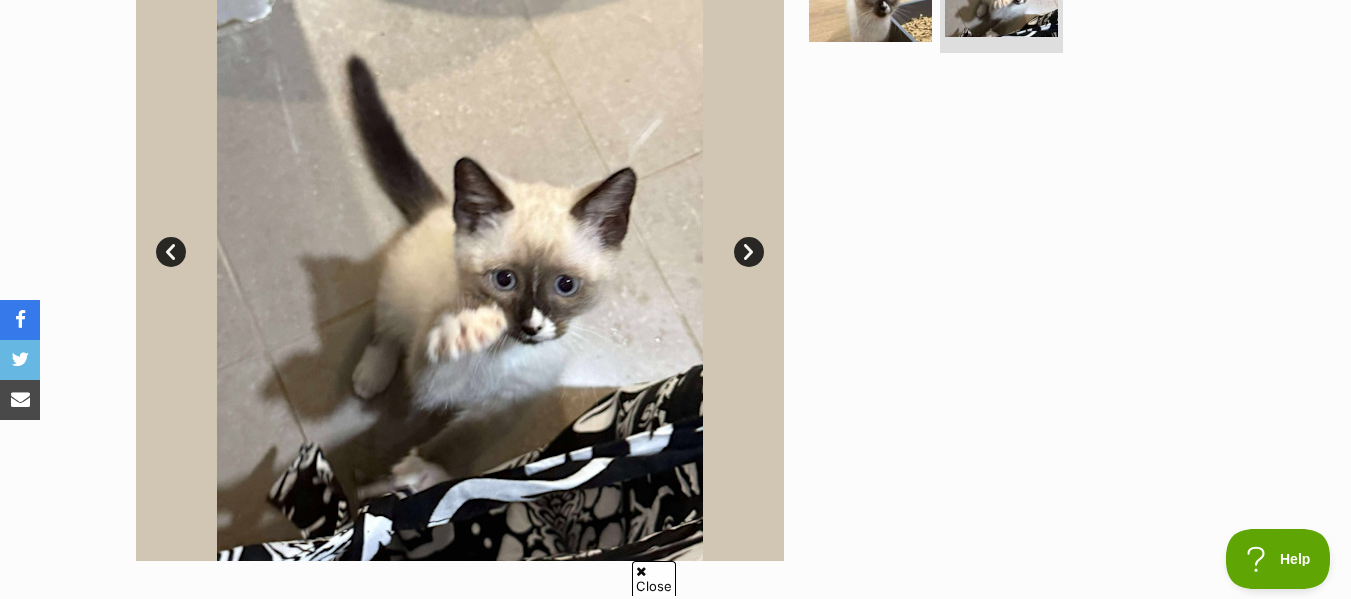 scroll, scrollTop: 500, scrollLeft: 0, axis: vertical 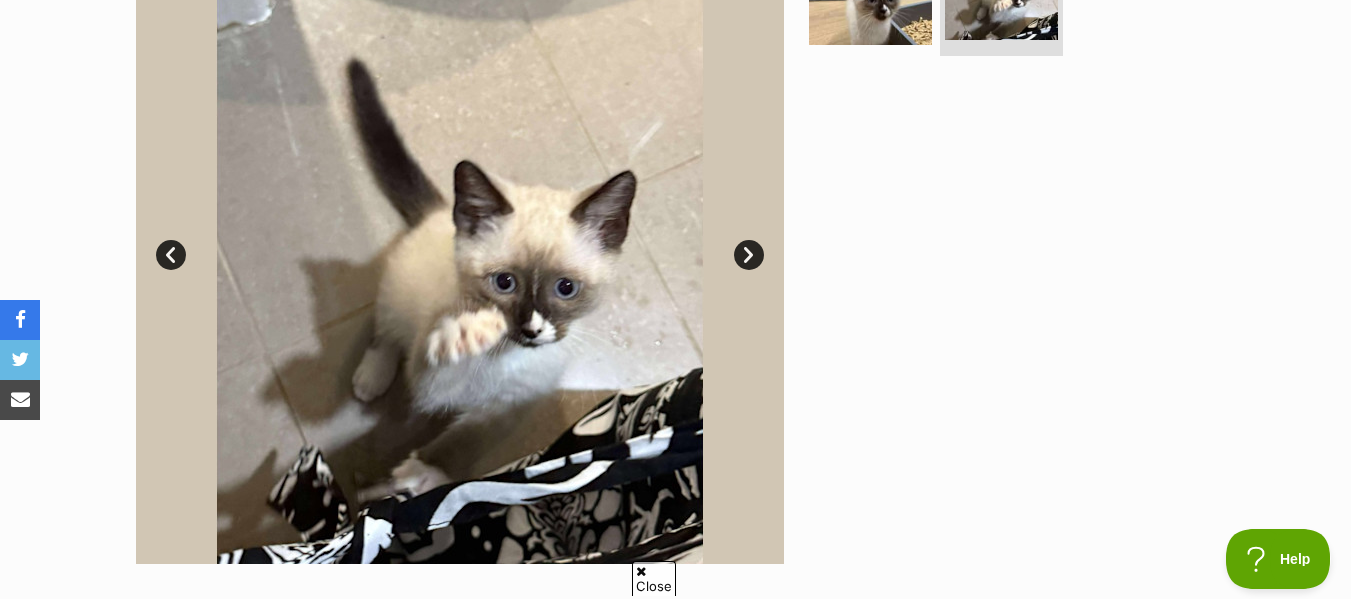 click on "Next" at bounding box center [749, 255] 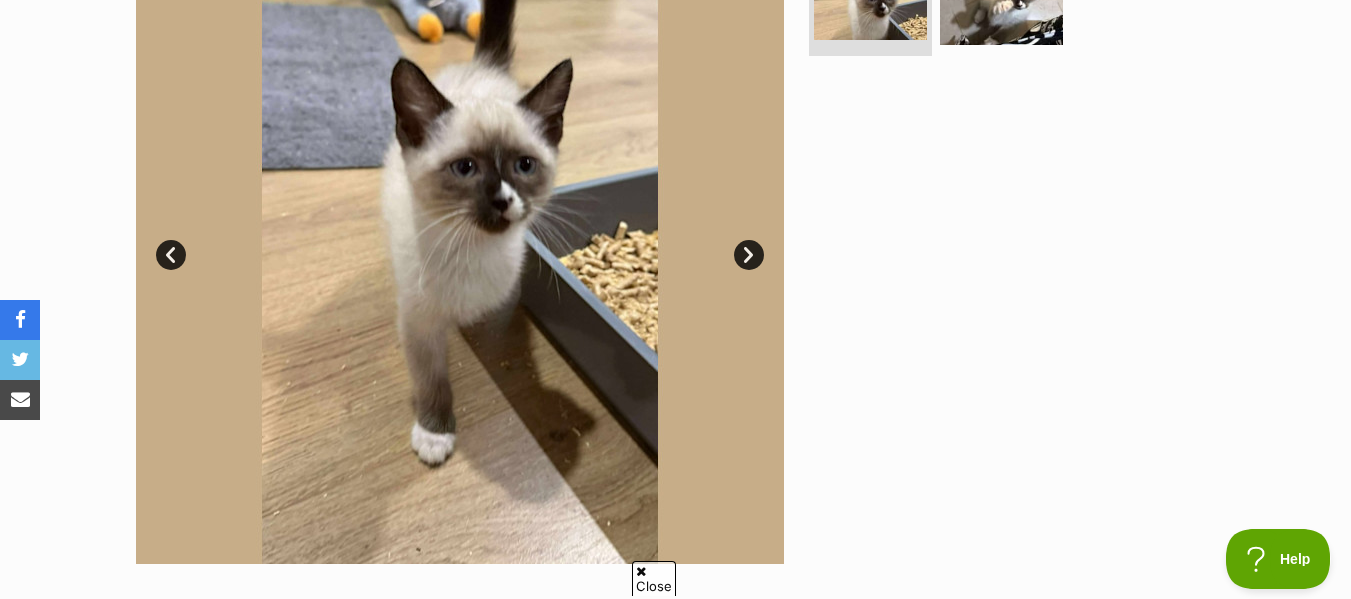 click on "Next" at bounding box center [749, 255] 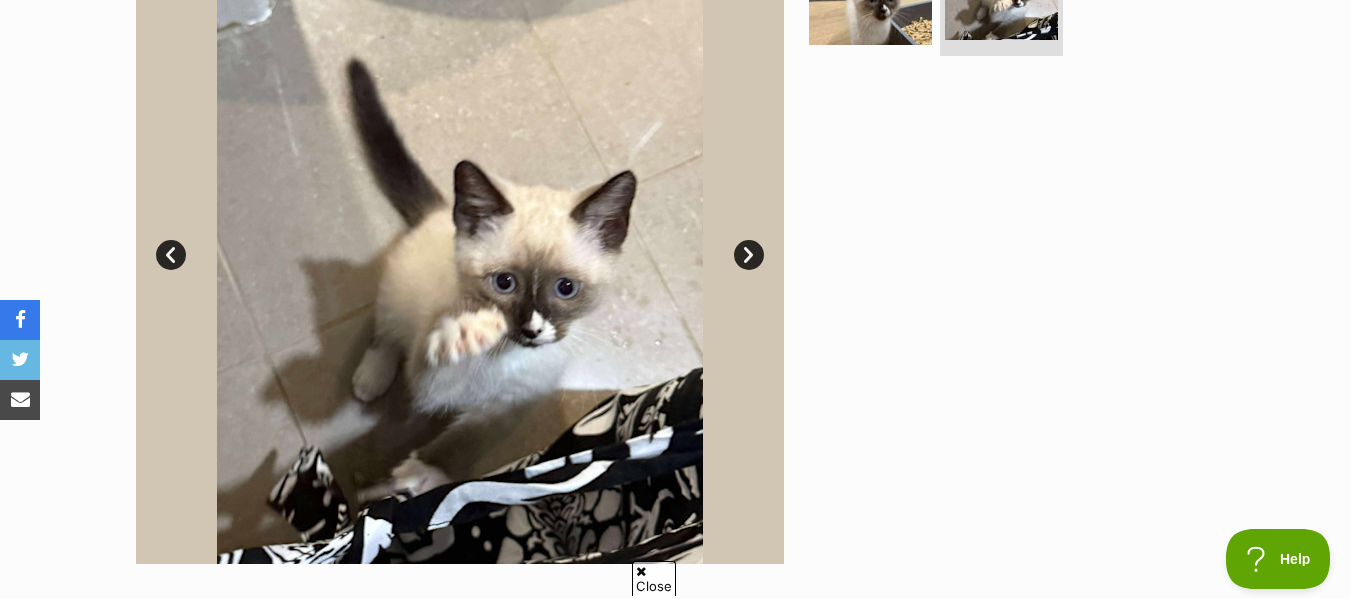 click on "Next" at bounding box center (749, 255) 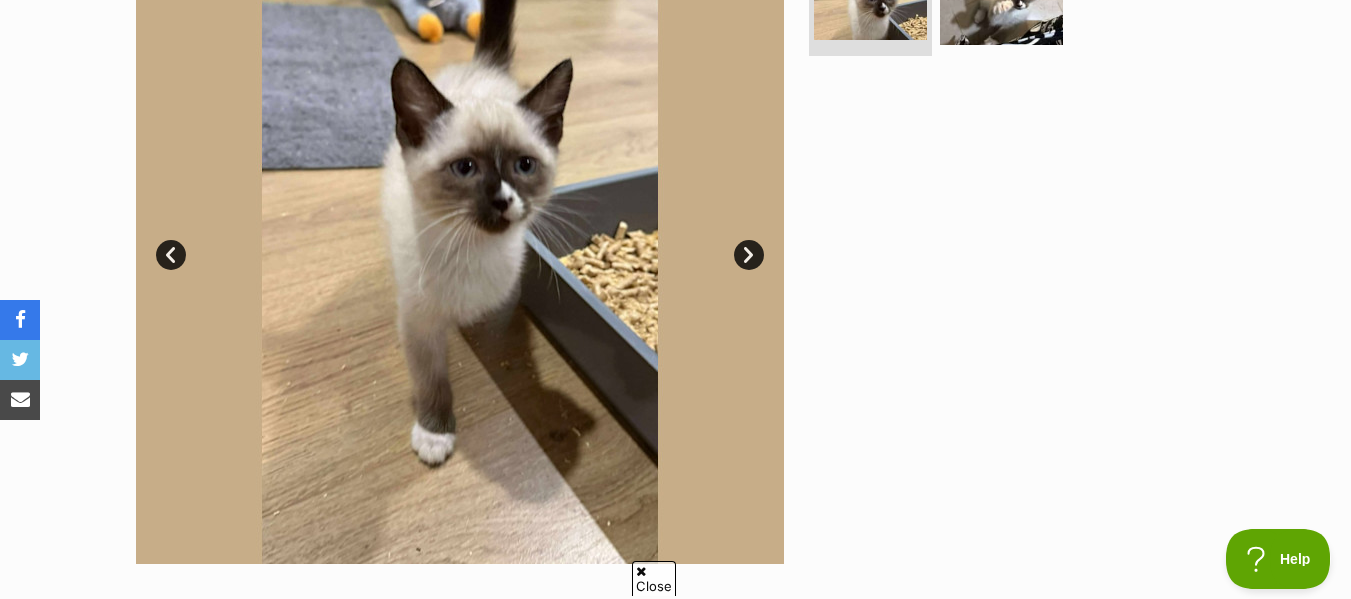 click on "Next" at bounding box center [749, 255] 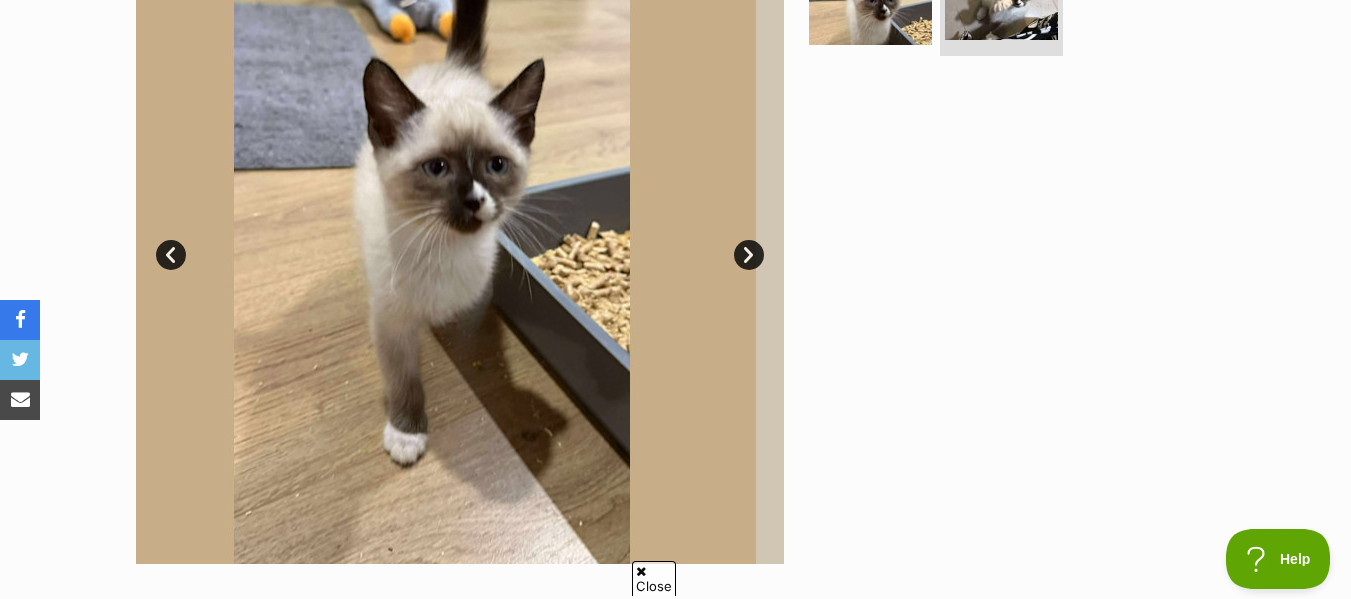 click on "Next" at bounding box center (749, 255) 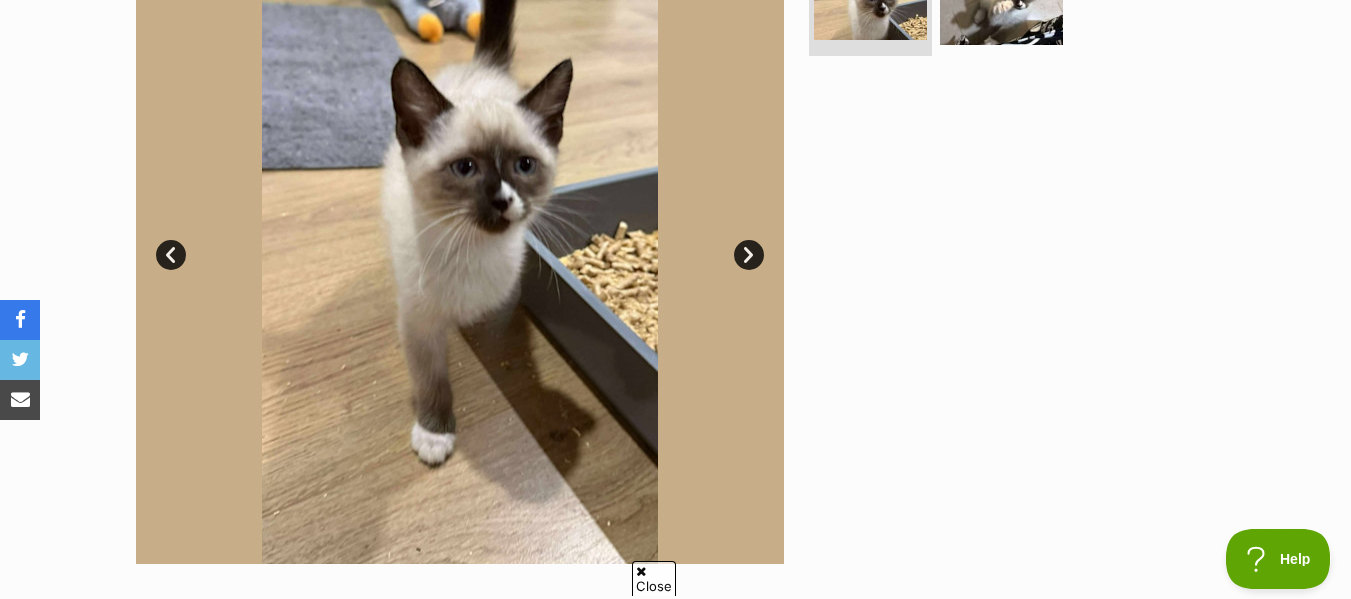 click on "Next" at bounding box center (749, 255) 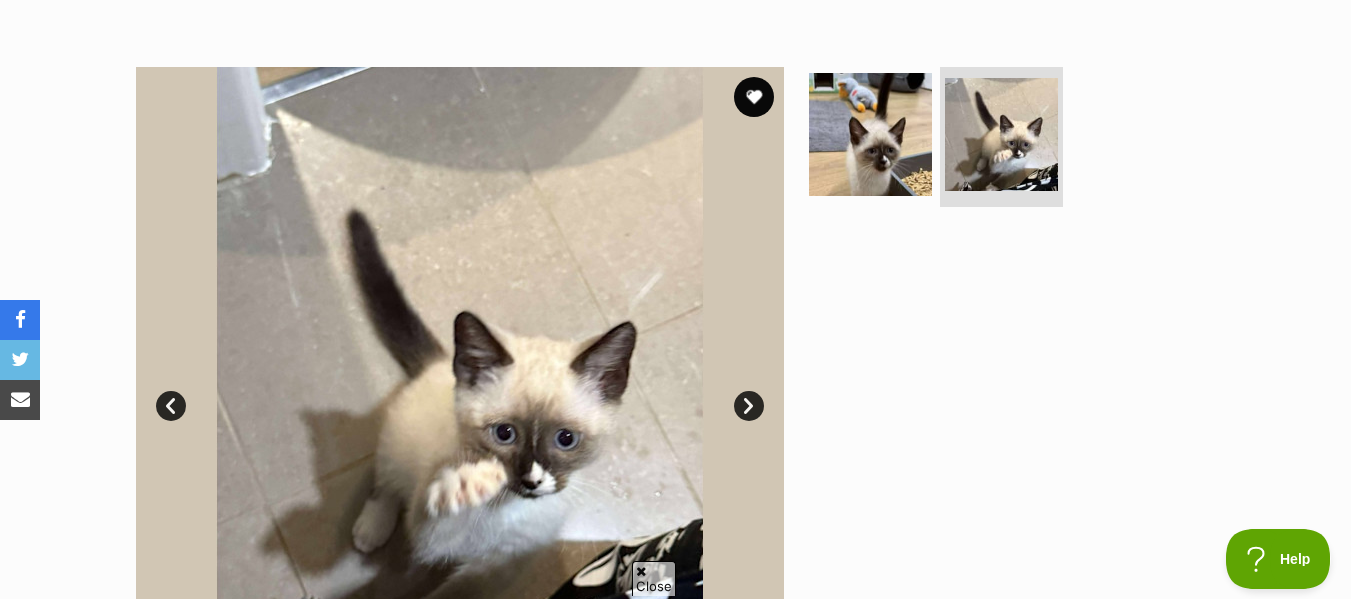 scroll, scrollTop: 200, scrollLeft: 0, axis: vertical 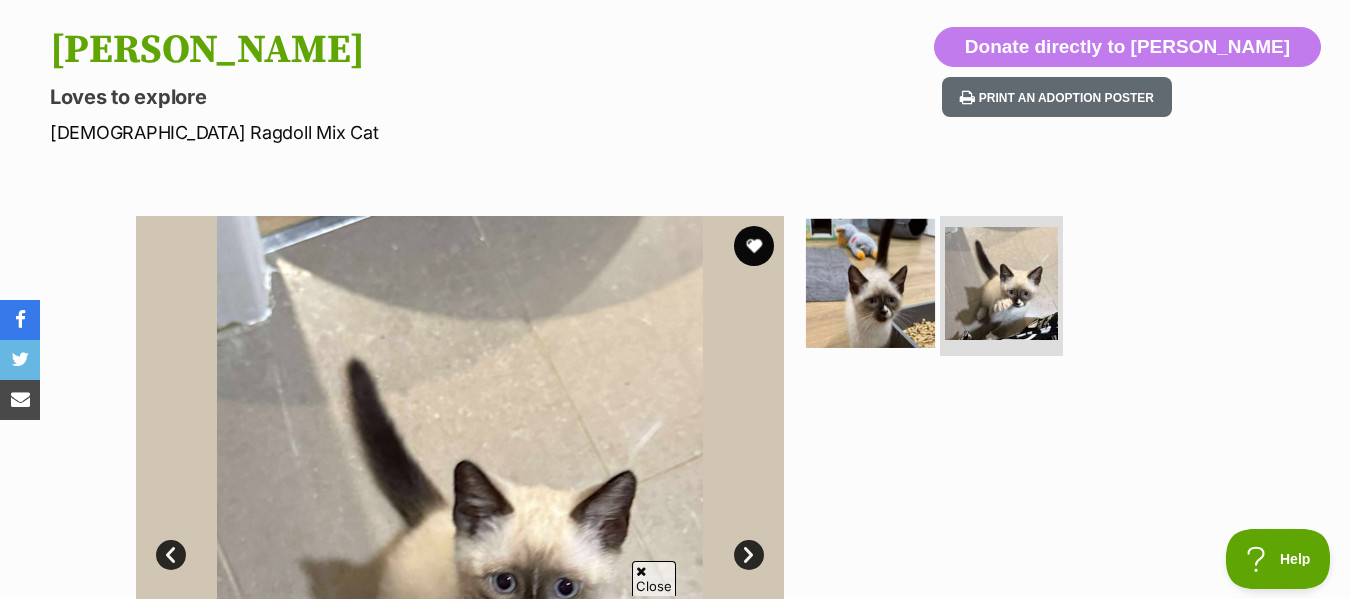 click at bounding box center (870, 283) 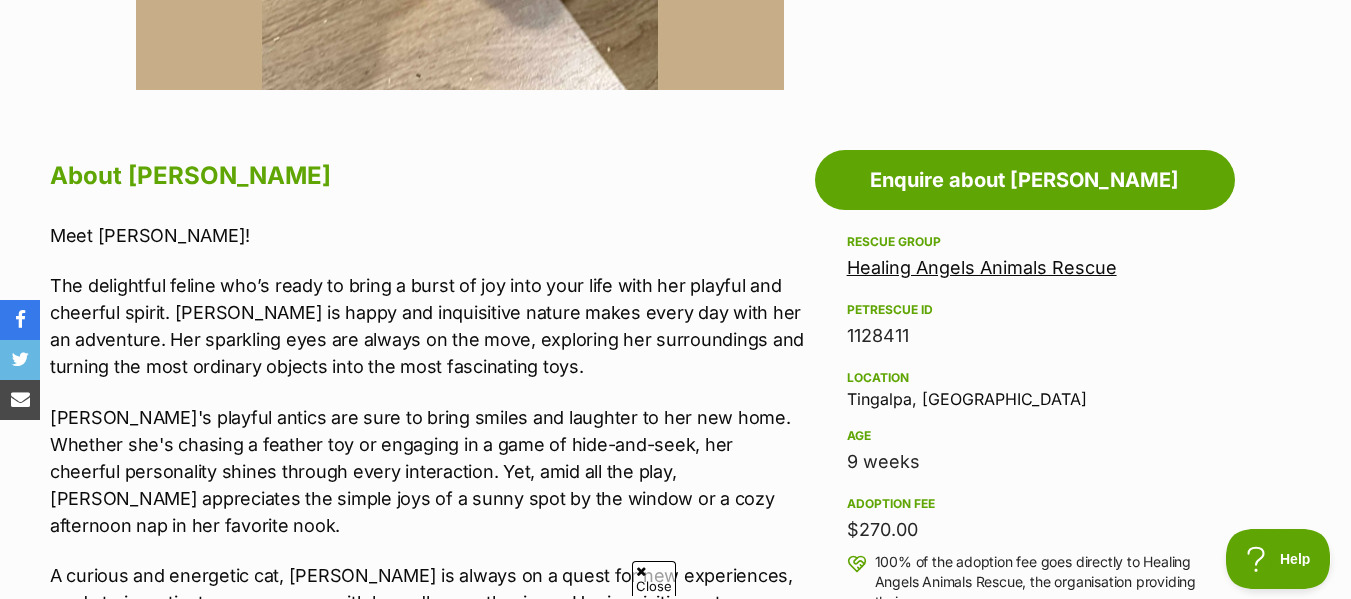 scroll, scrollTop: 1100, scrollLeft: 0, axis: vertical 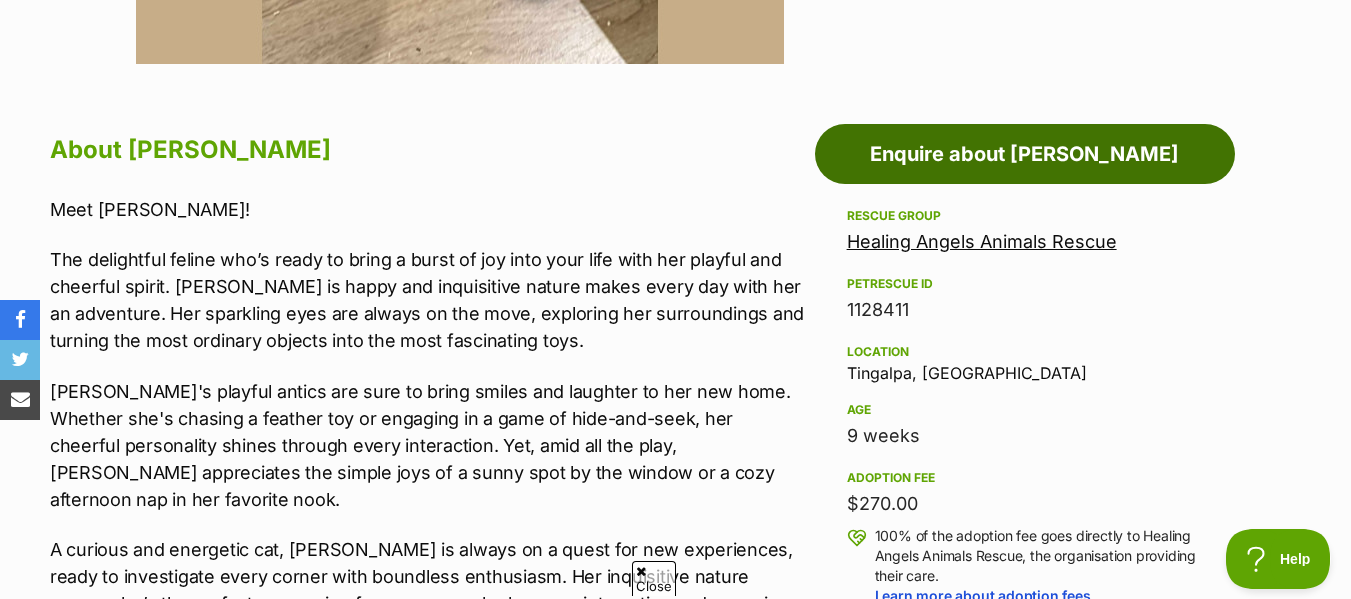 click on "Enquire about [PERSON_NAME]" at bounding box center (1025, 154) 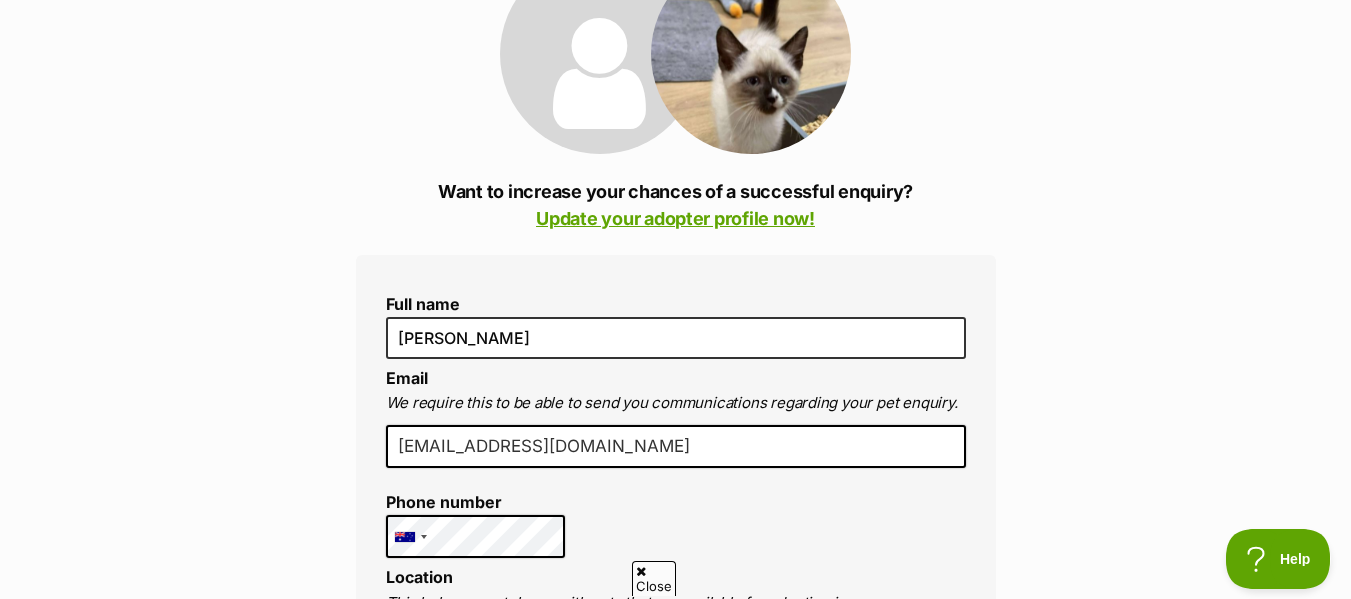 scroll, scrollTop: 0, scrollLeft: 0, axis: both 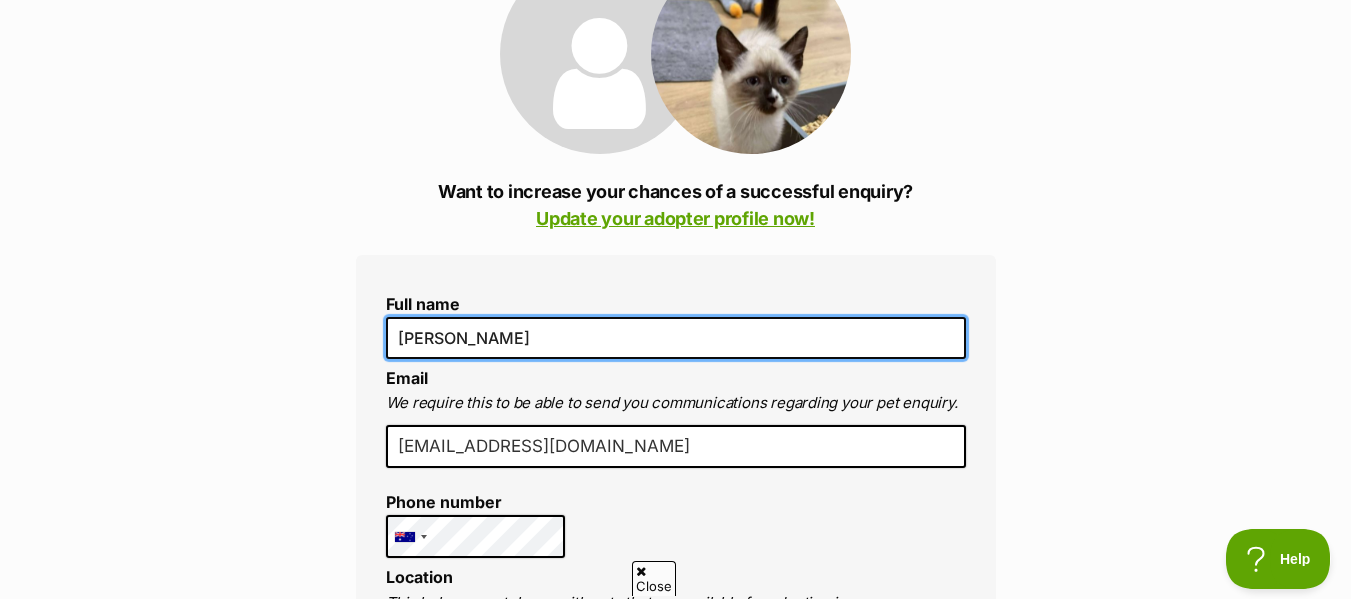 click on "[PERSON_NAME]" at bounding box center [676, 338] 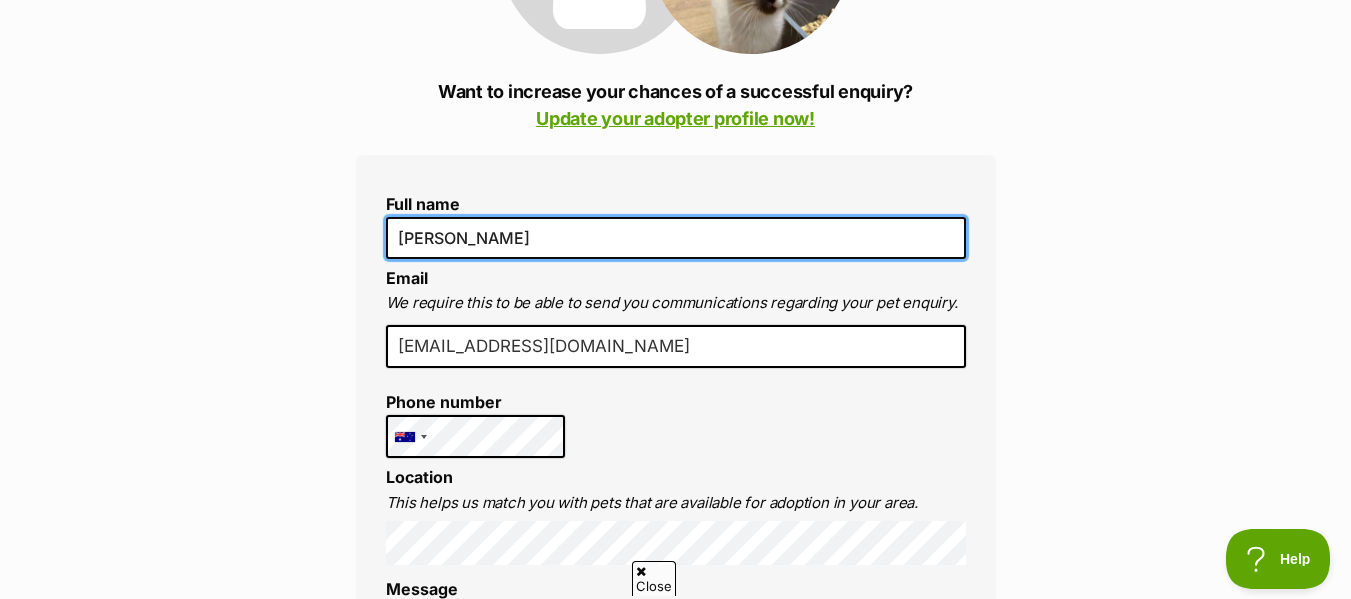 scroll, scrollTop: 500, scrollLeft: 0, axis: vertical 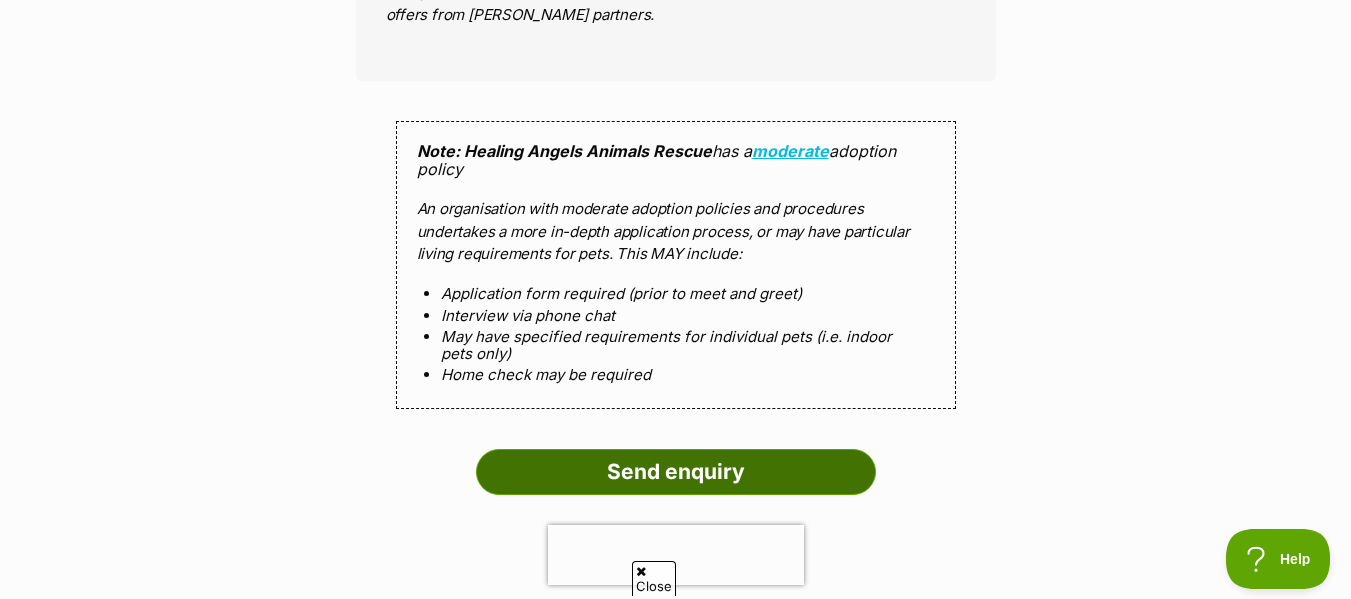 click on "Send enquiry" at bounding box center (676, 472) 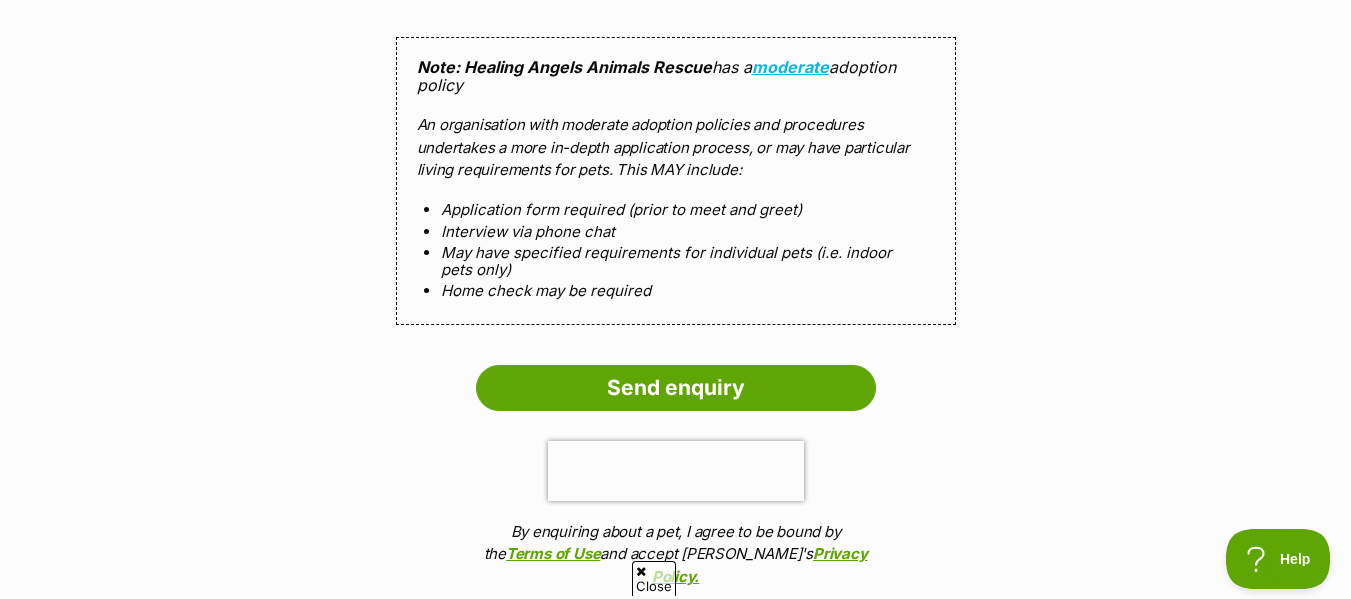 scroll, scrollTop: 2000, scrollLeft: 0, axis: vertical 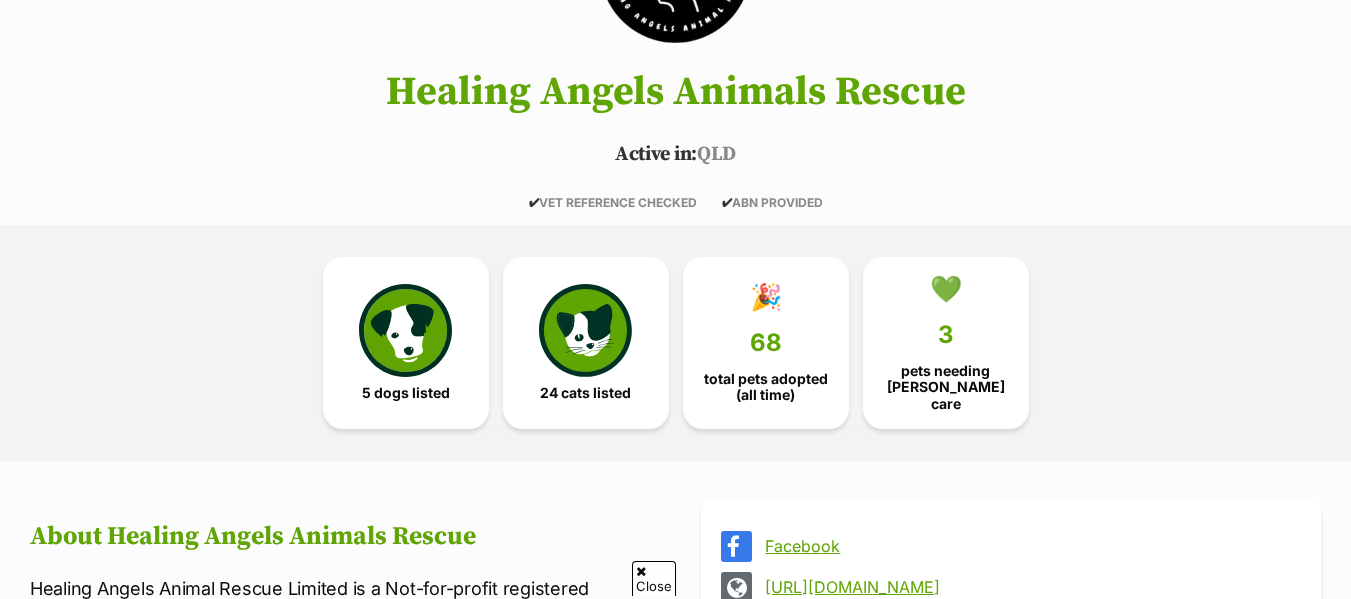 click at bounding box center (585, 330) 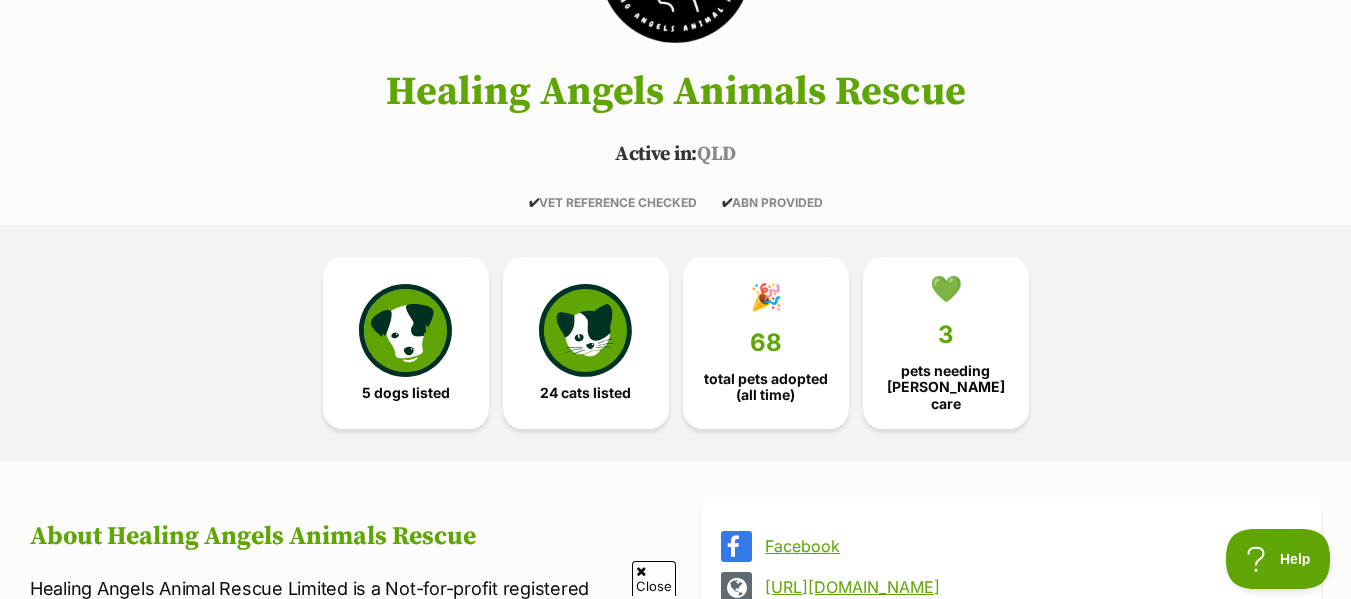 scroll, scrollTop: 0, scrollLeft: 0, axis: both 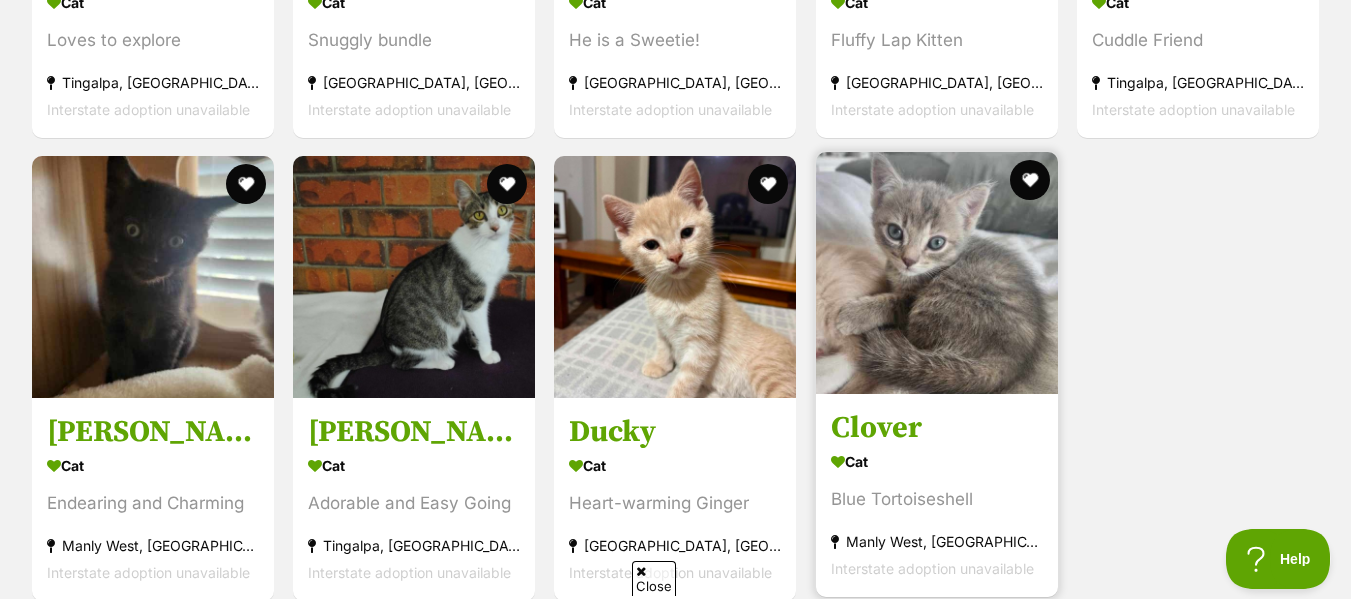 click at bounding box center [937, 273] 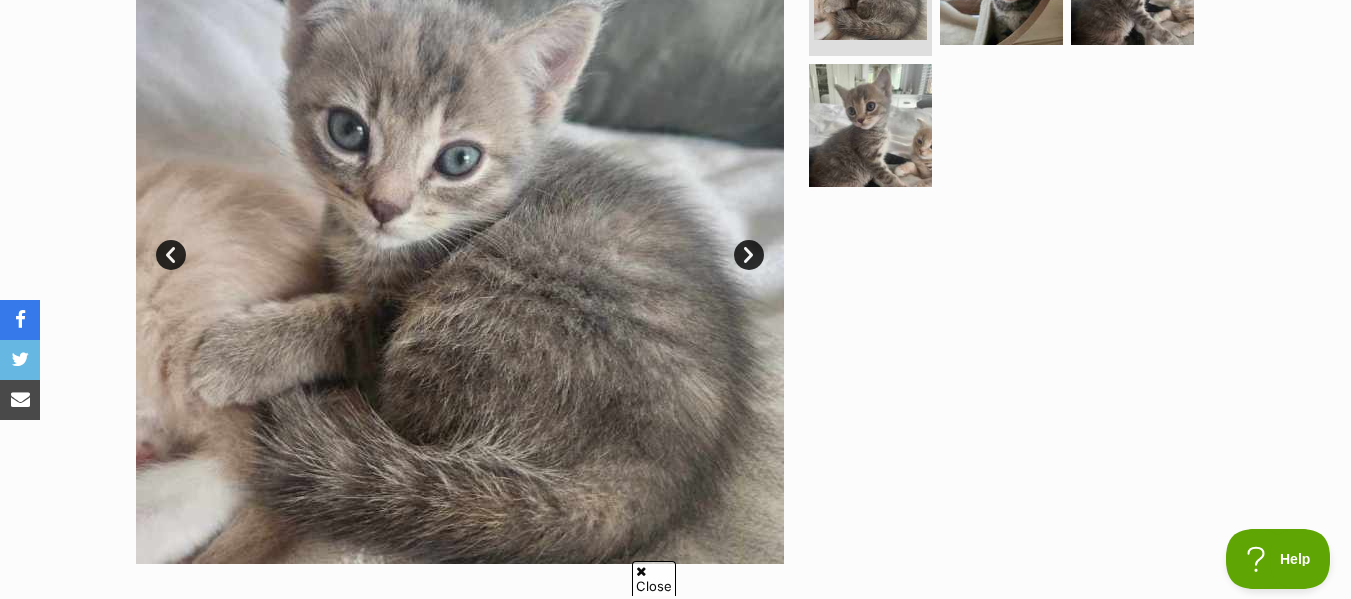 scroll, scrollTop: 0, scrollLeft: 0, axis: both 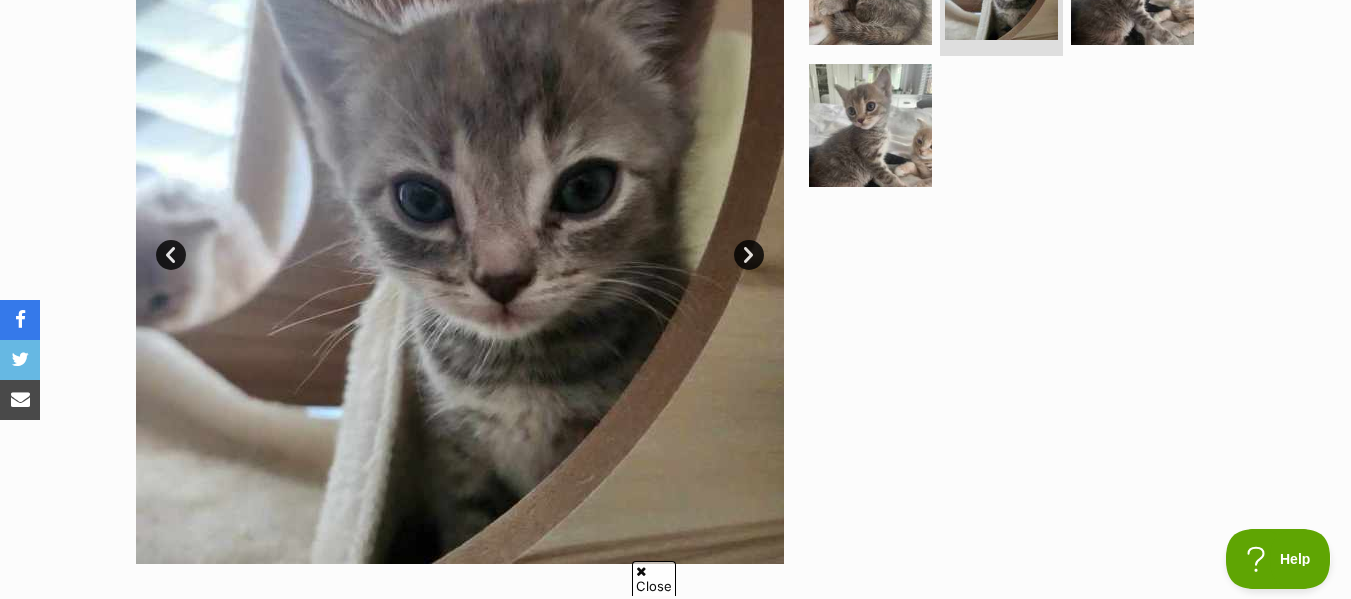 click on "Next" at bounding box center [749, 255] 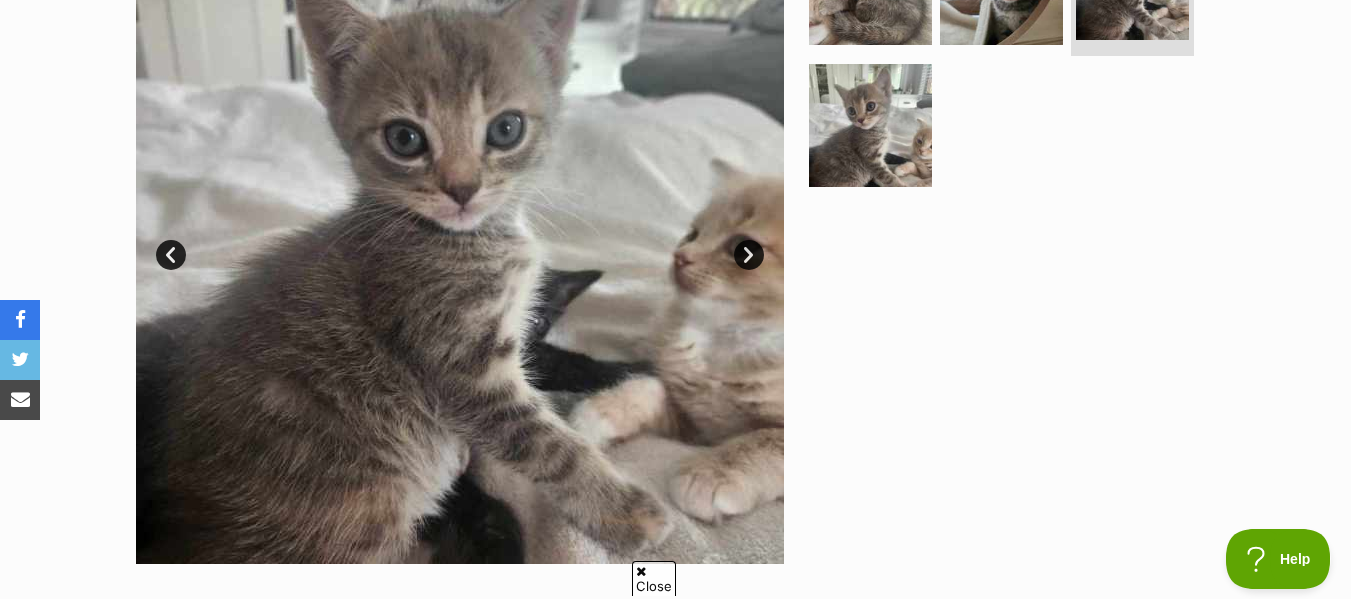 click on "Next" at bounding box center [749, 255] 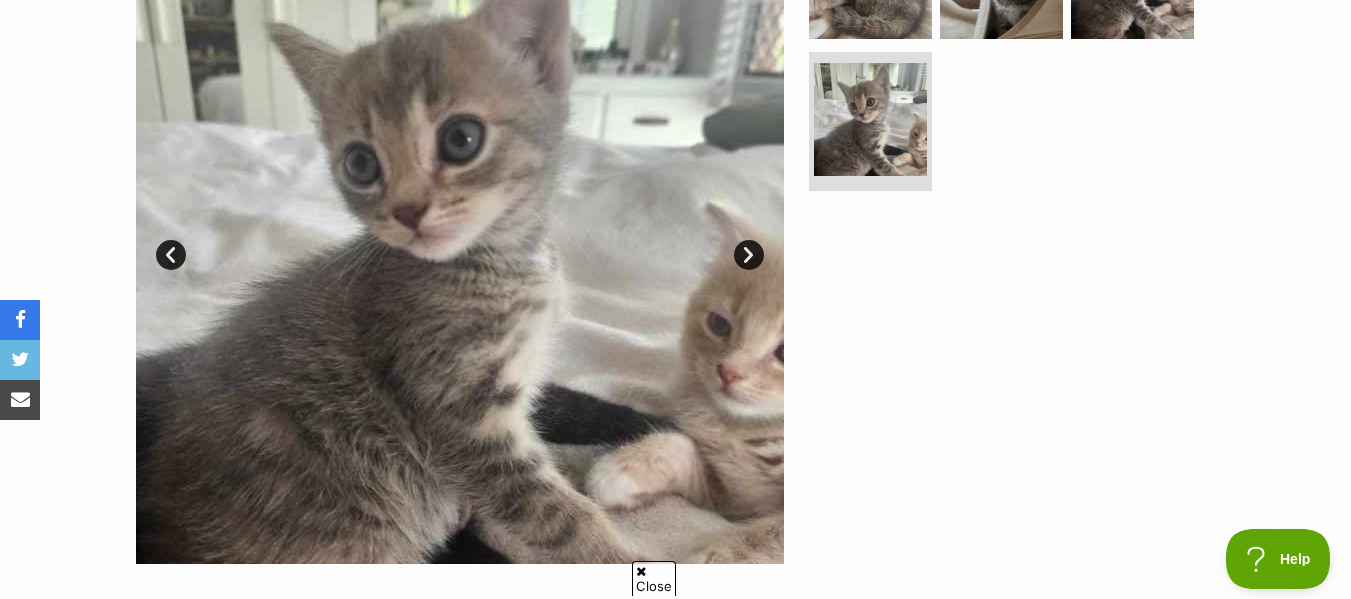 click on "Next" at bounding box center [749, 255] 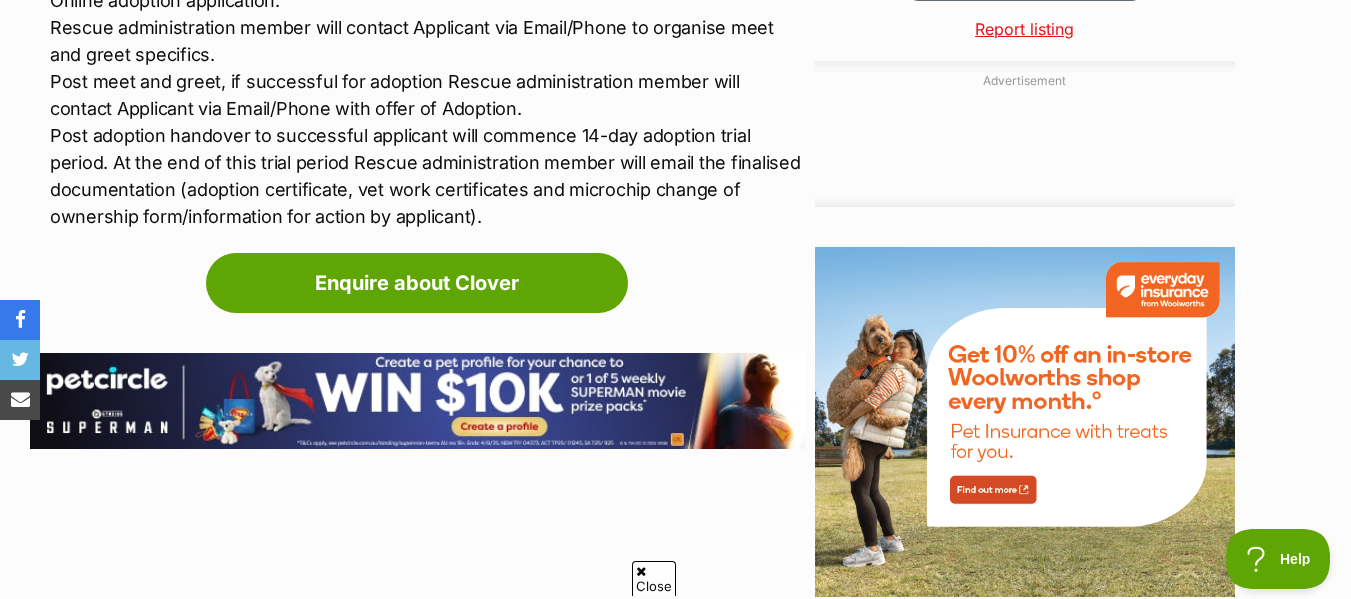 scroll, scrollTop: 2000, scrollLeft: 0, axis: vertical 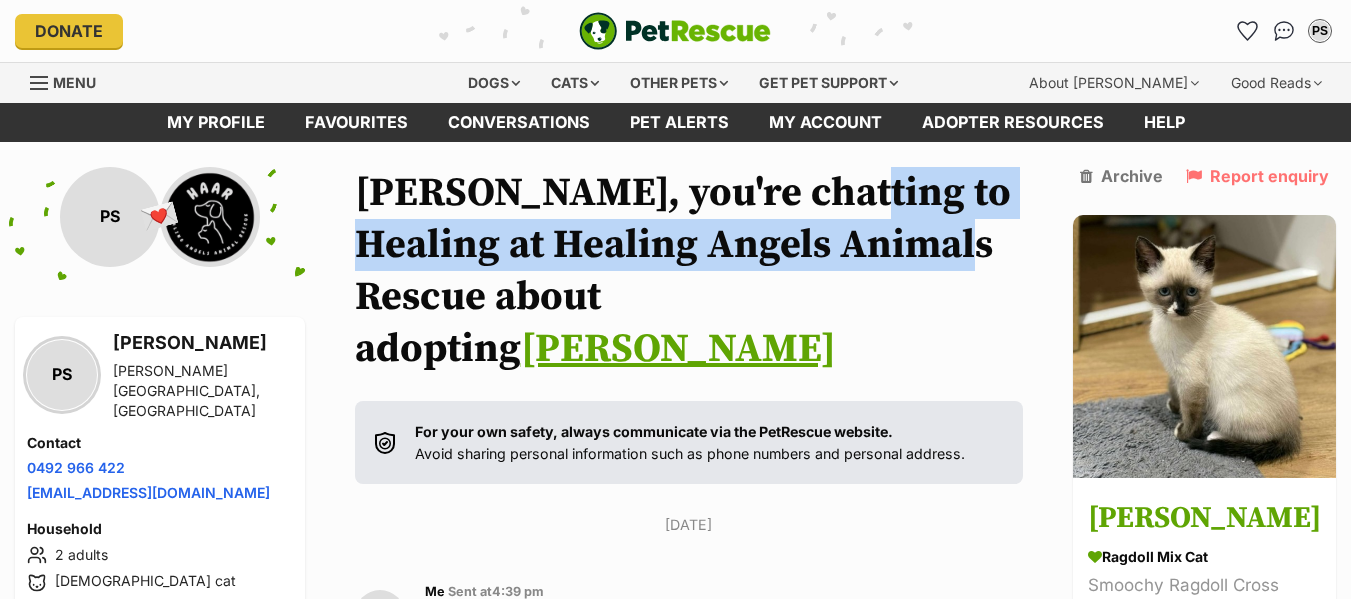 drag, startPoint x: 817, startPoint y: 202, endPoint x: 934, endPoint y: 238, distance: 122.41323 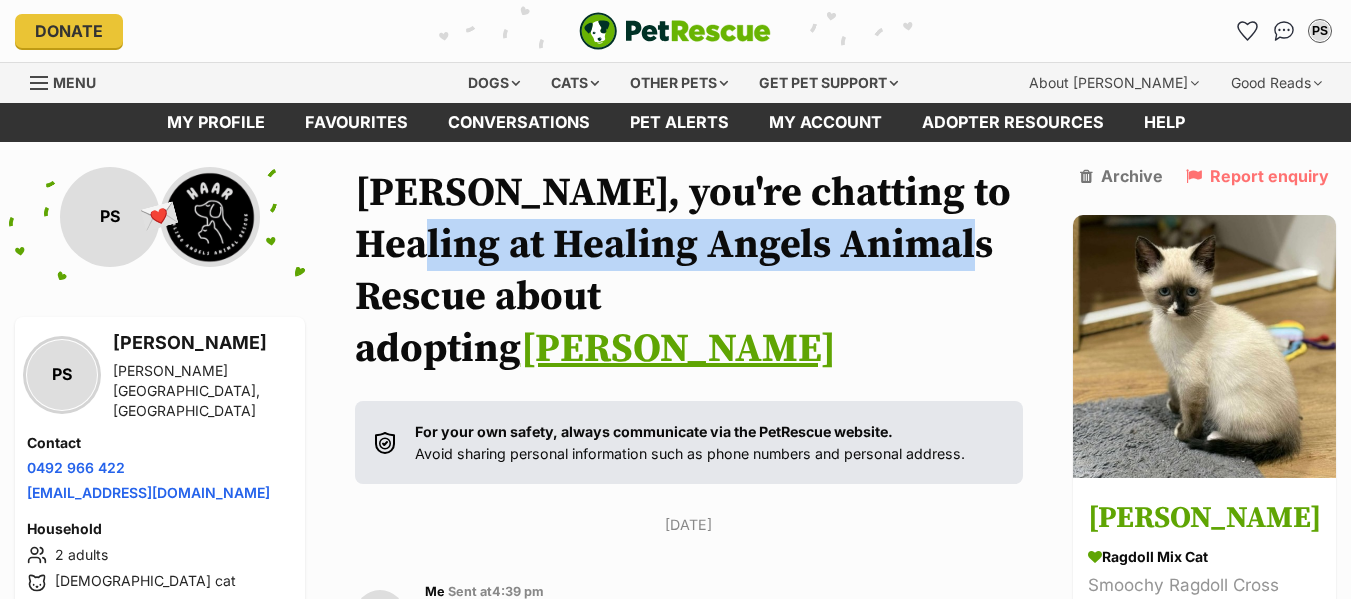 drag, startPoint x: 952, startPoint y: 249, endPoint x: 356, endPoint y: 237, distance: 596.1208 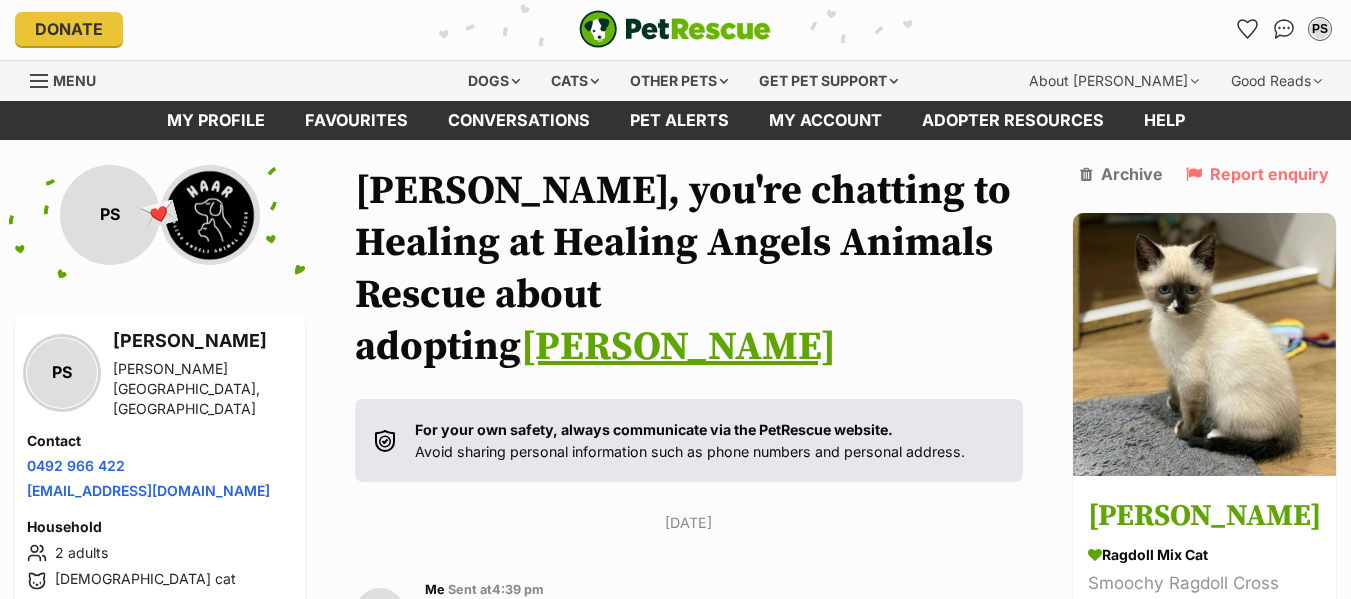 scroll, scrollTop: 0, scrollLeft: 0, axis: both 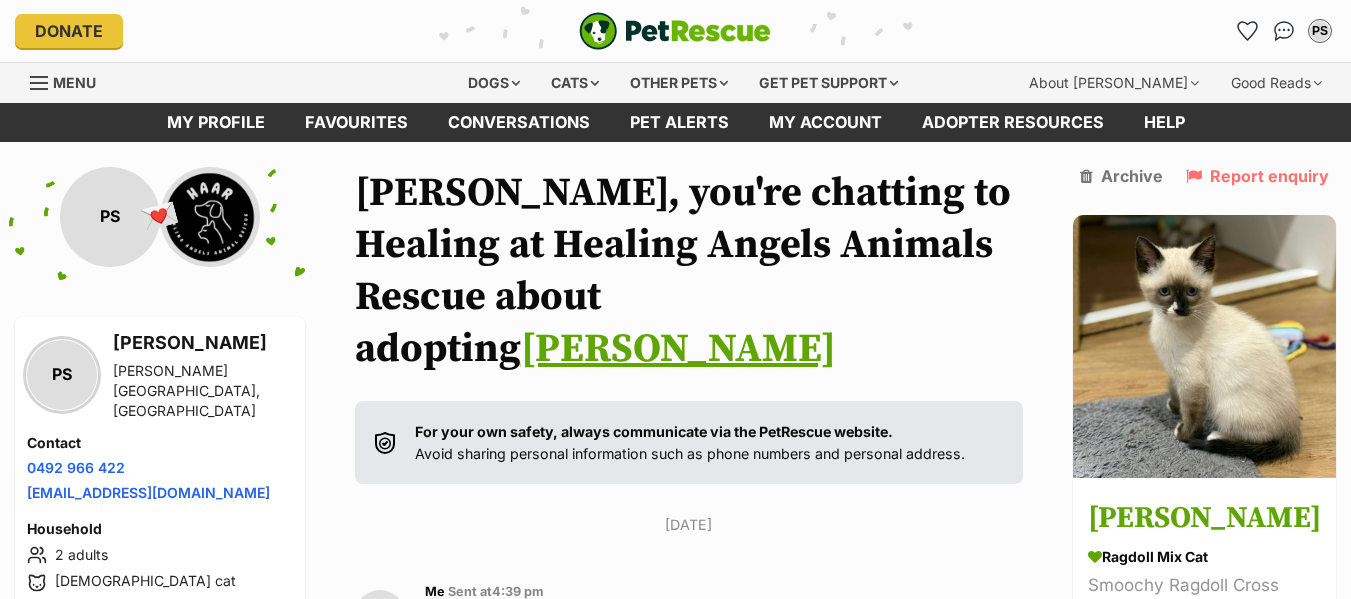 click on "[PERSON_NAME]" at bounding box center [678, 349] 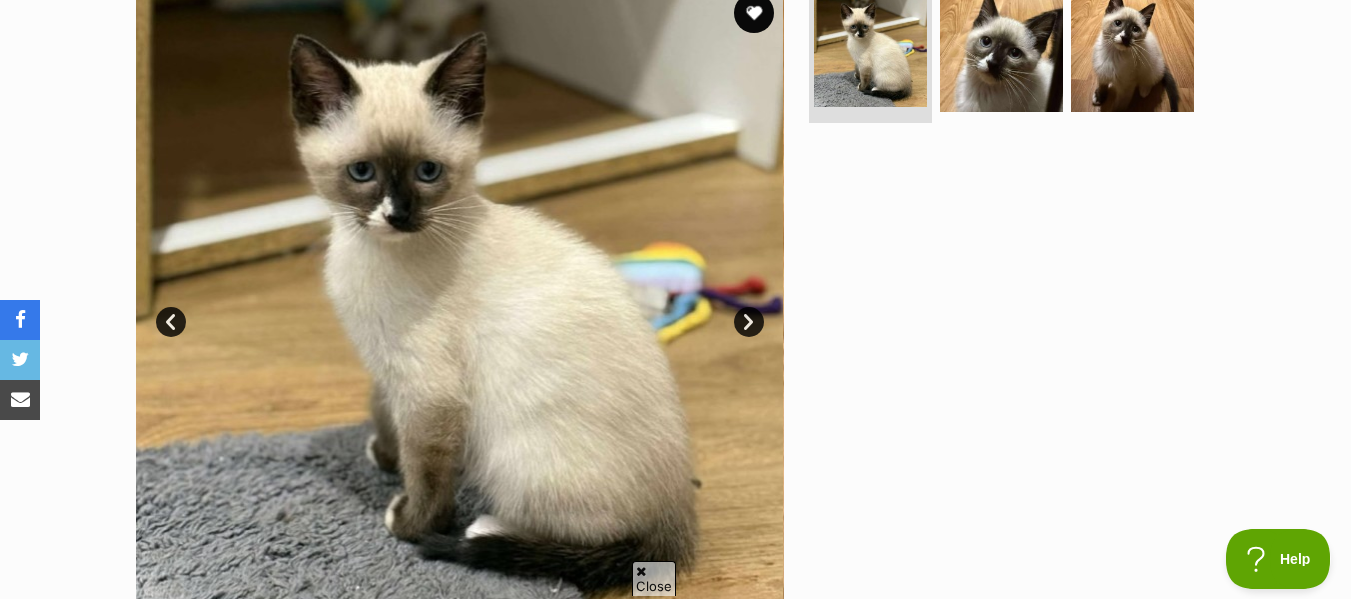 scroll, scrollTop: 400, scrollLeft: 0, axis: vertical 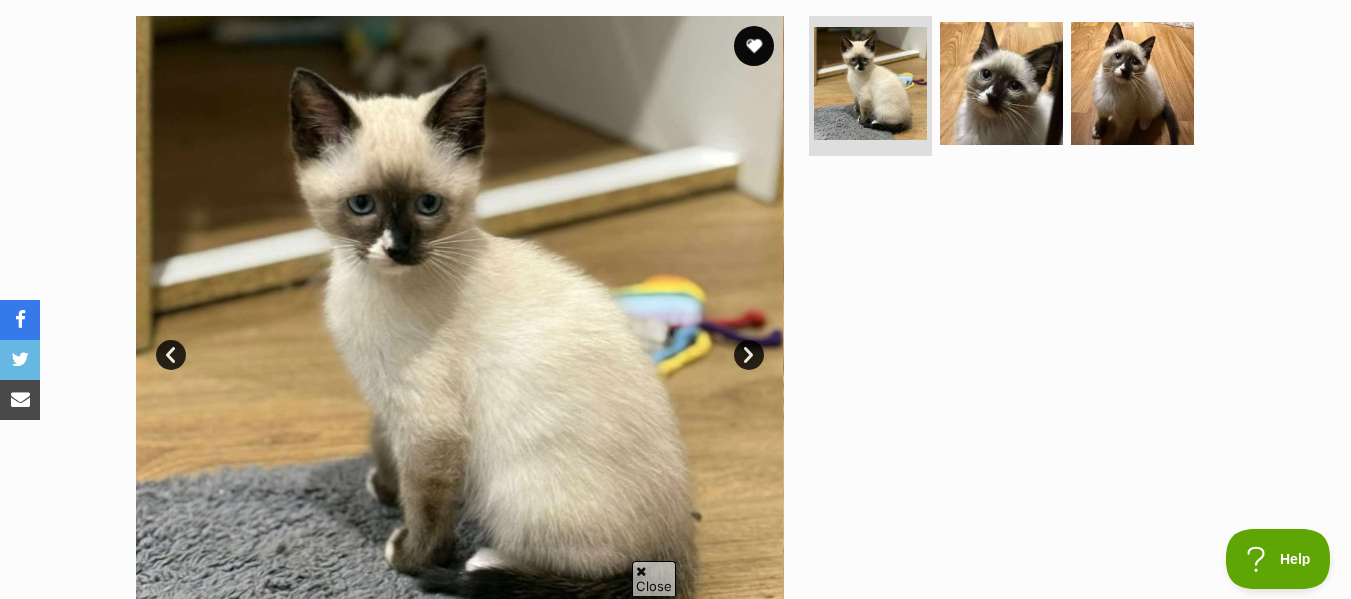 click on "Next" at bounding box center [749, 355] 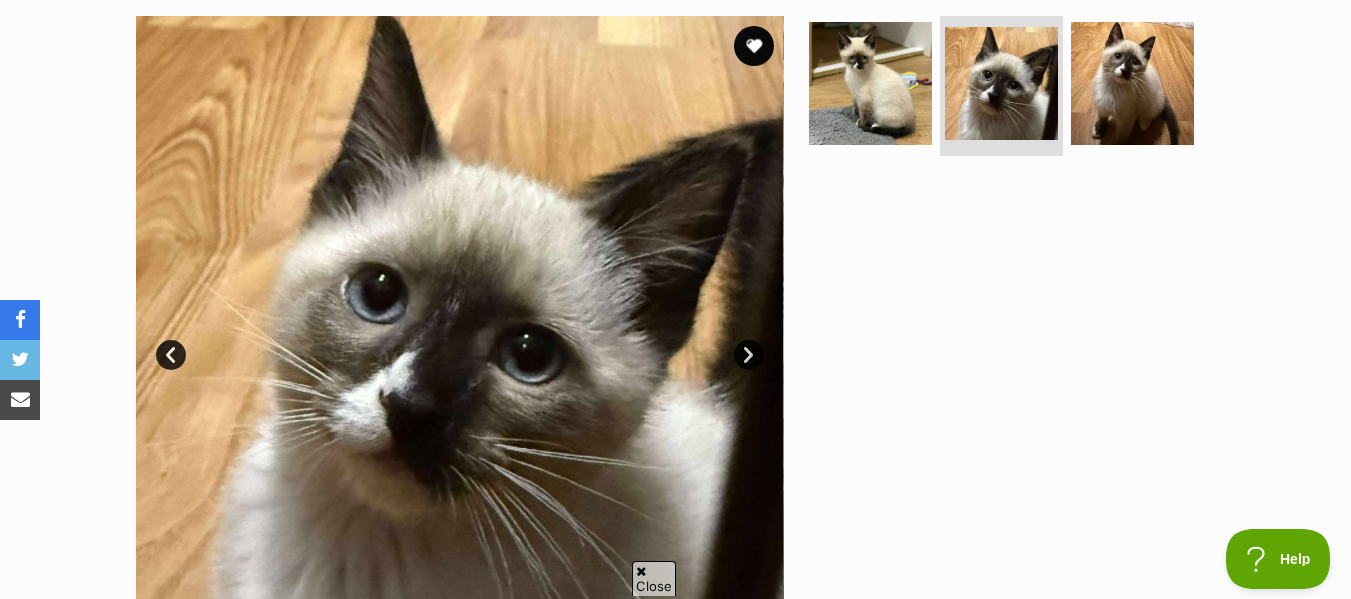 click on "Next" at bounding box center [749, 355] 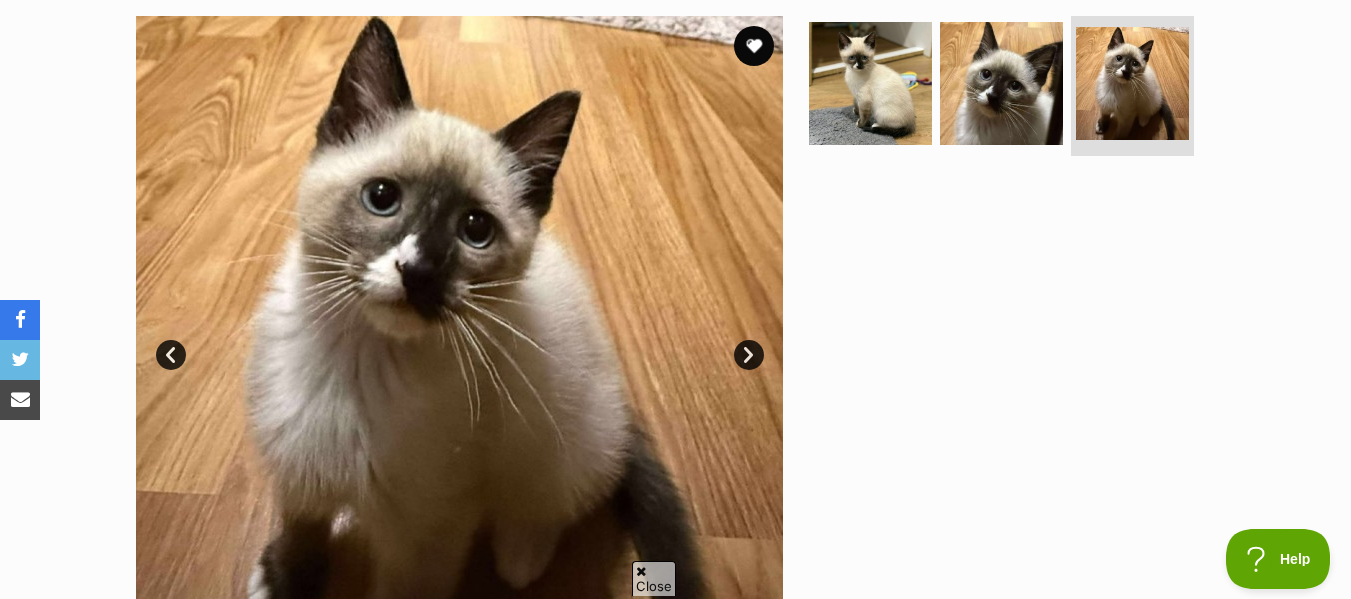 click on "Next" at bounding box center (749, 355) 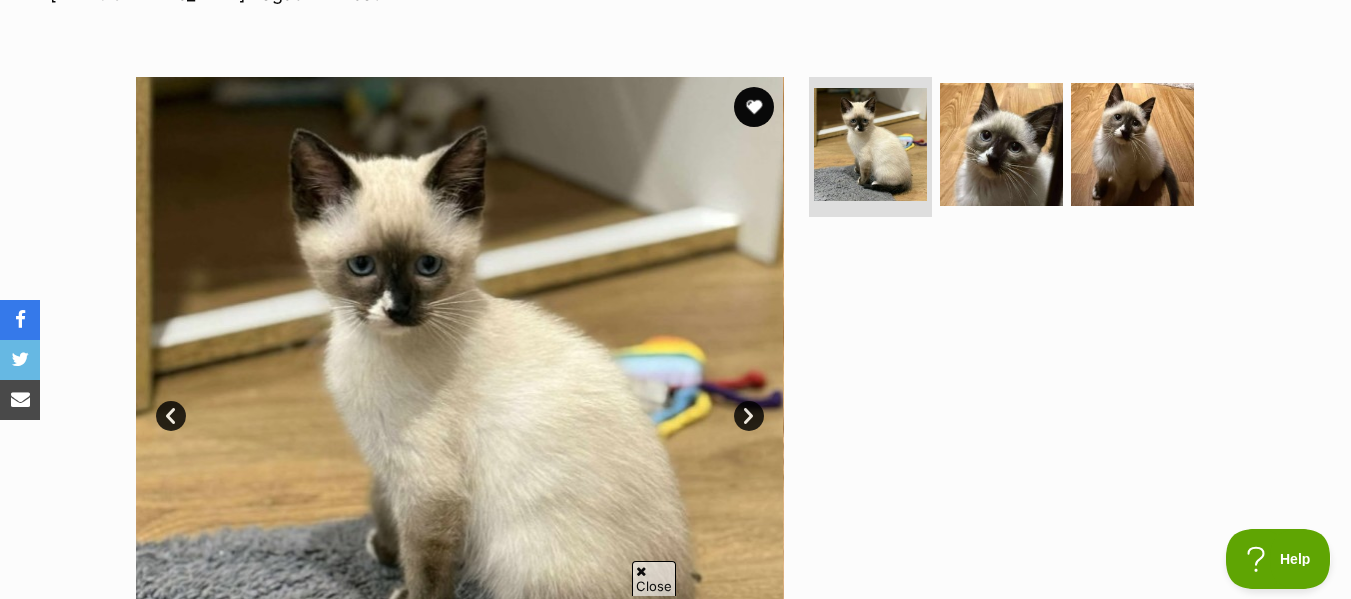 scroll, scrollTop: 100, scrollLeft: 0, axis: vertical 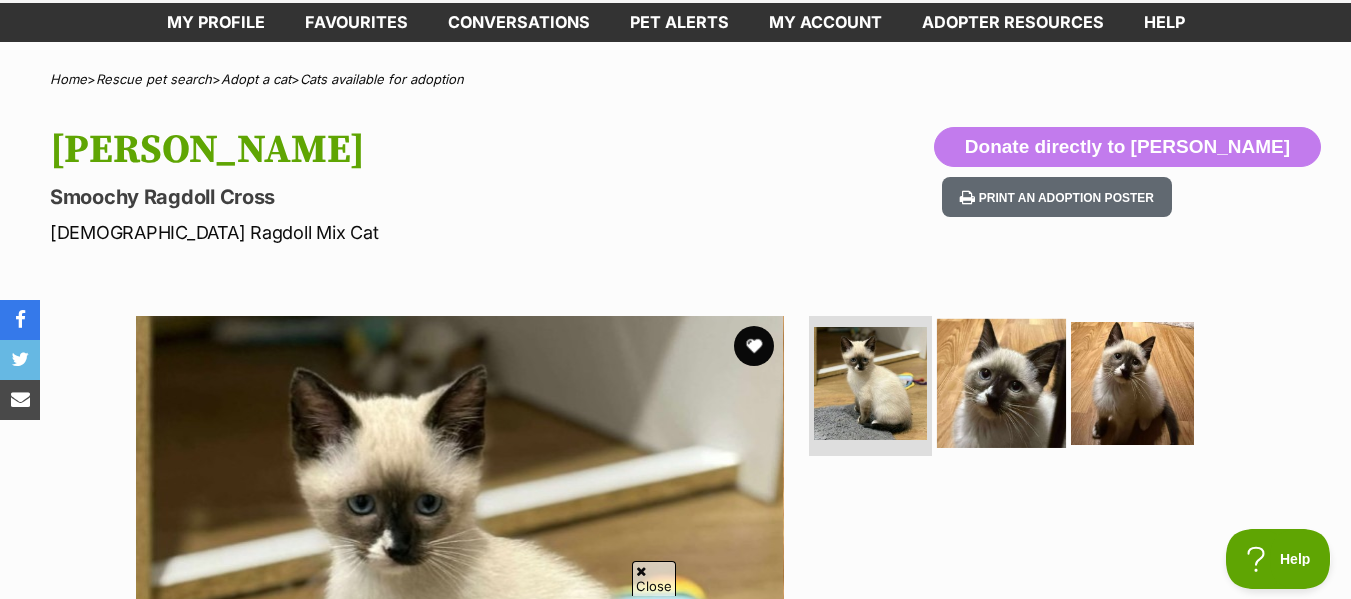 click at bounding box center [1001, 383] 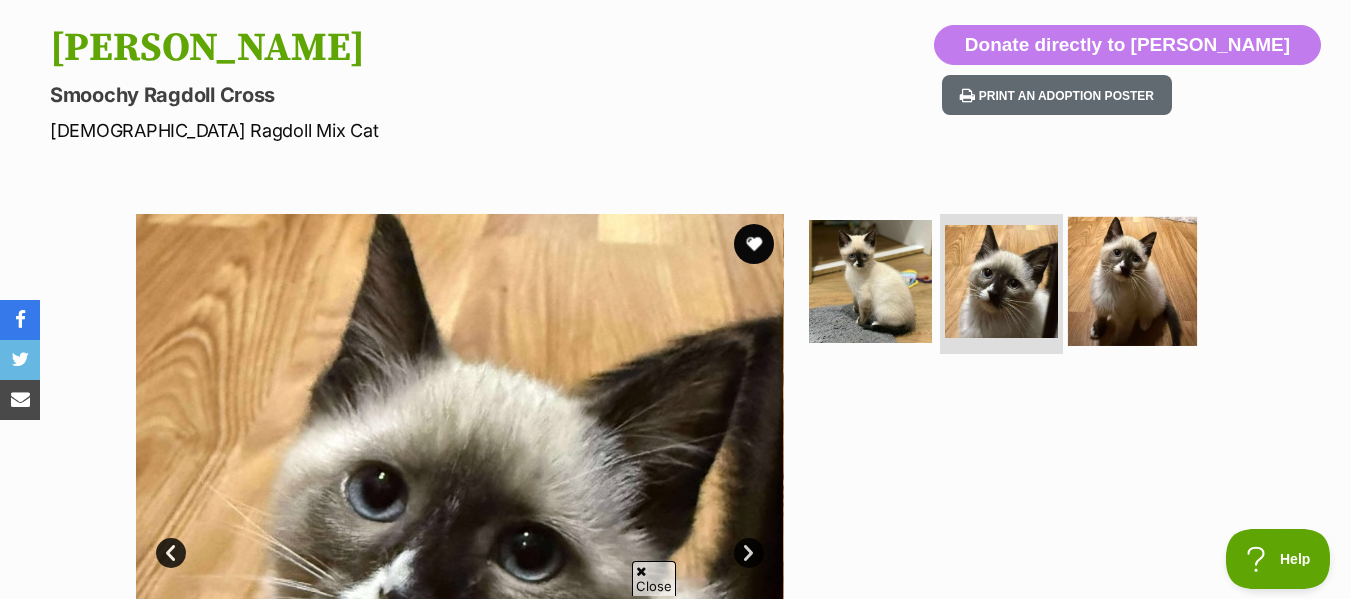 scroll, scrollTop: 200, scrollLeft: 0, axis: vertical 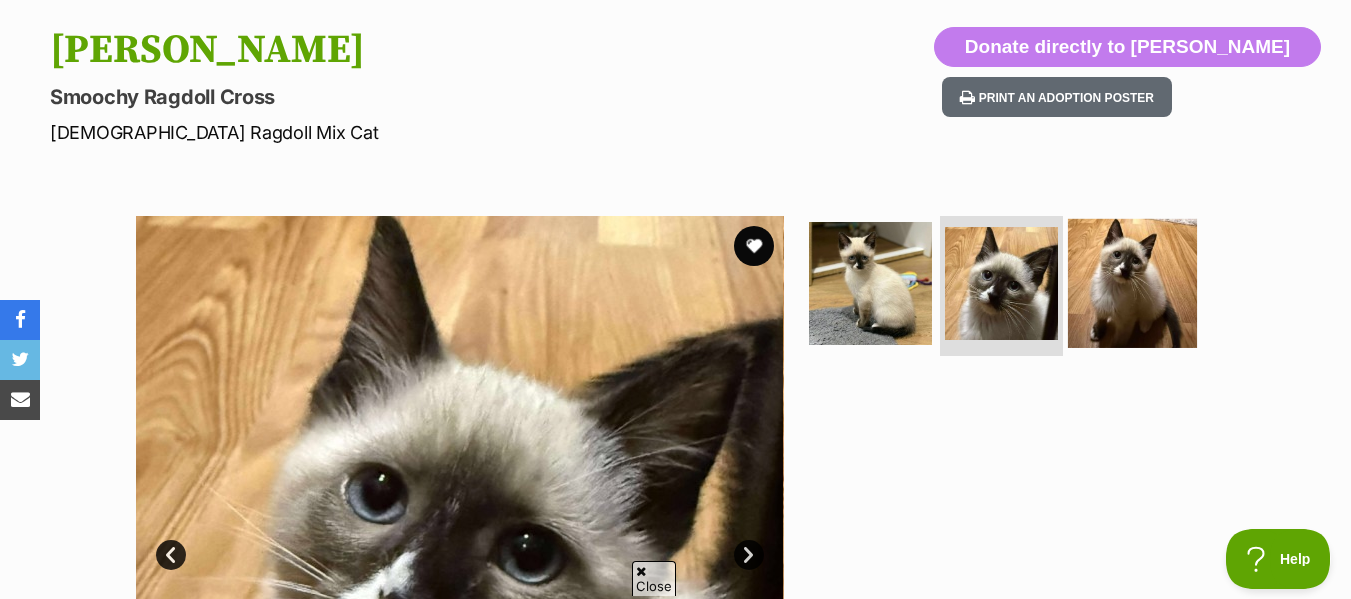 click at bounding box center (1132, 283) 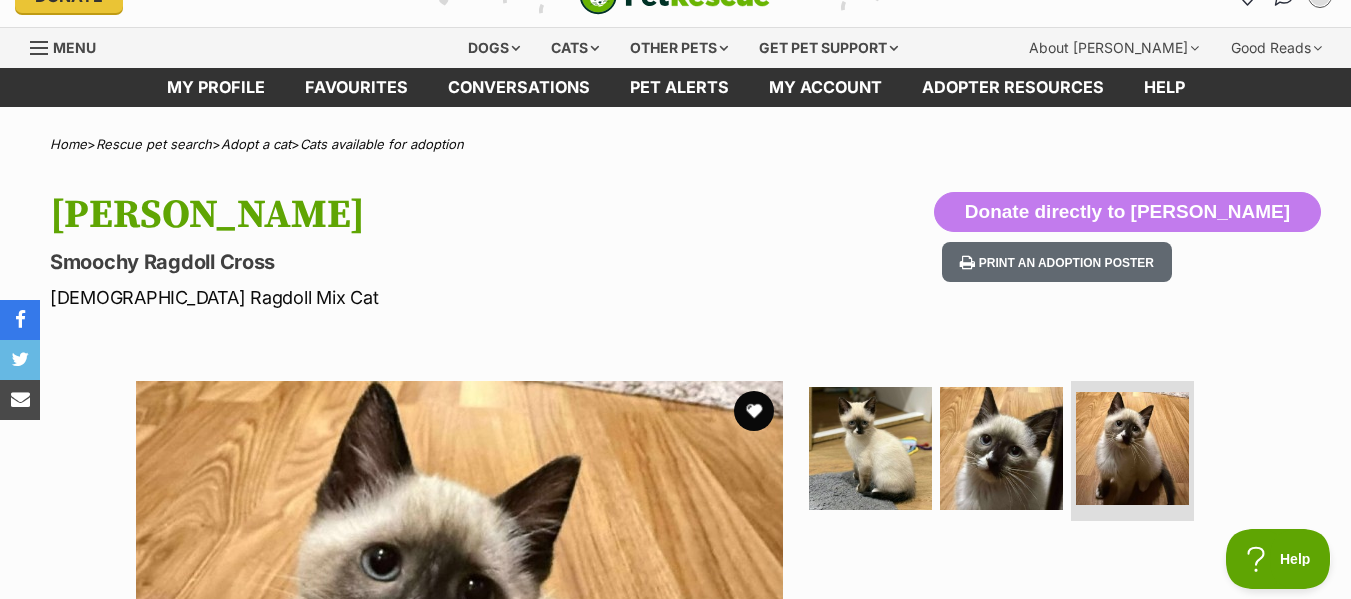 scroll, scrollTop: 0, scrollLeft: 0, axis: both 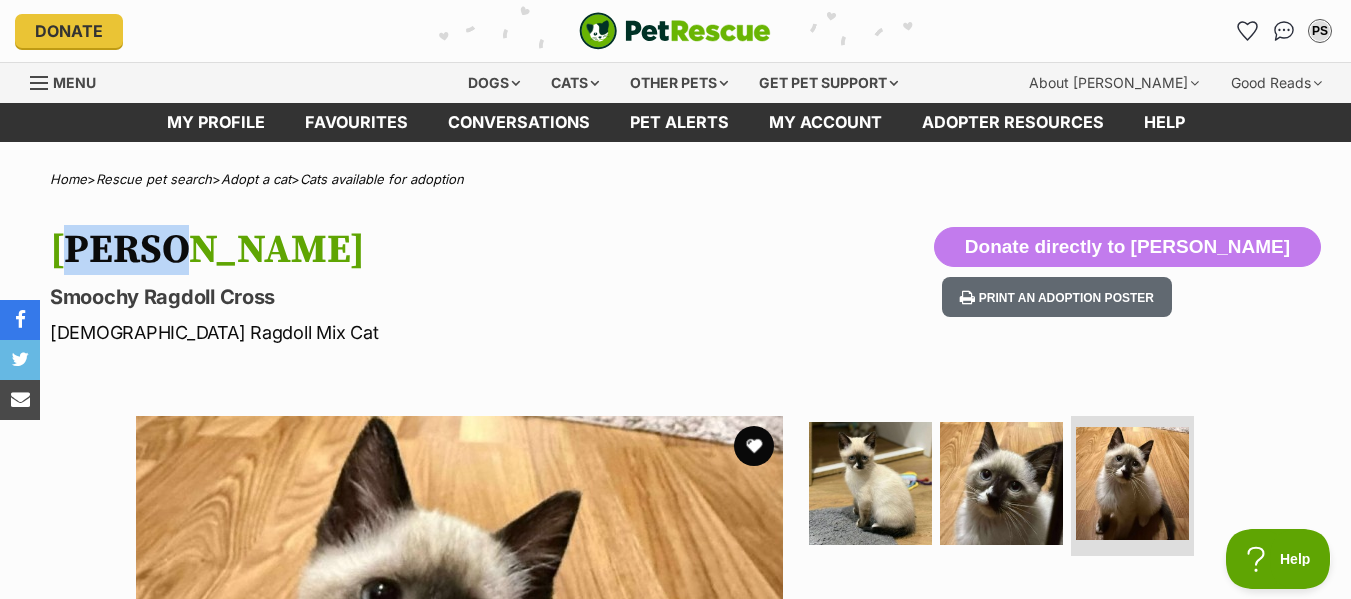 drag, startPoint x: 174, startPoint y: 244, endPoint x: 24, endPoint y: 245, distance: 150.00333 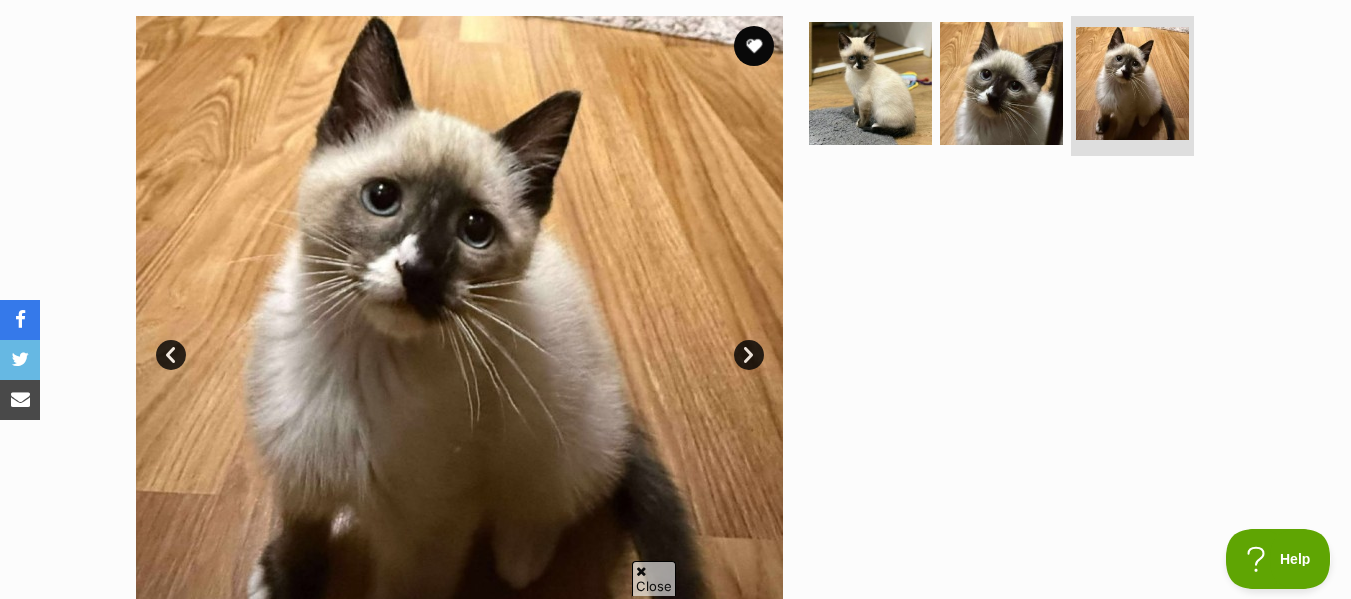 scroll, scrollTop: 0, scrollLeft: 0, axis: both 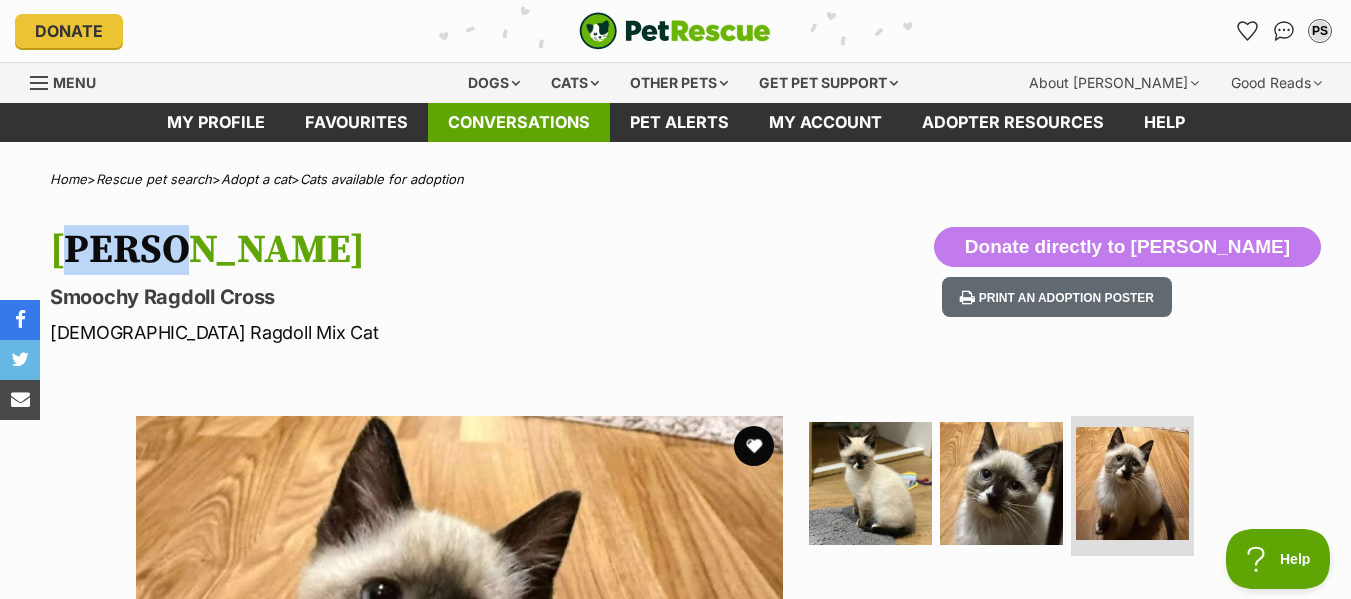 click on "Conversations" at bounding box center [519, 122] 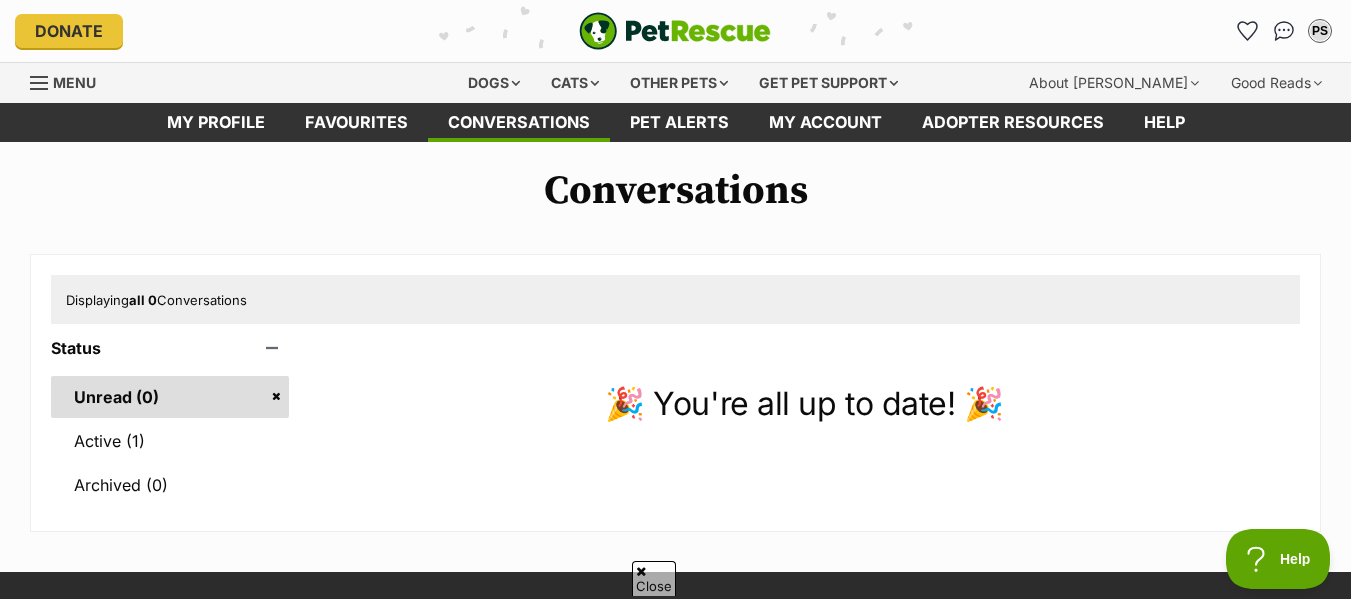 scroll, scrollTop: 100, scrollLeft: 0, axis: vertical 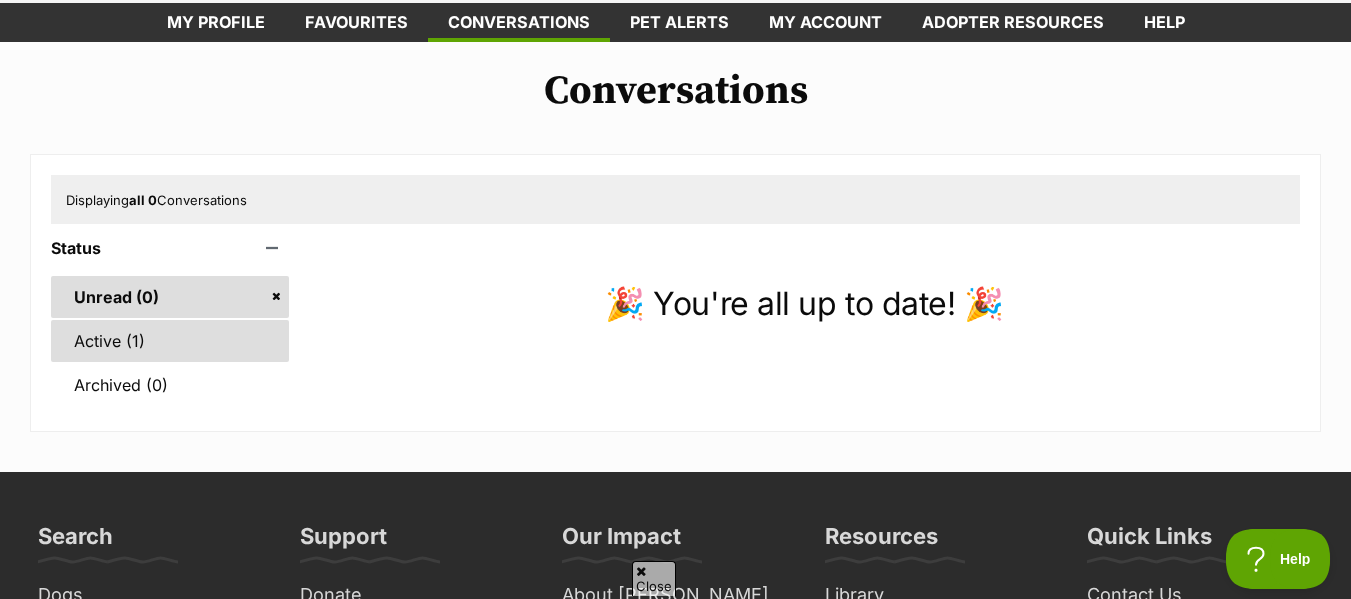 click on "Active (1)" at bounding box center (170, 341) 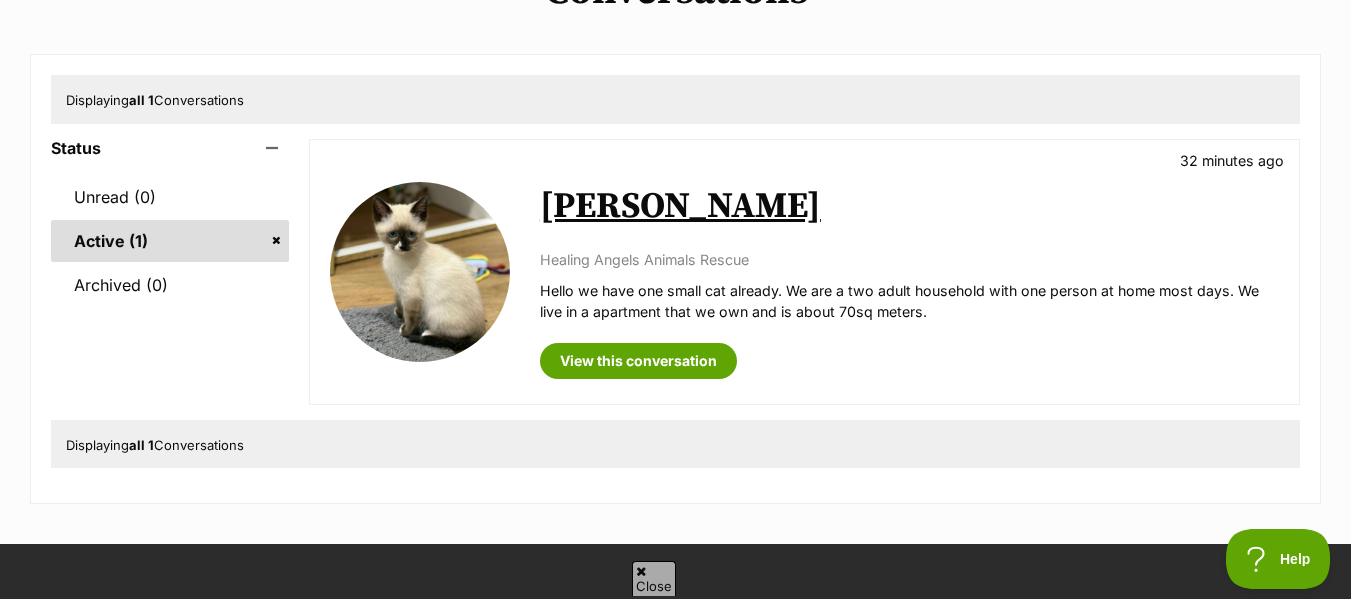 scroll, scrollTop: 0, scrollLeft: 0, axis: both 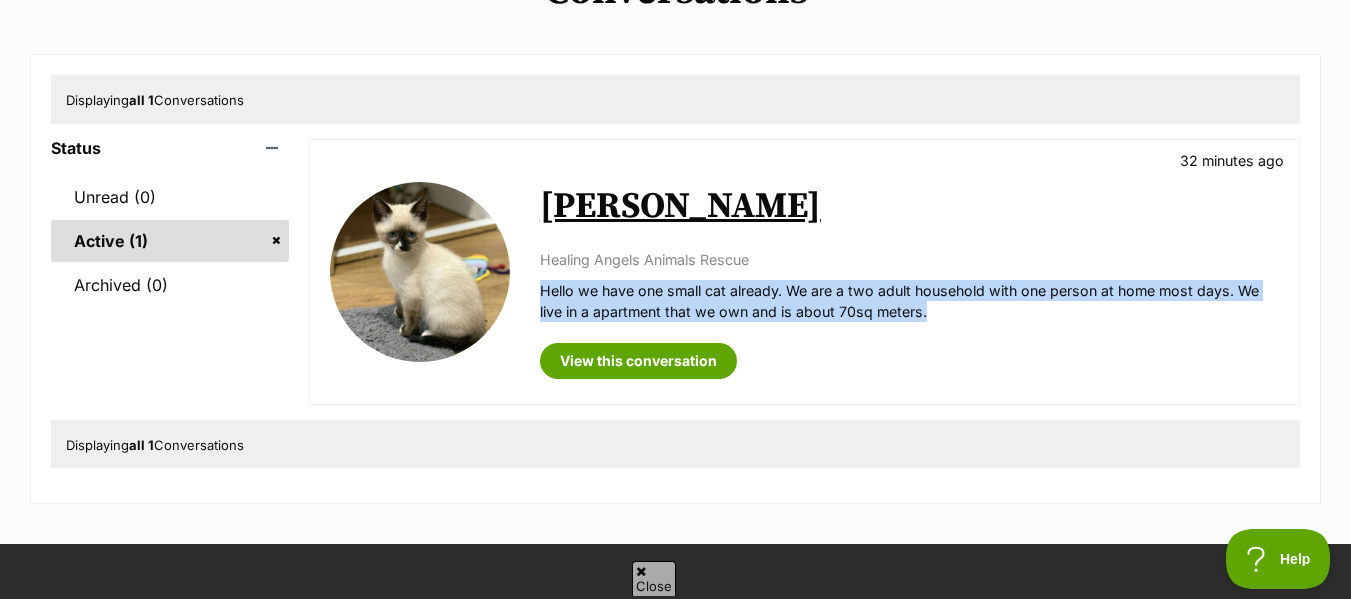 drag, startPoint x: 530, startPoint y: 291, endPoint x: 1277, endPoint y: 320, distance: 747.5627 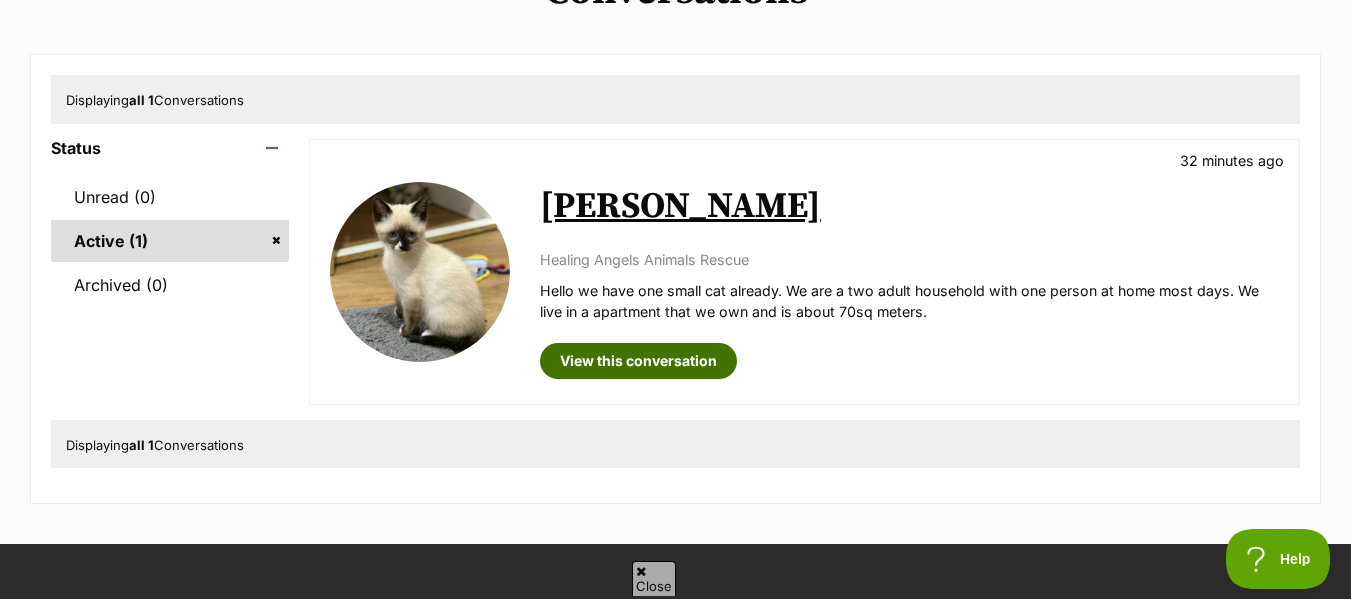 click on "View this conversation" at bounding box center [638, 361] 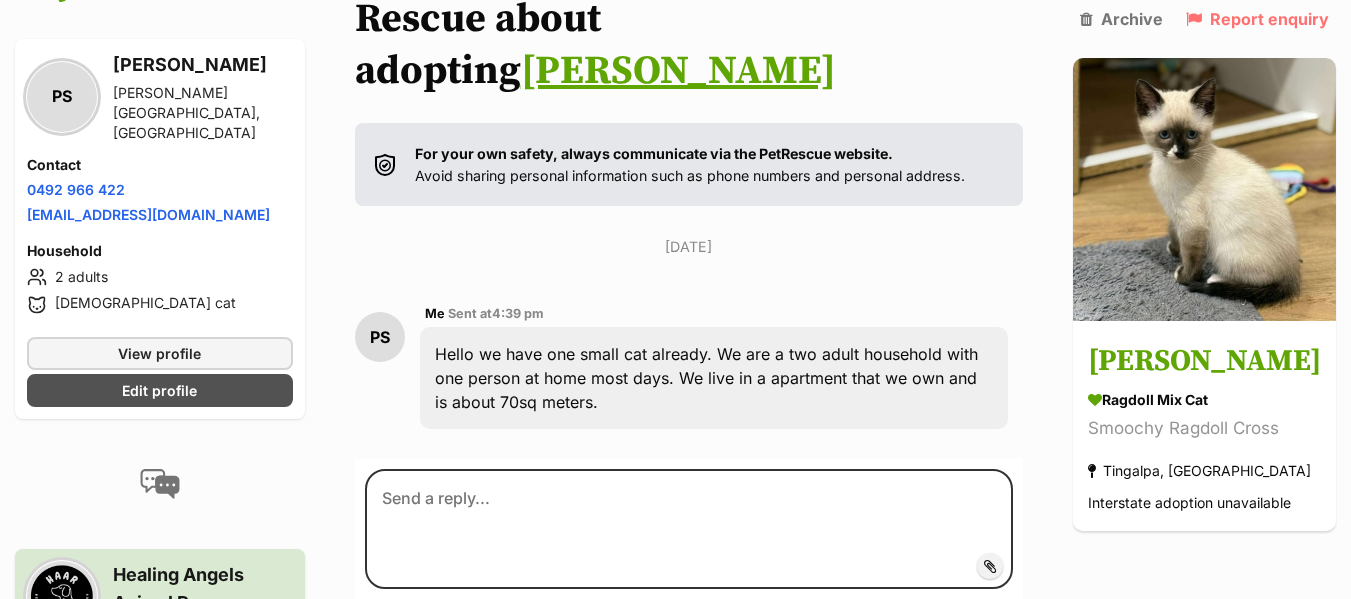 scroll, scrollTop: 152, scrollLeft: 0, axis: vertical 